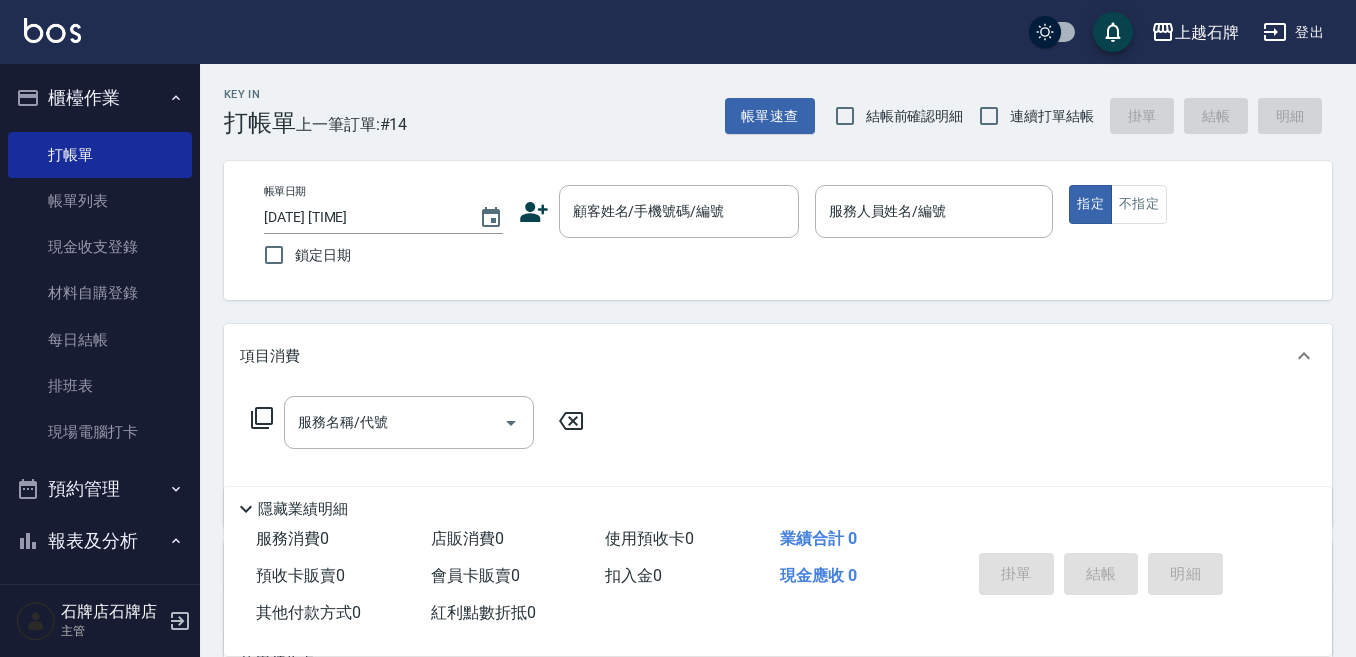 scroll, scrollTop: 0, scrollLeft: 0, axis: both 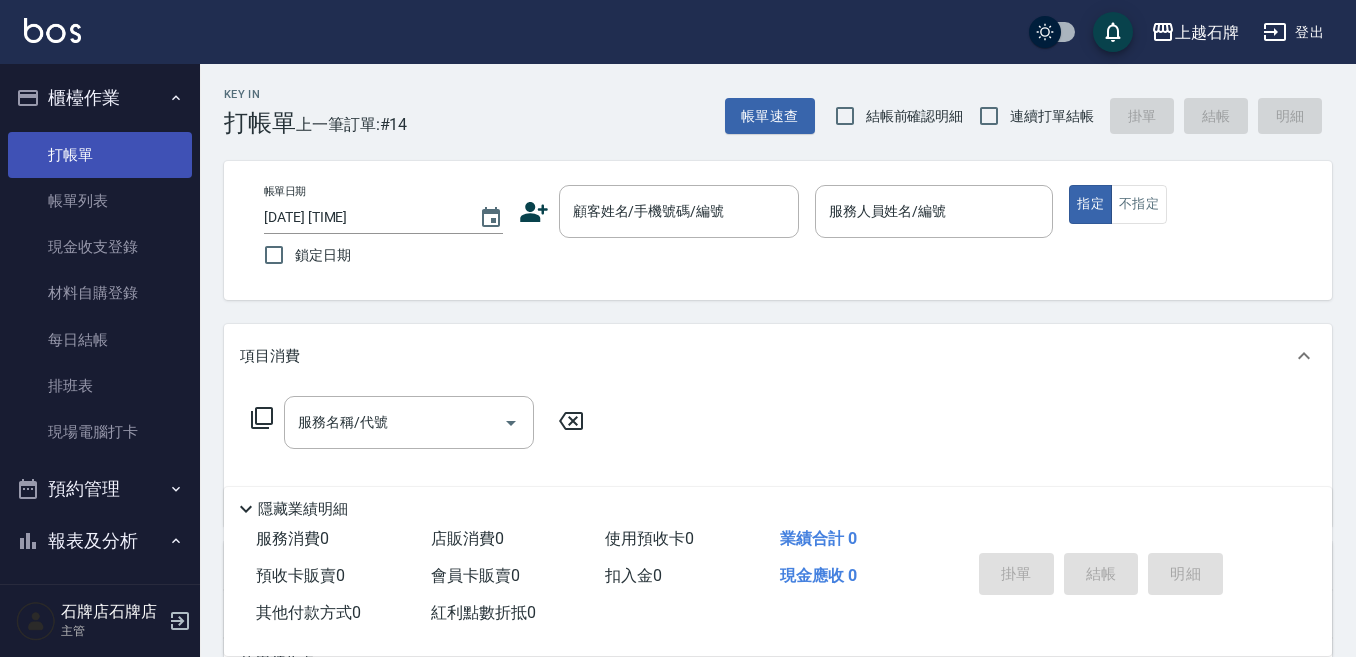 click on "打帳單" at bounding box center [100, 155] 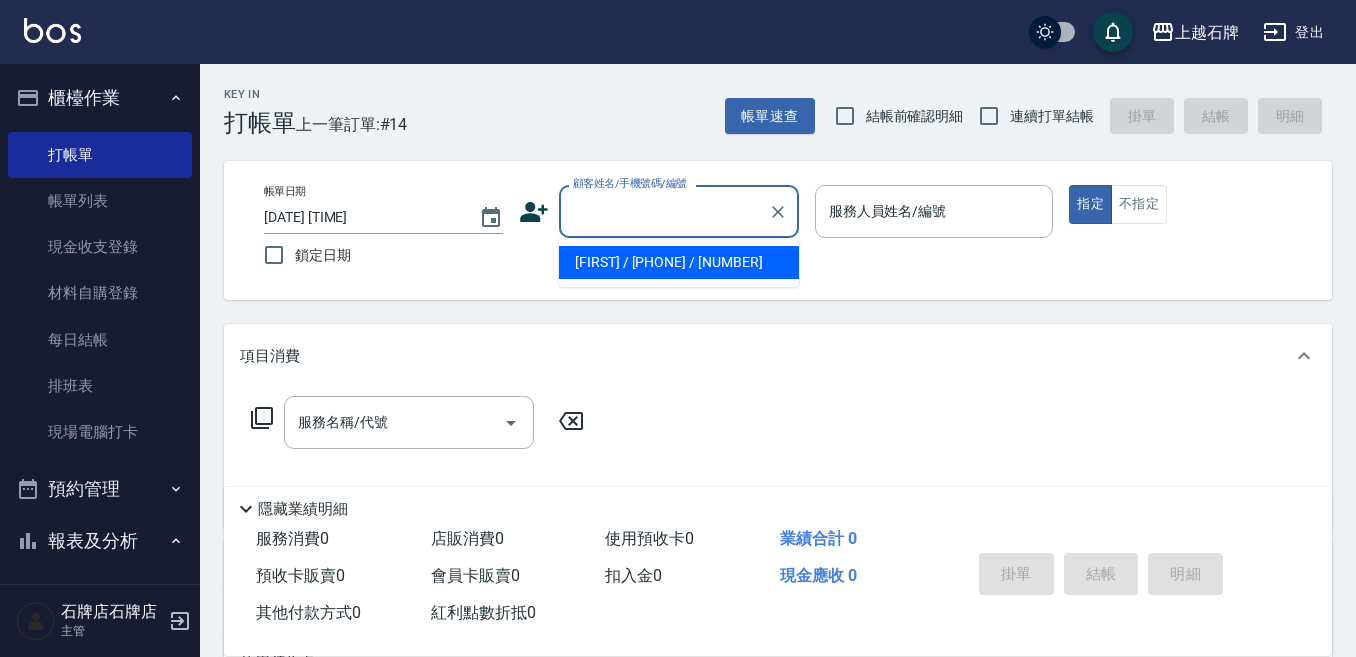click on "顧客姓名/手機號碼/編號" at bounding box center (664, 211) 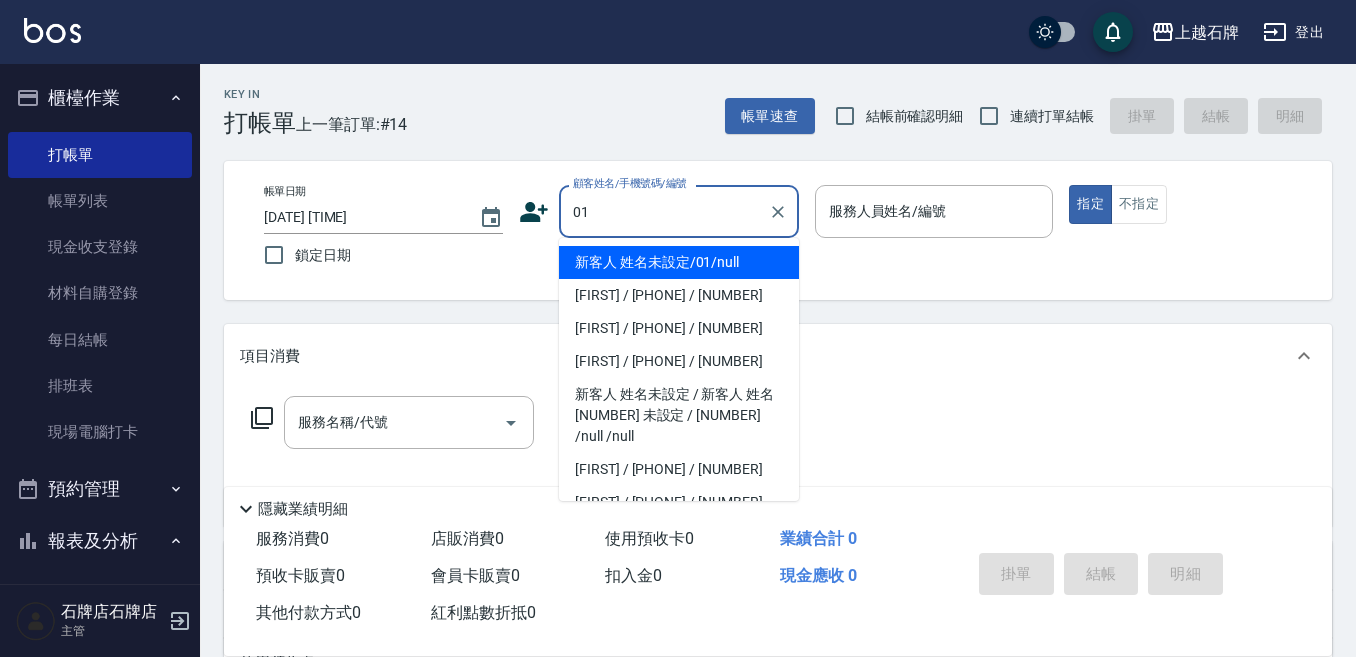 click on "新客人 姓名未設定/01/null" at bounding box center (679, 262) 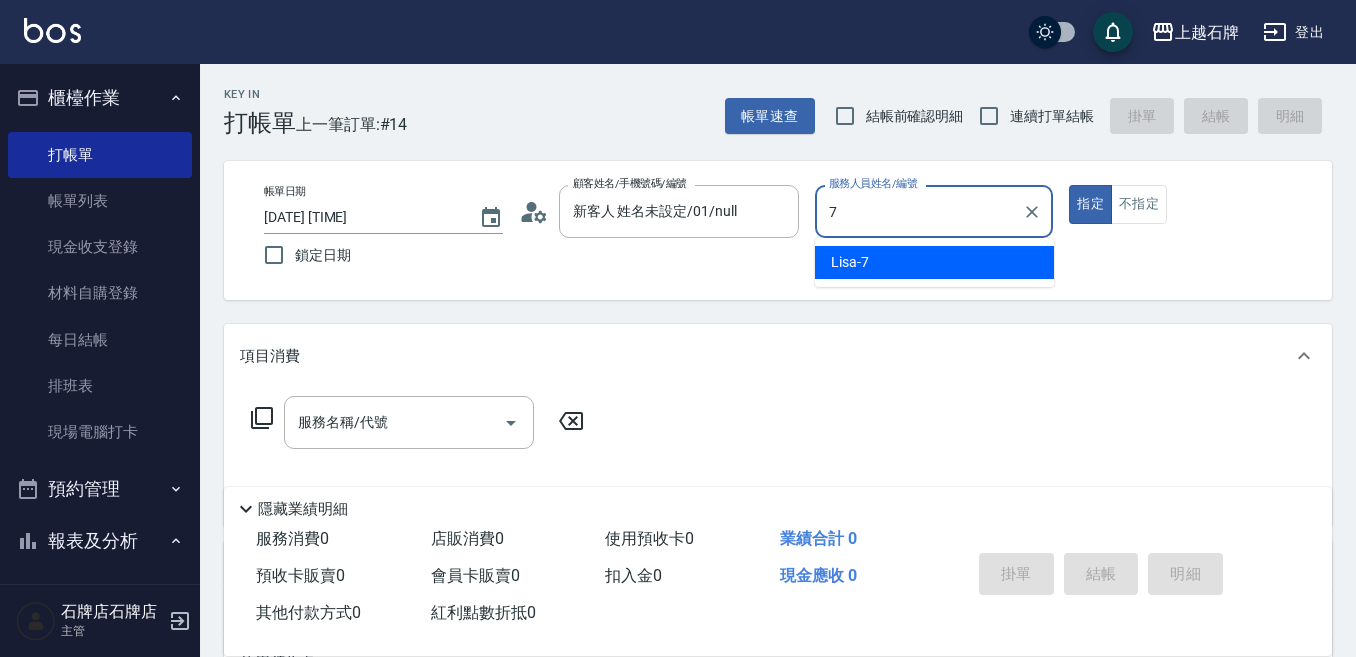 click on "[USERNAME] - [NUMBER]" at bounding box center [934, 262] 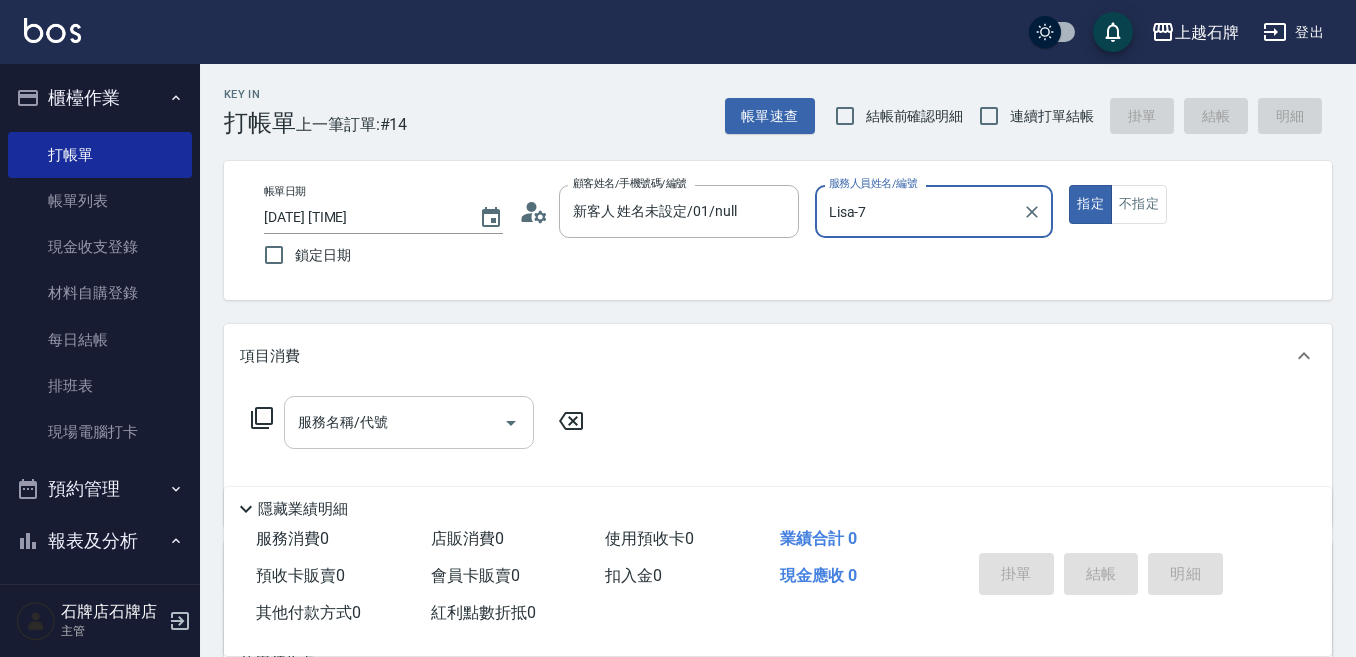 click on "服務名稱/代號" at bounding box center [409, 422] 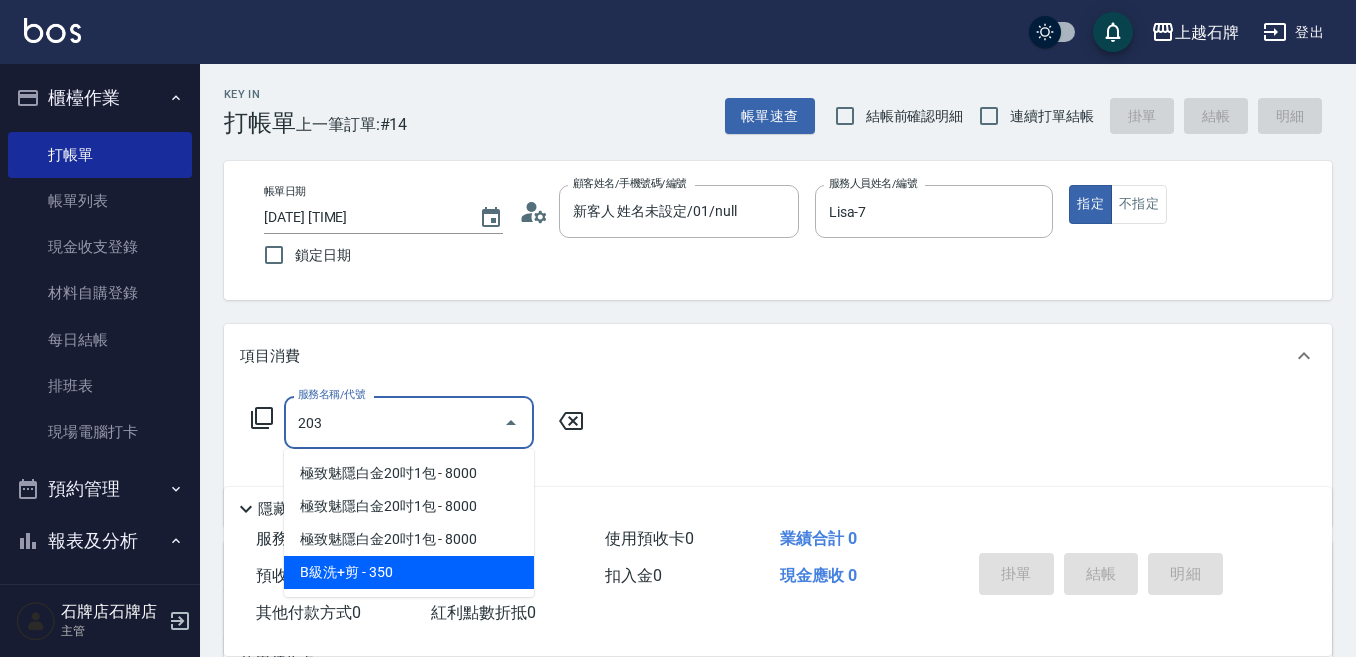 click on "B級洗+剪 - 350" at bounding box center (409, 572) 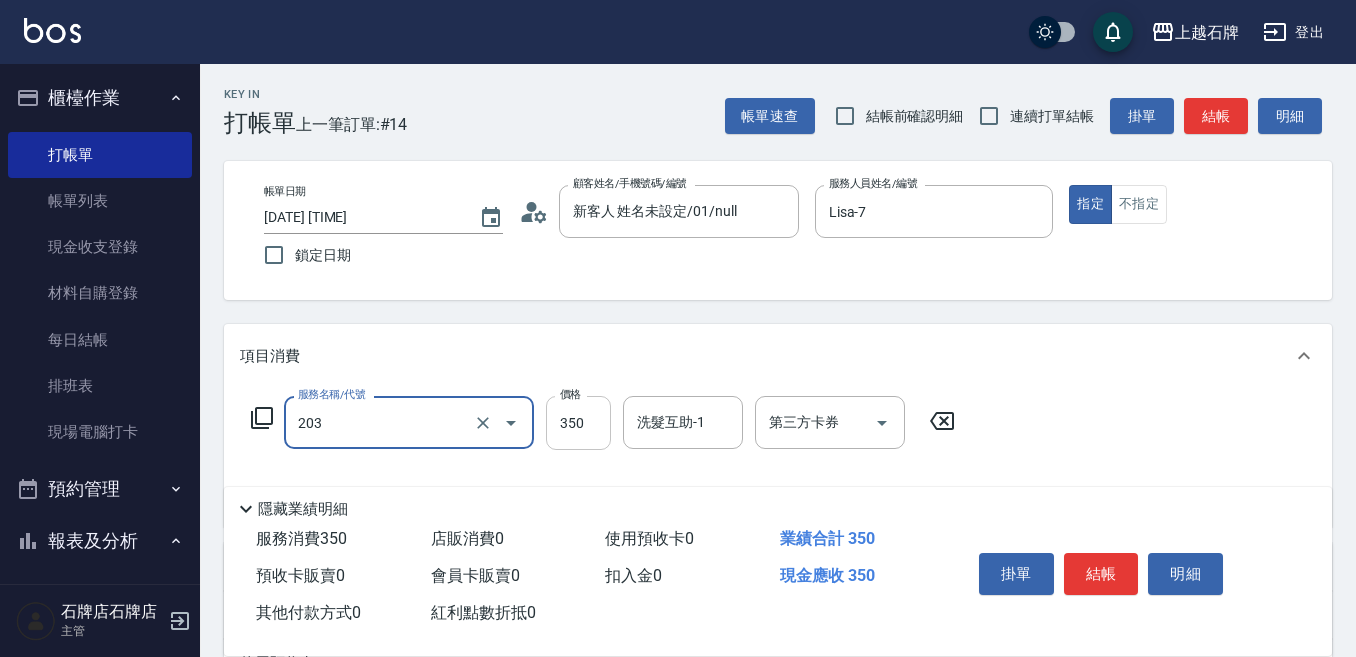 type on "B級洗+剪(203)" 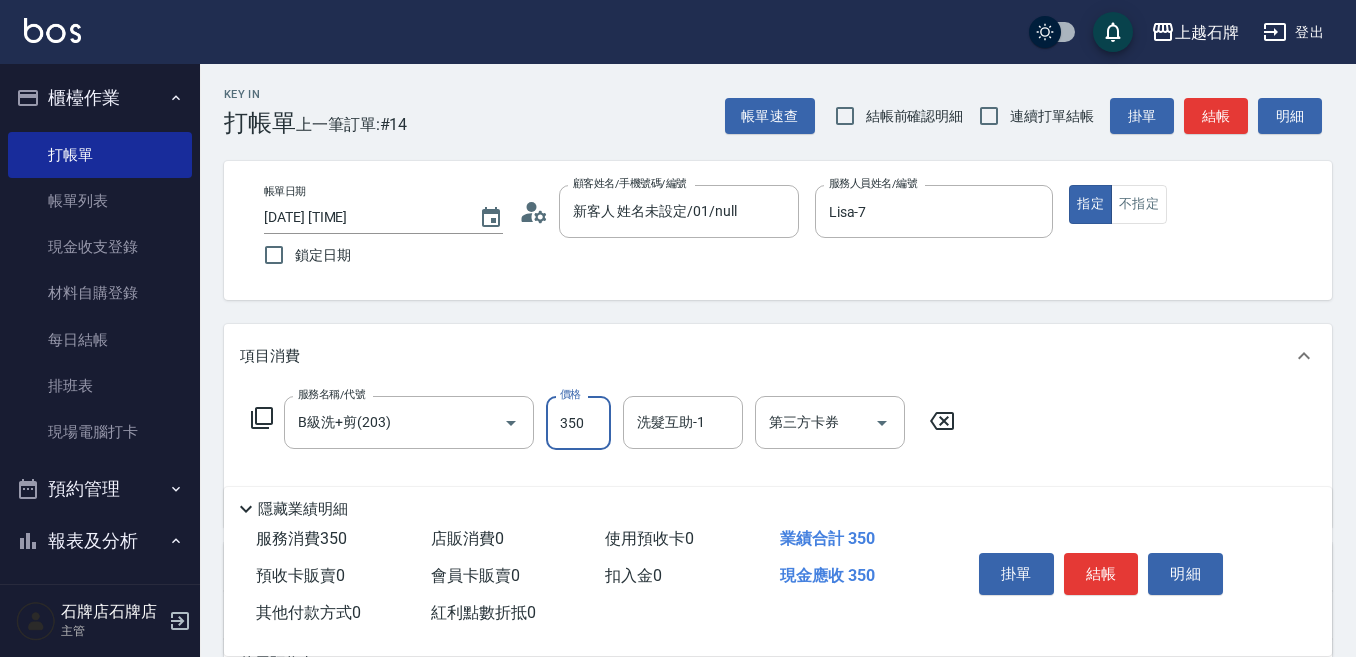 click on "350" at bounding box center [578, 423] 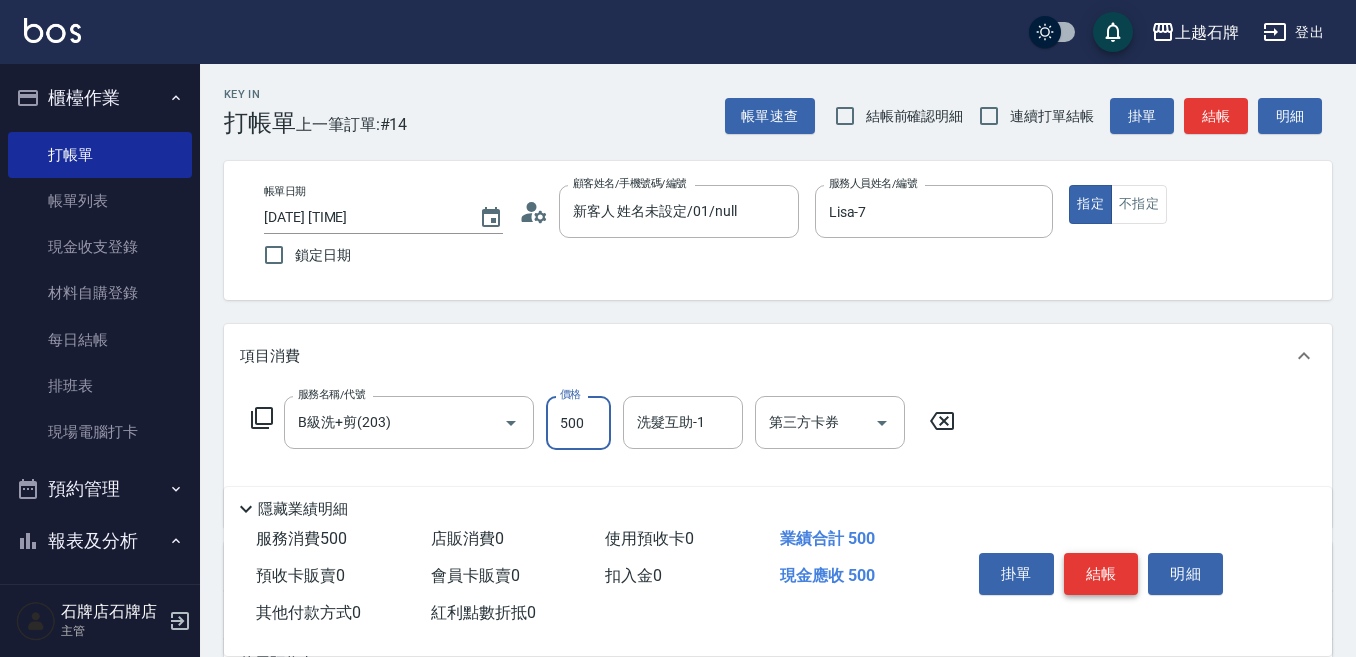 type on "500" 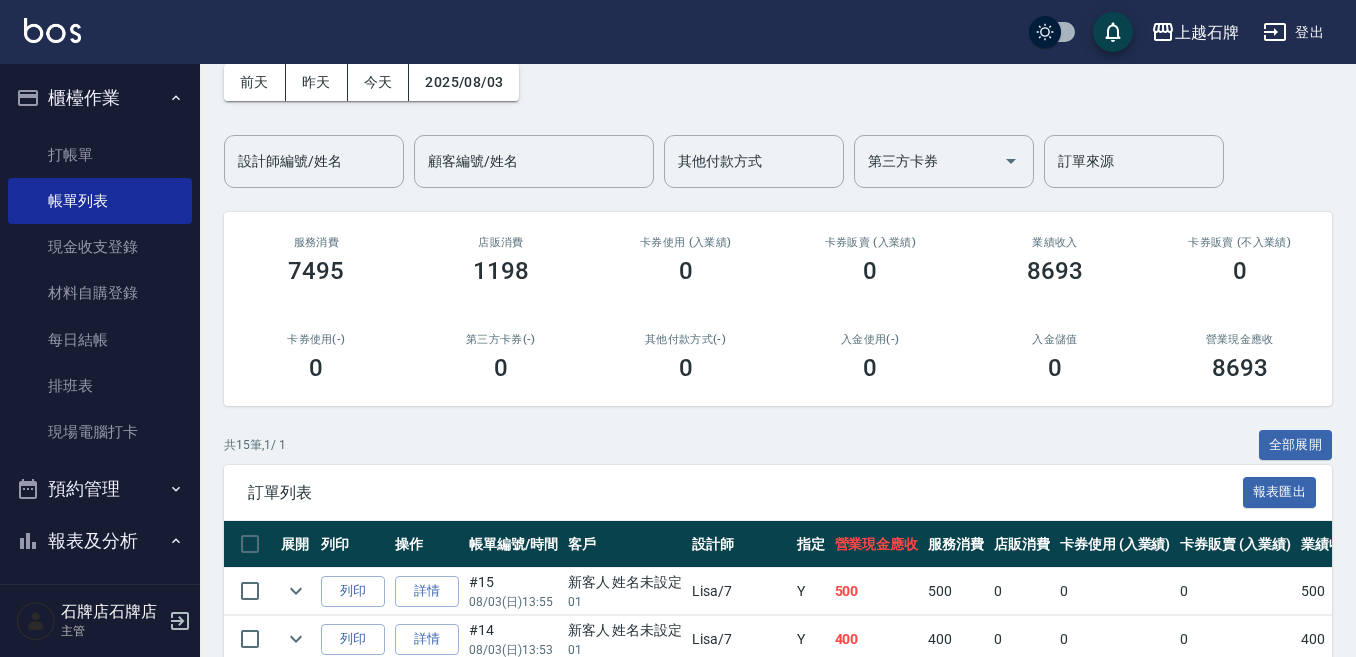 scroll, scrollTop: 200, scrollLeft: 0, axis: vertical 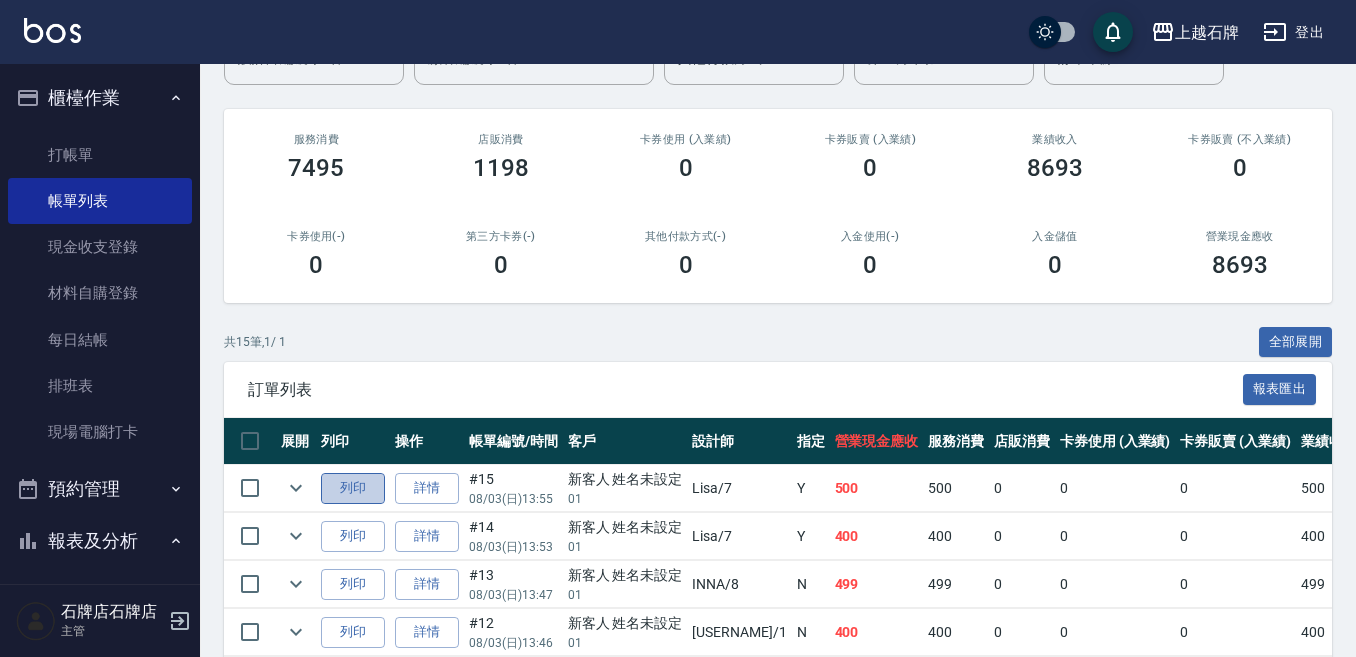 click on "列印" at bounding box center [353, 488] 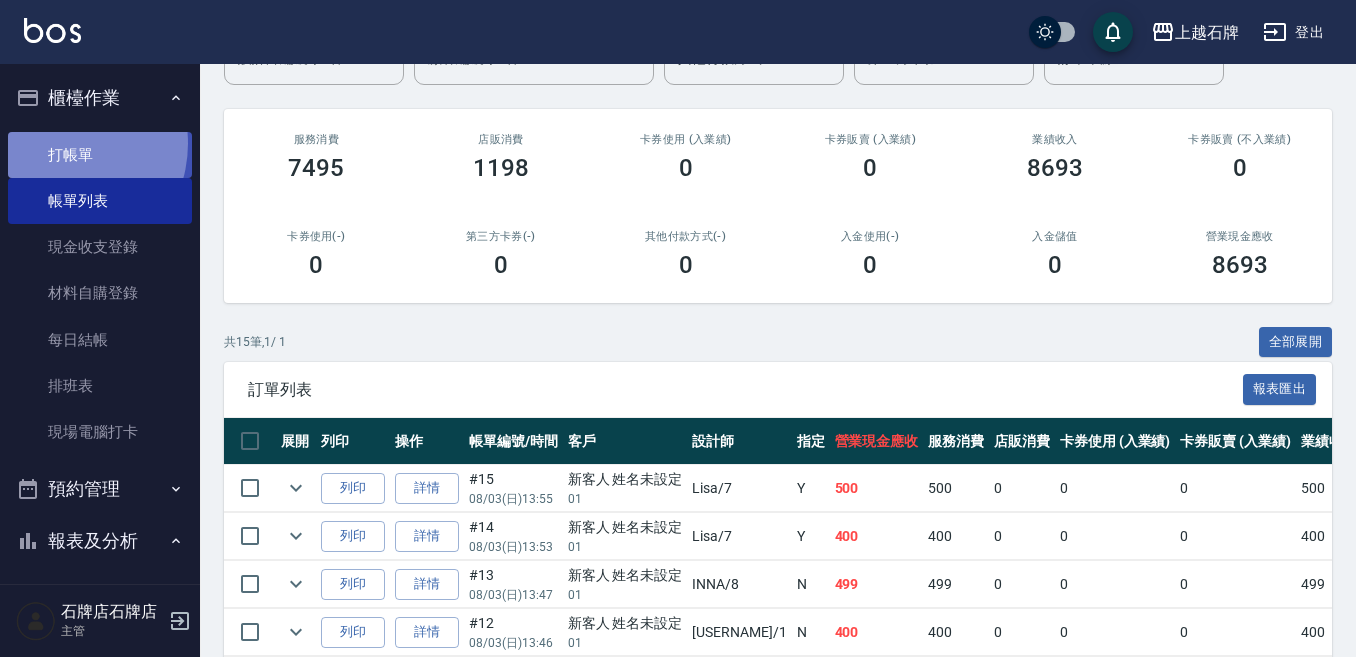 click on "打帳單" at bounding box center [100, 155] 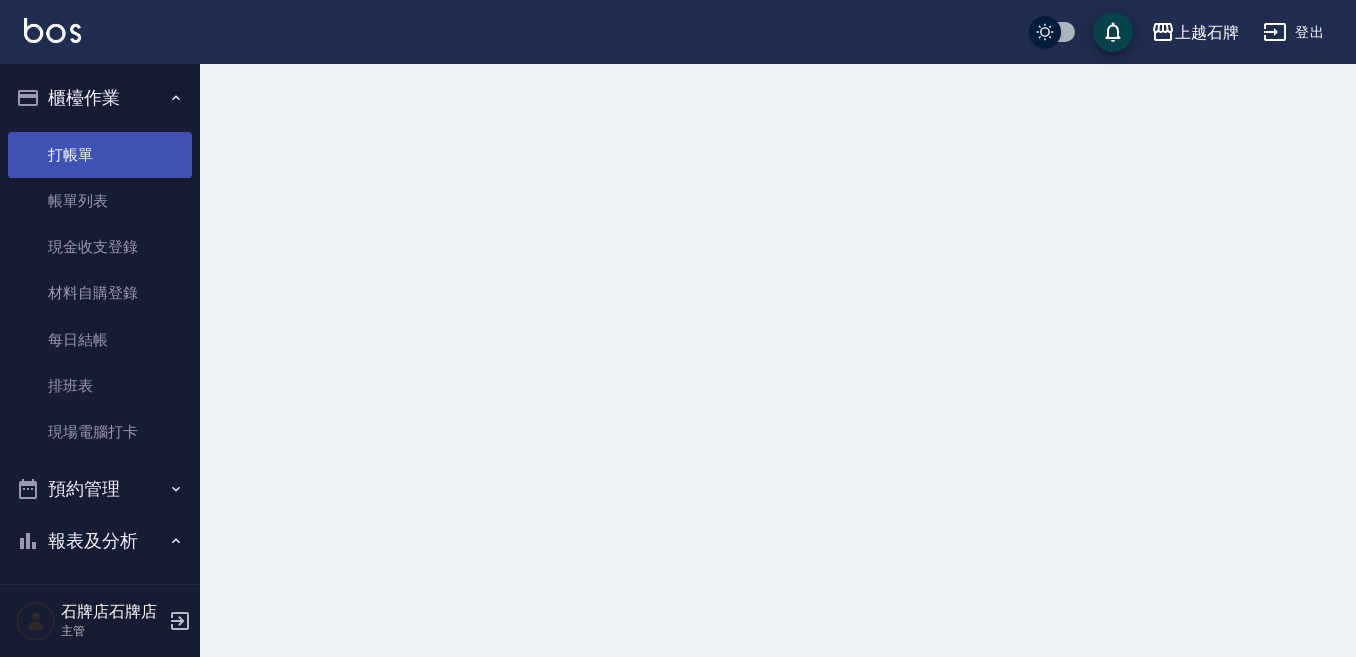 scroll, scrollTop: 0, scrollLeft: 0, axis: both 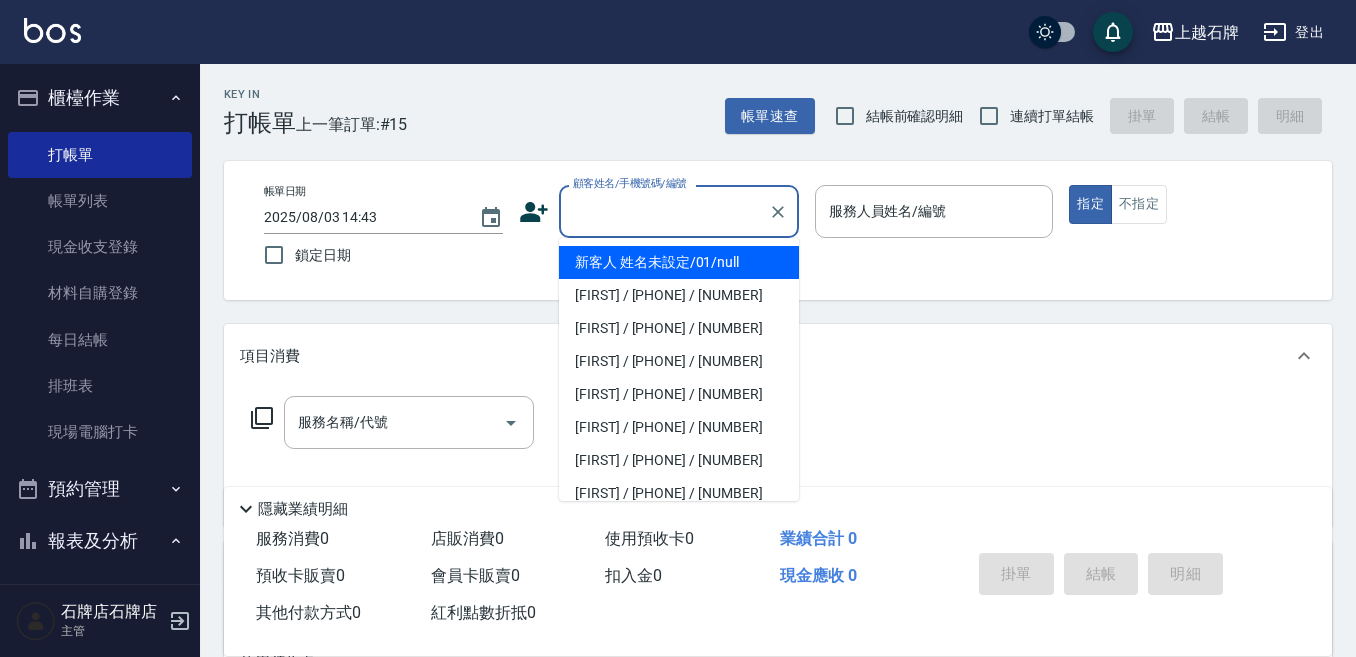 click on "顧客姓名/手機號碼/編號" at bounding box center [664, 211] 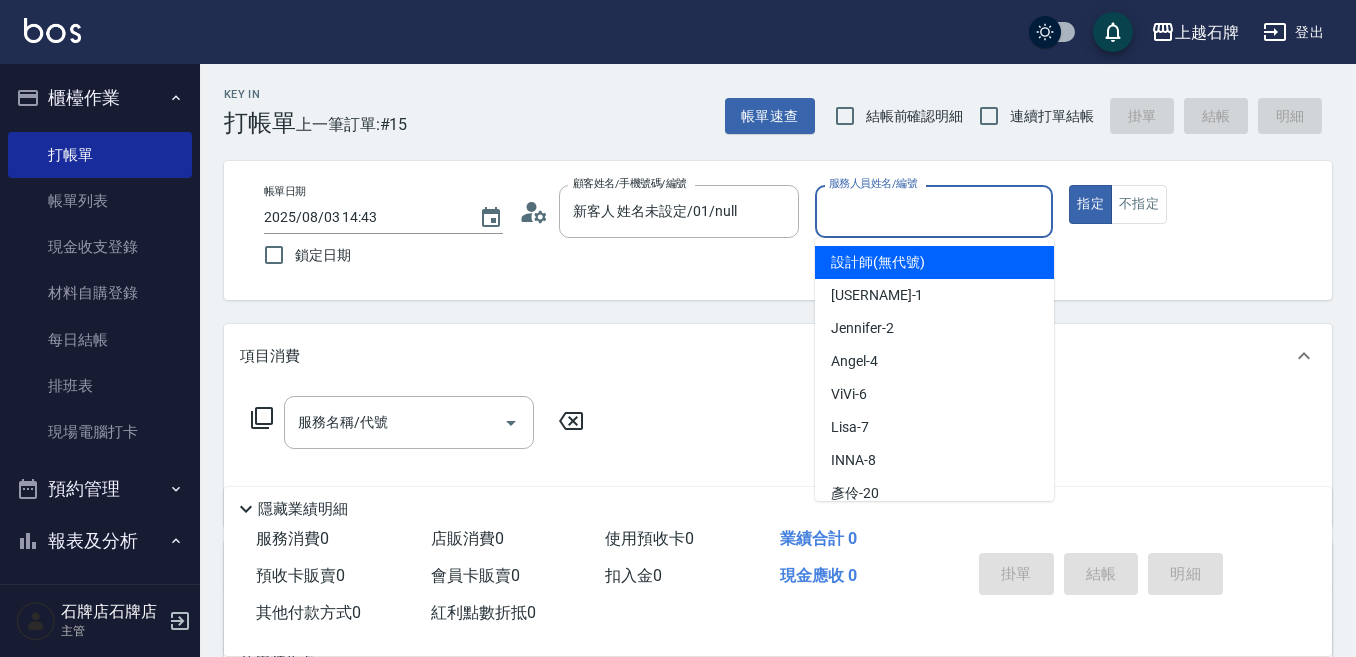 click on "服務人員姓名/編號" at bounding box center (934, 211) 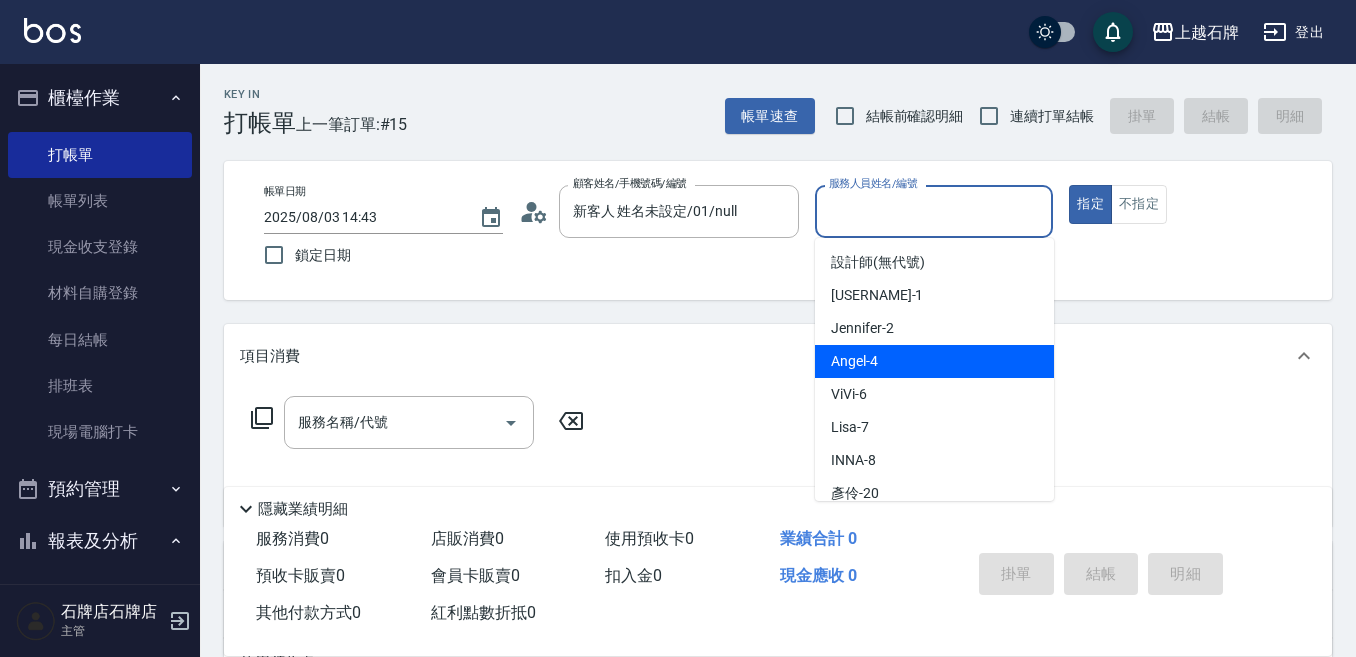 drag, startPoint x: 895, startPoint y: 353, endPoint x: 397, endPoint y: 419, distance: 502.35446 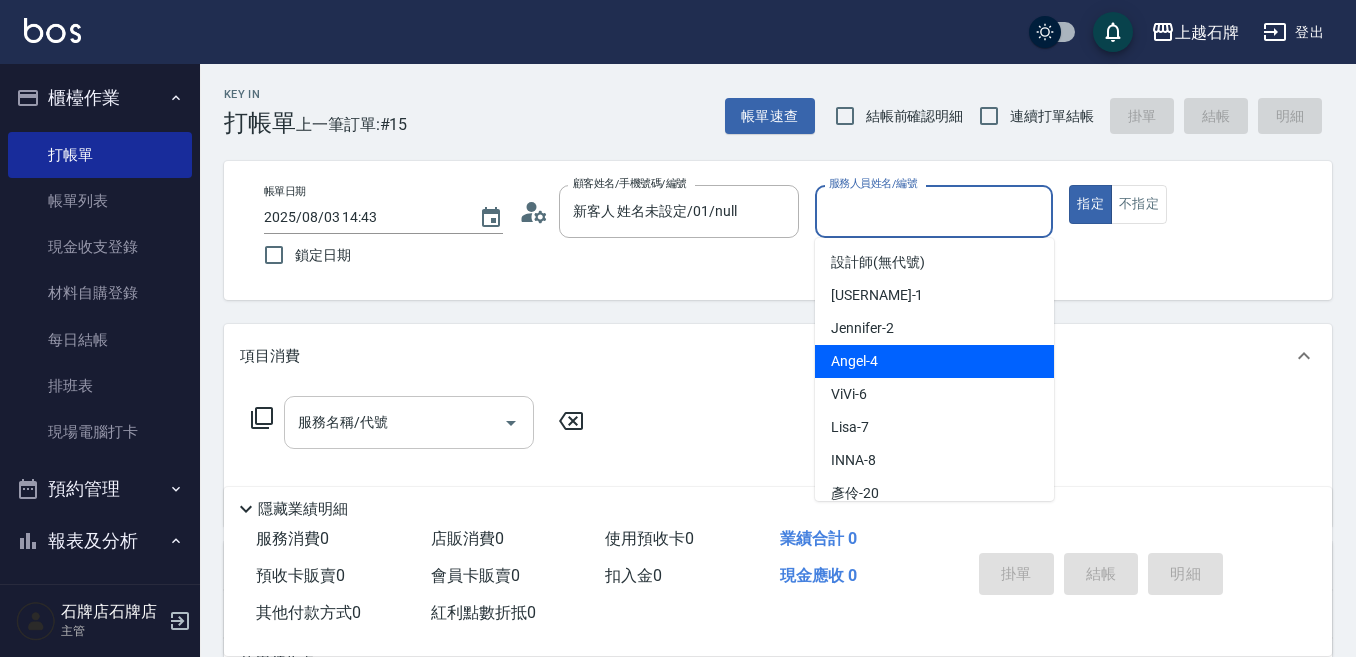 click on "[USERNAME] - [NUMBER]" at bounding box center (934, 361) 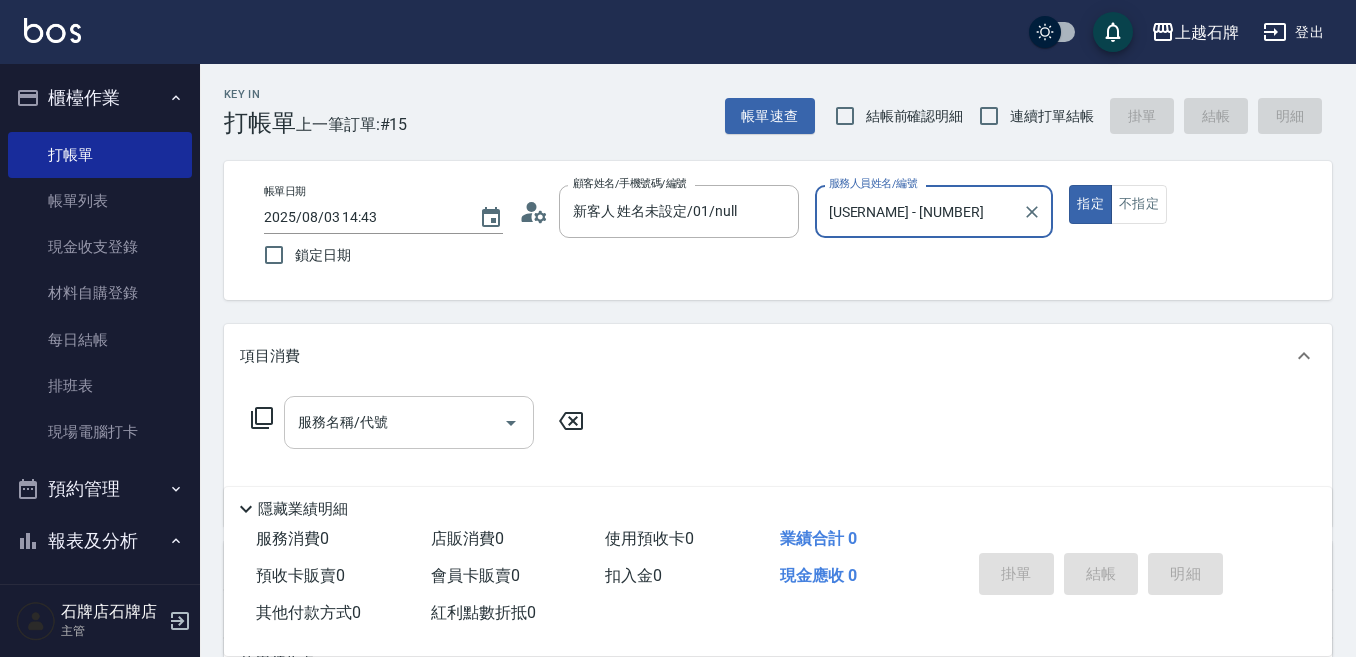 click on "服務名稱/代號" at bounding box center [394, 422] 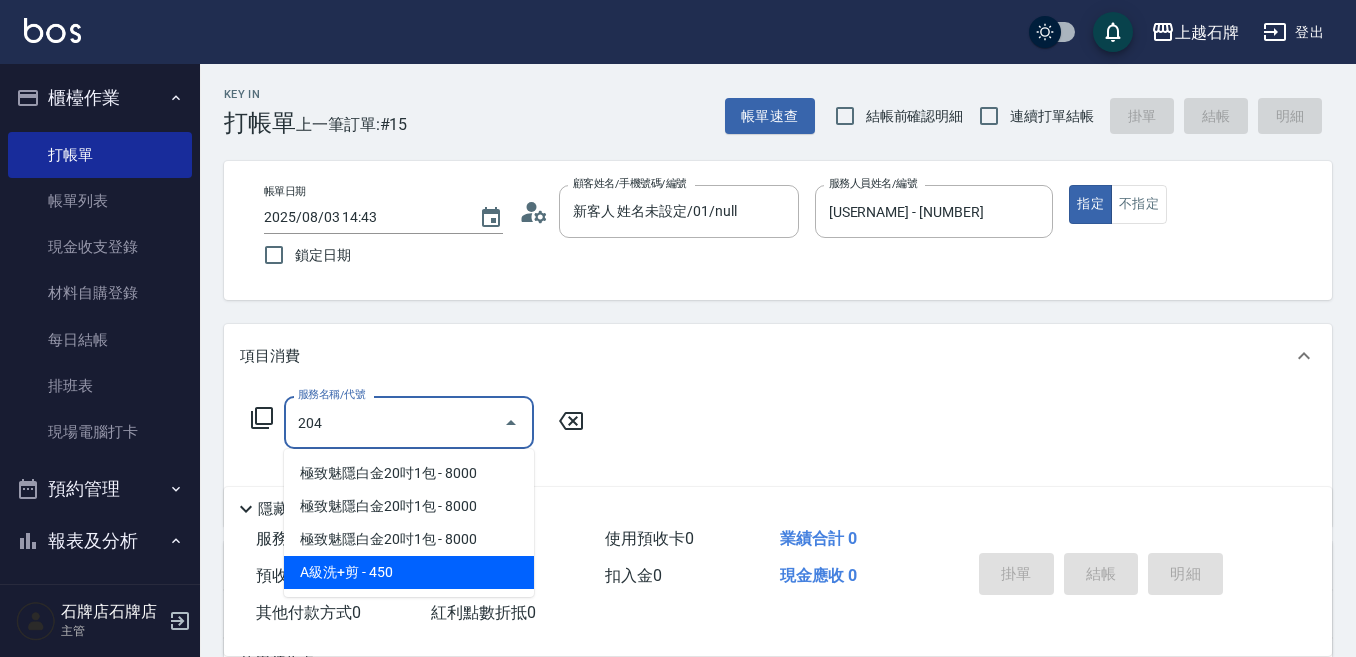 click on "A級洗+剪 - 450" at bounding box center [409, 572] 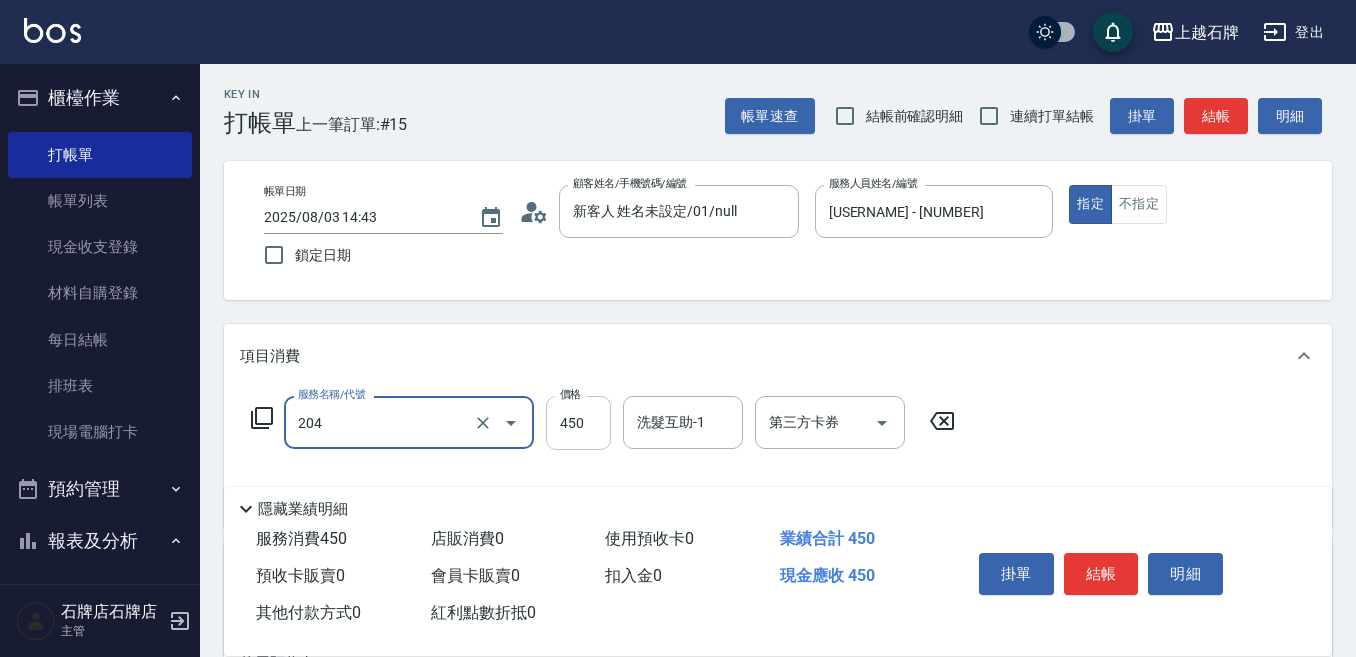 type on "A級洗+剪(204)" 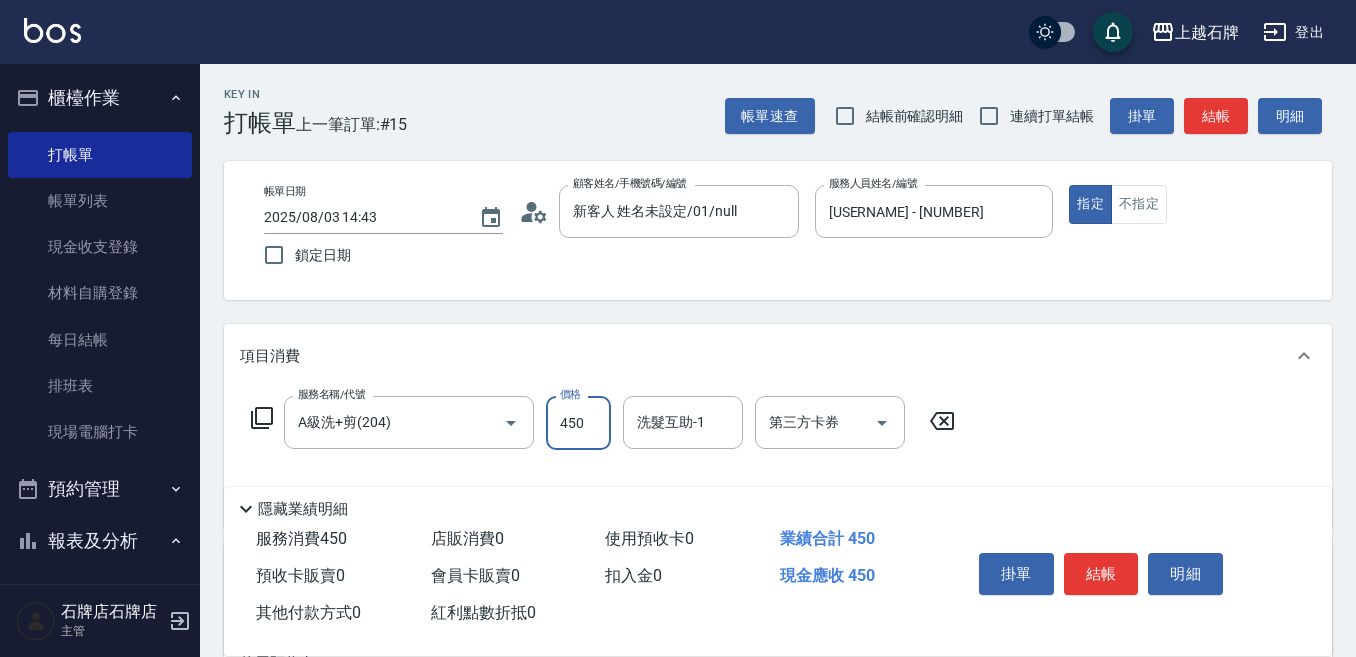 click on "450" at bounding box center (578, 423) 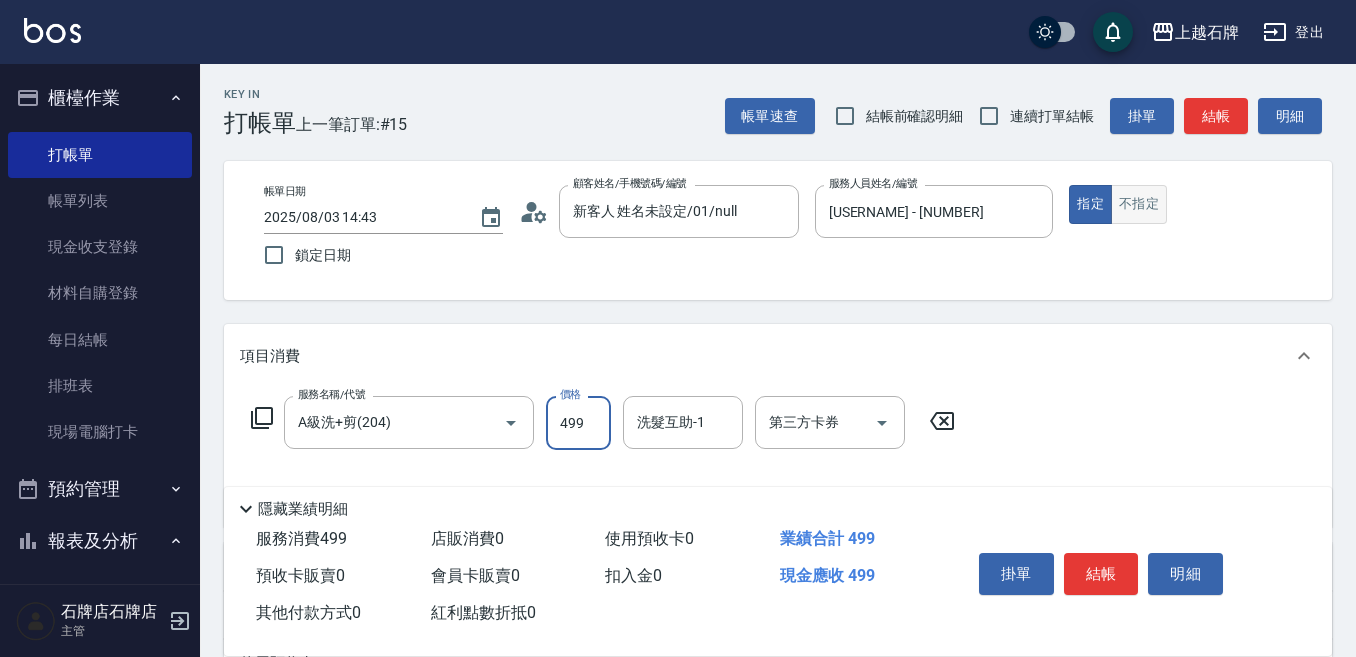 type on "499" 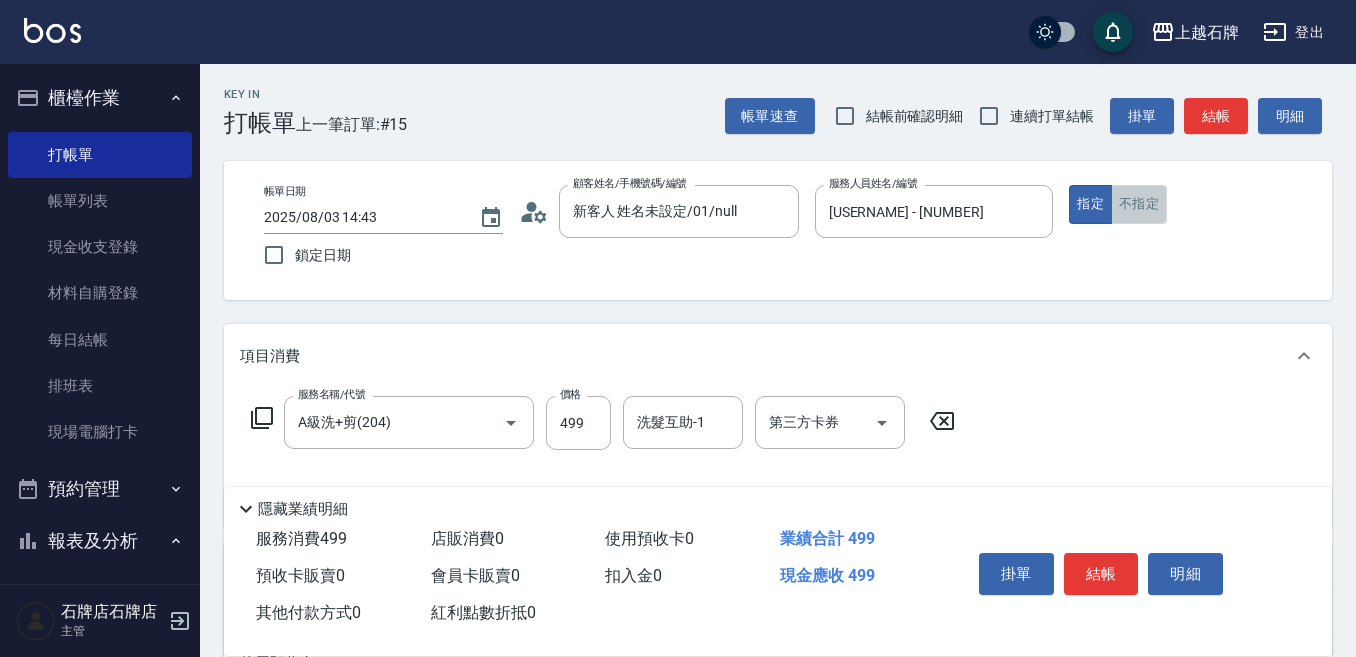 click on "不指定" at bounding box center (1139, 204) 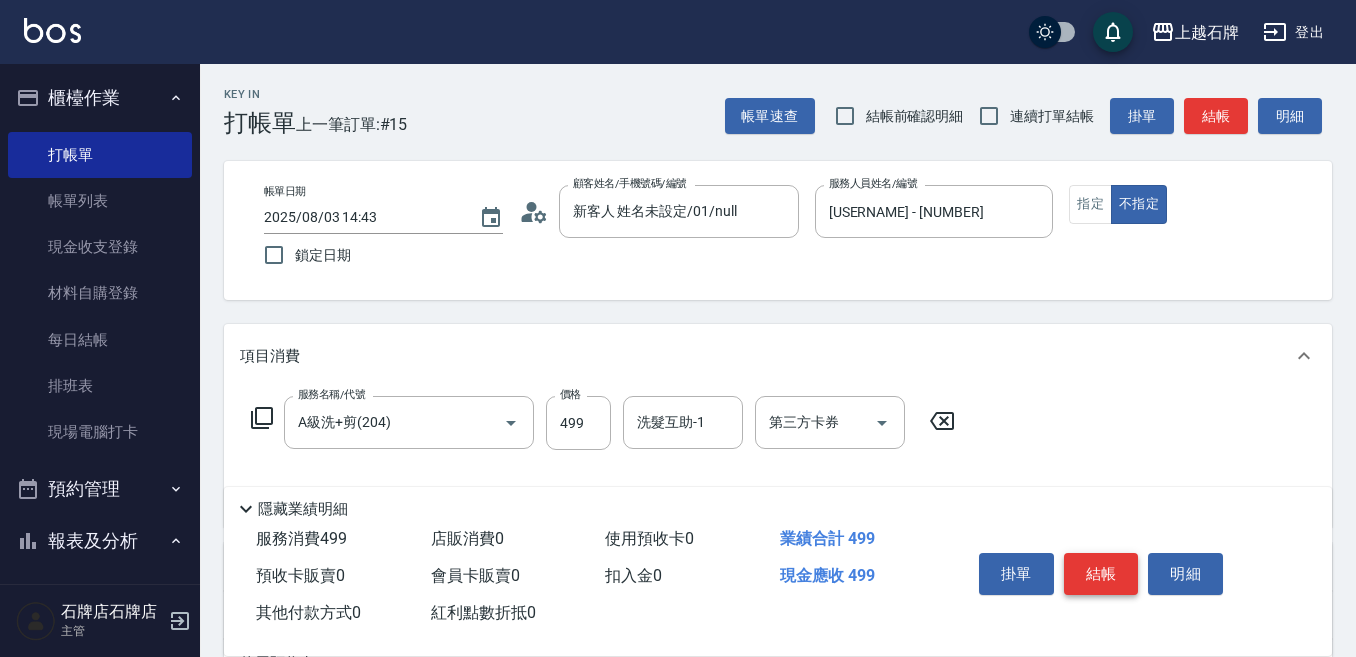 click on "結帳" at bounding box center (1101, 574) 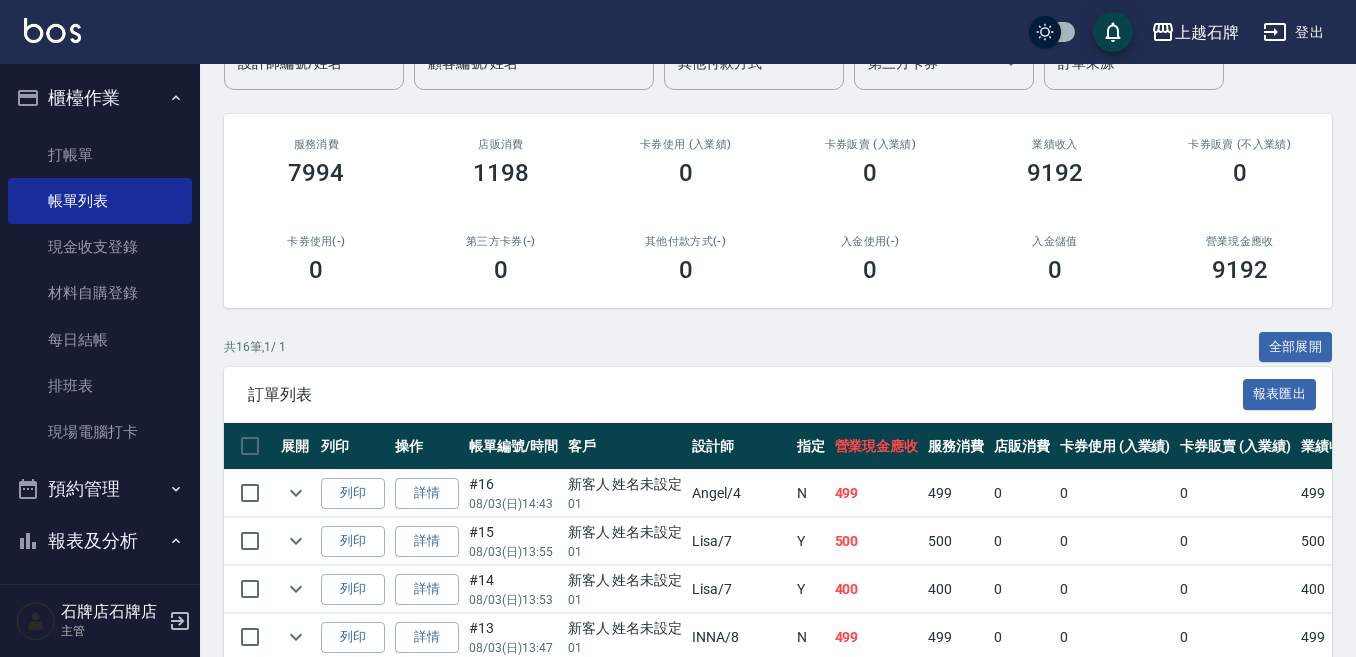 scroll, scrollTop: 200, scrollLeft: 0, axis: vertical 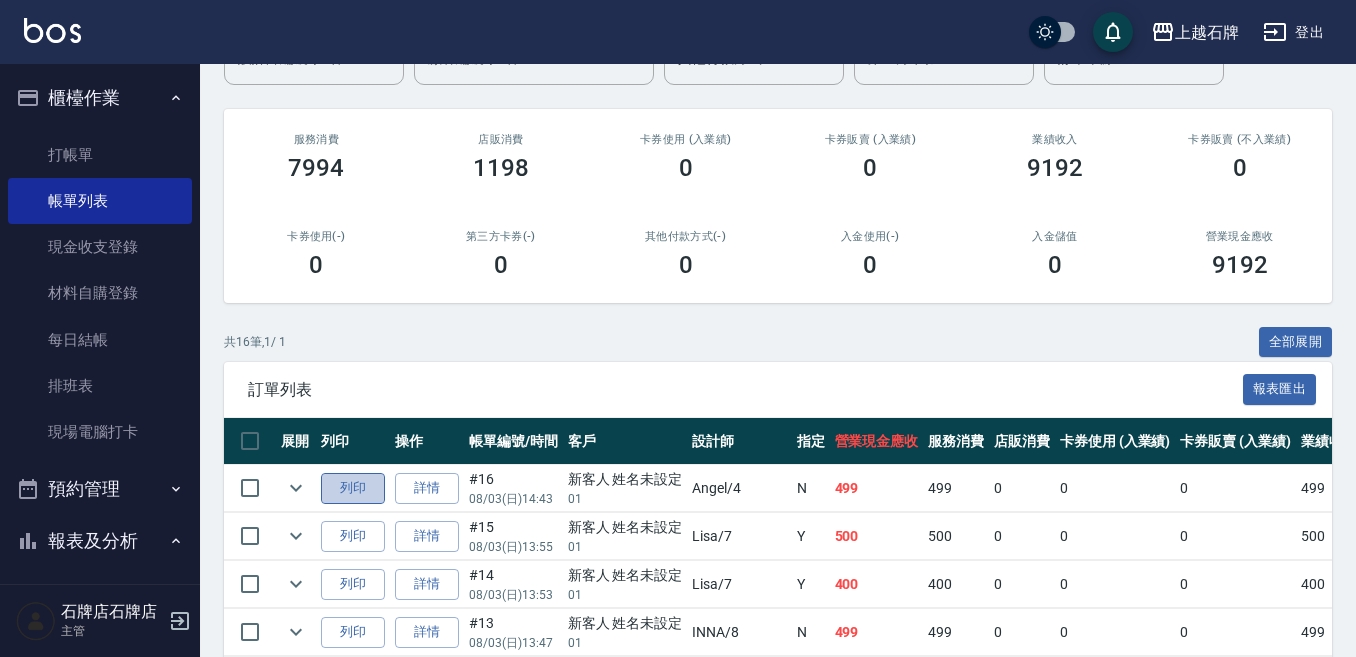 click on "列印" at bounding box center [353, 488] 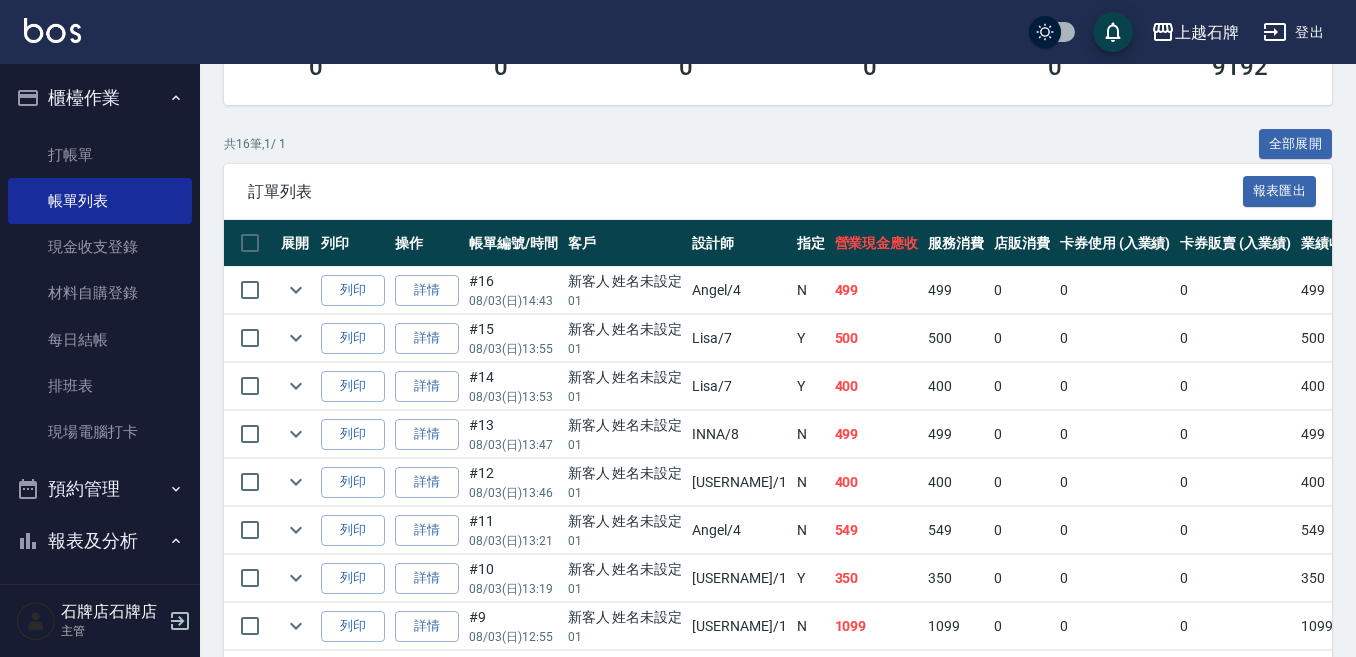 scroll, scrollTop: 400, scrollLeft: 0, axis: vertical 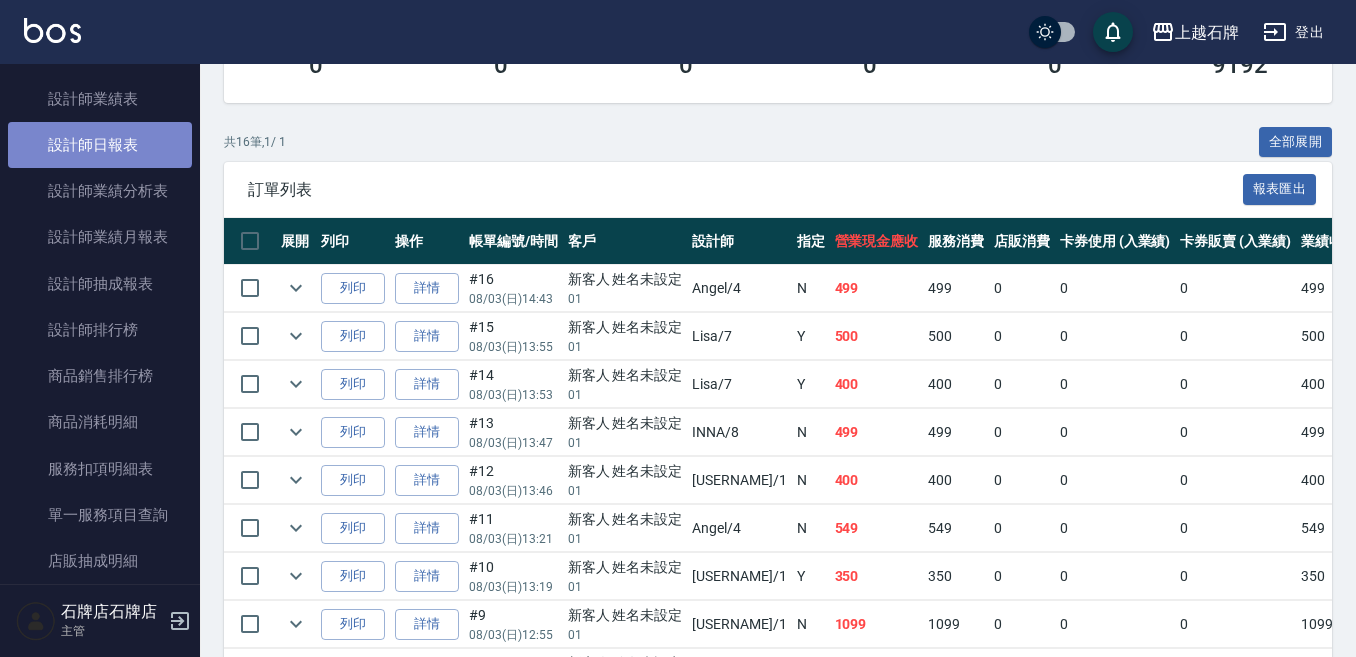 click on "設計師日報表" at bounding box center (100, 145) 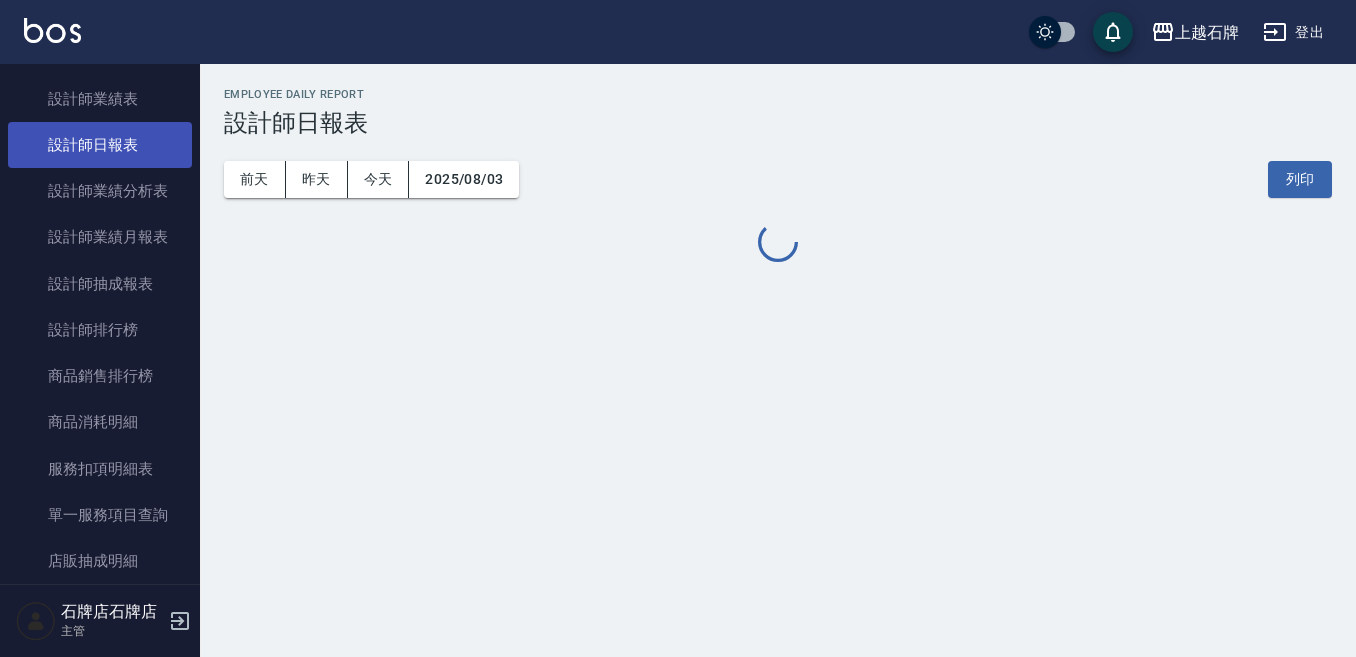 scroll, scrollTop: 0, scrollLeft: 0, axis: both 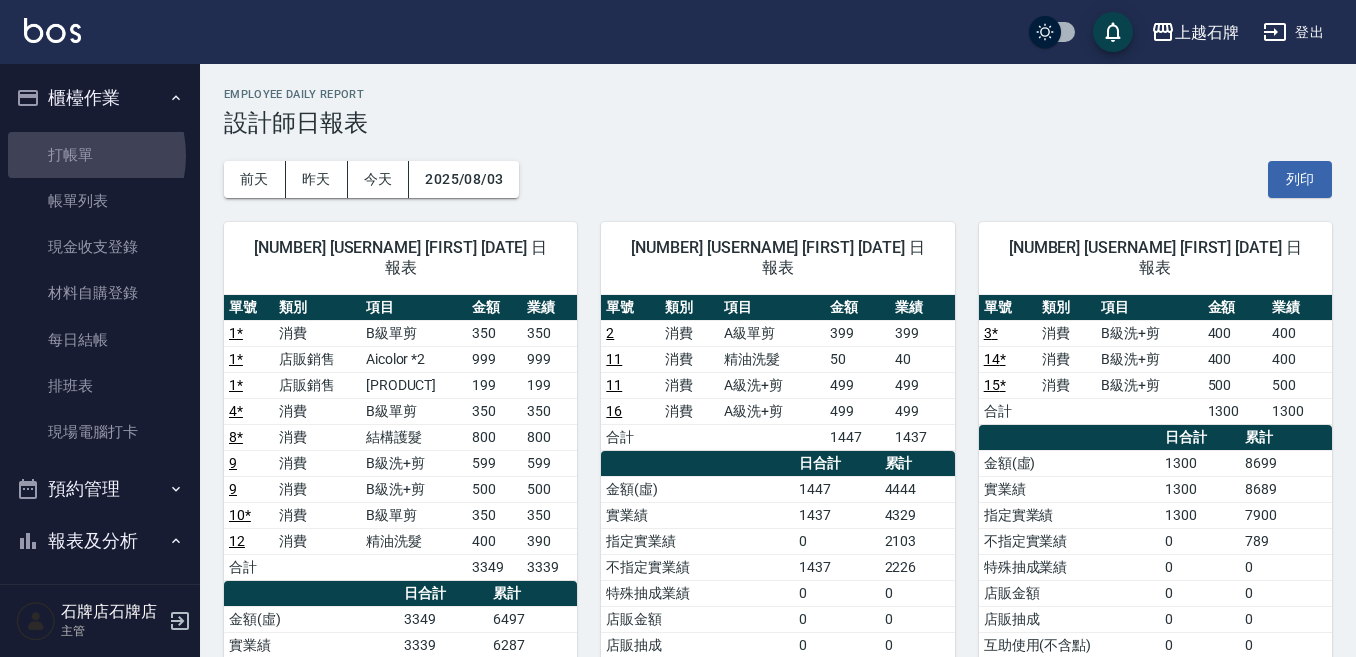 drag, startPoint x: 64, startPoint y: 155, endPoint x: 73, endPoint y: 96, distance: 59.682495 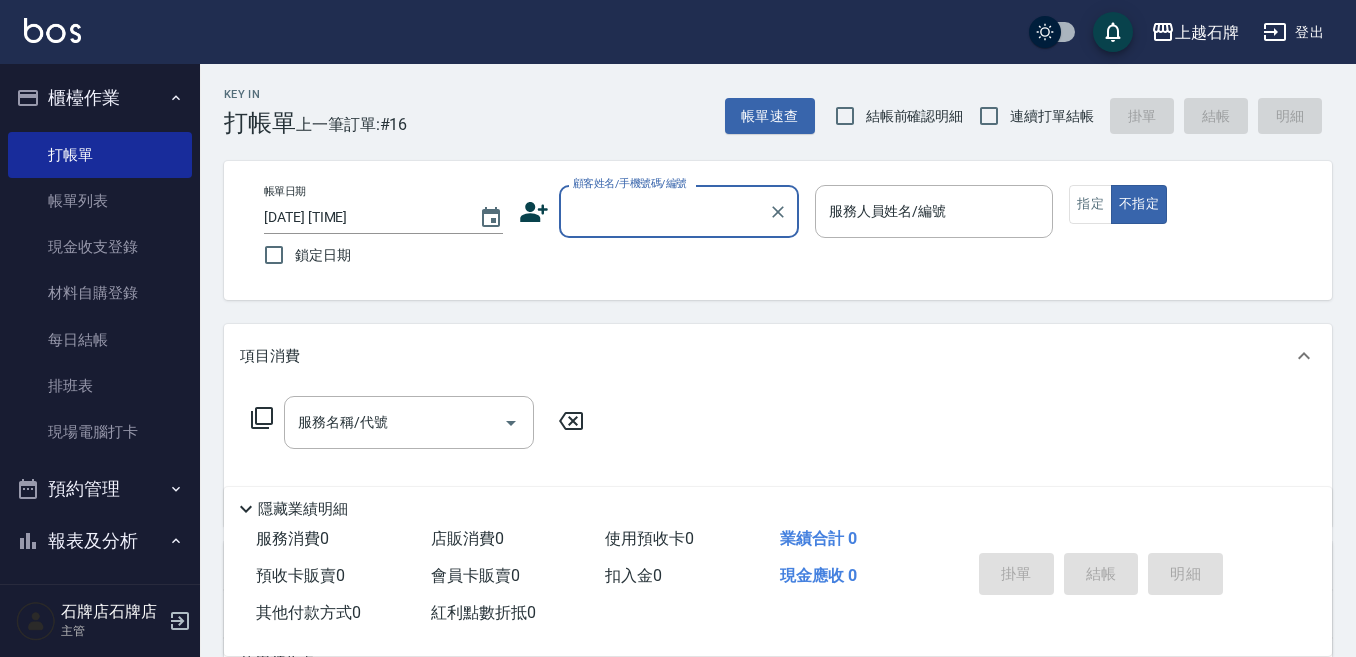 click on "顧客姓名/手機號碼/編號" at bounding box center [664, 211] 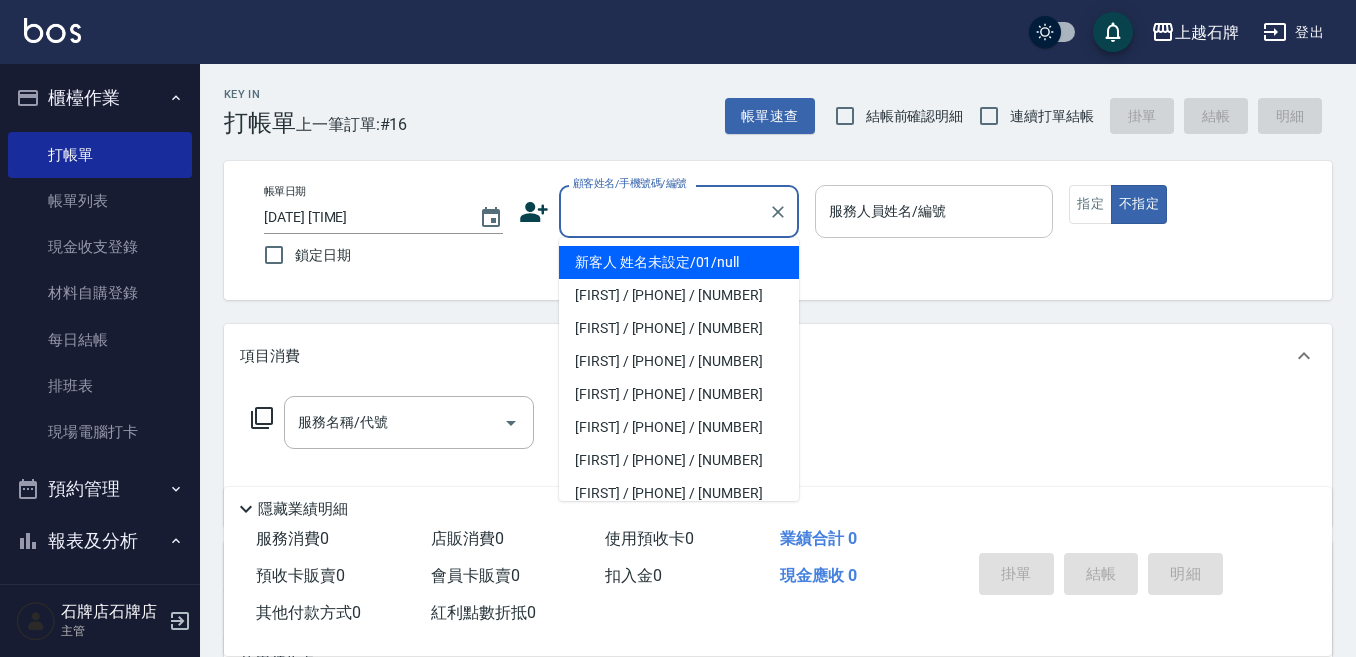 drag, startPoint x: 773, startPoint y: 252, endPoint x: 921, endPoint y: 235, distance: 148.97314 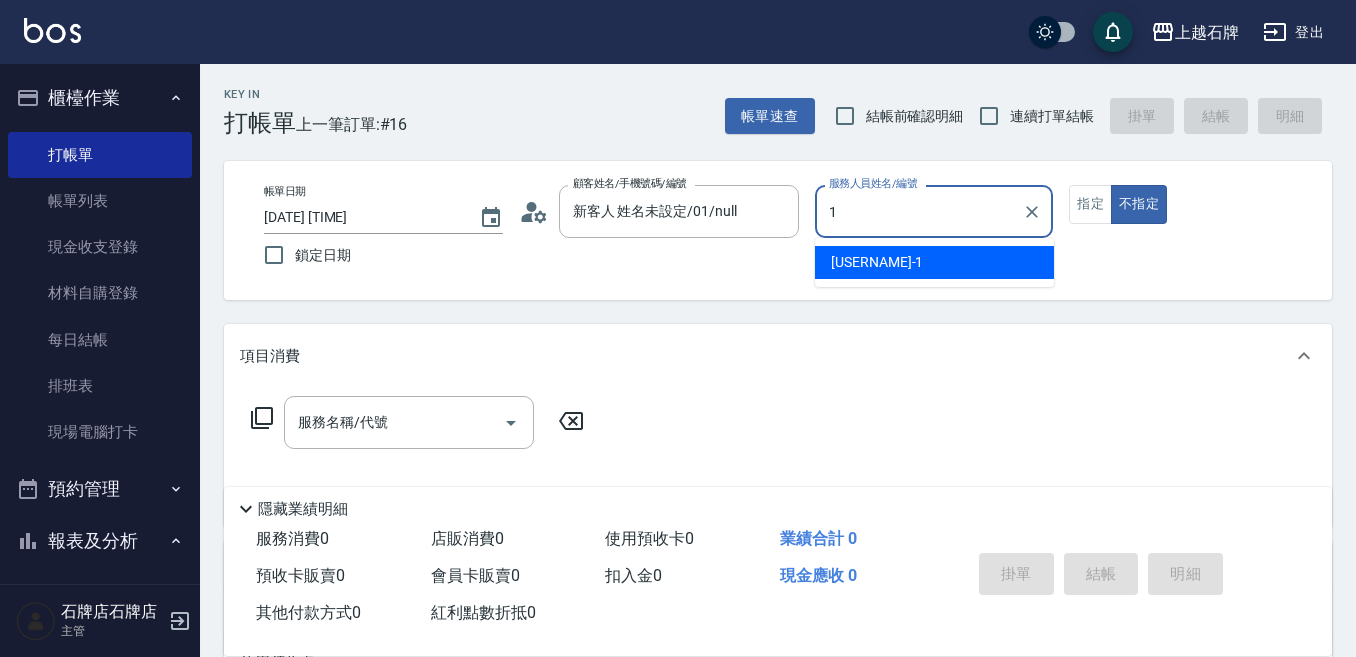 type on "新客人 姓名未設定/01/null" 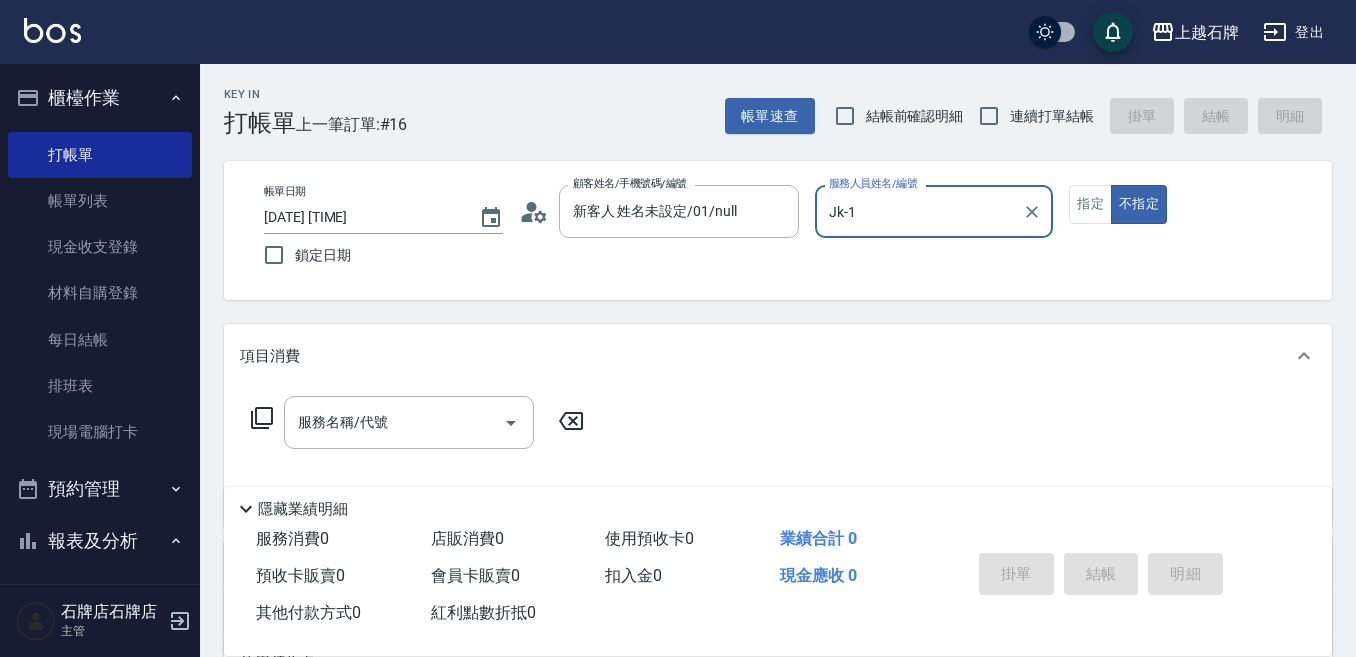 type on "Jk-1" 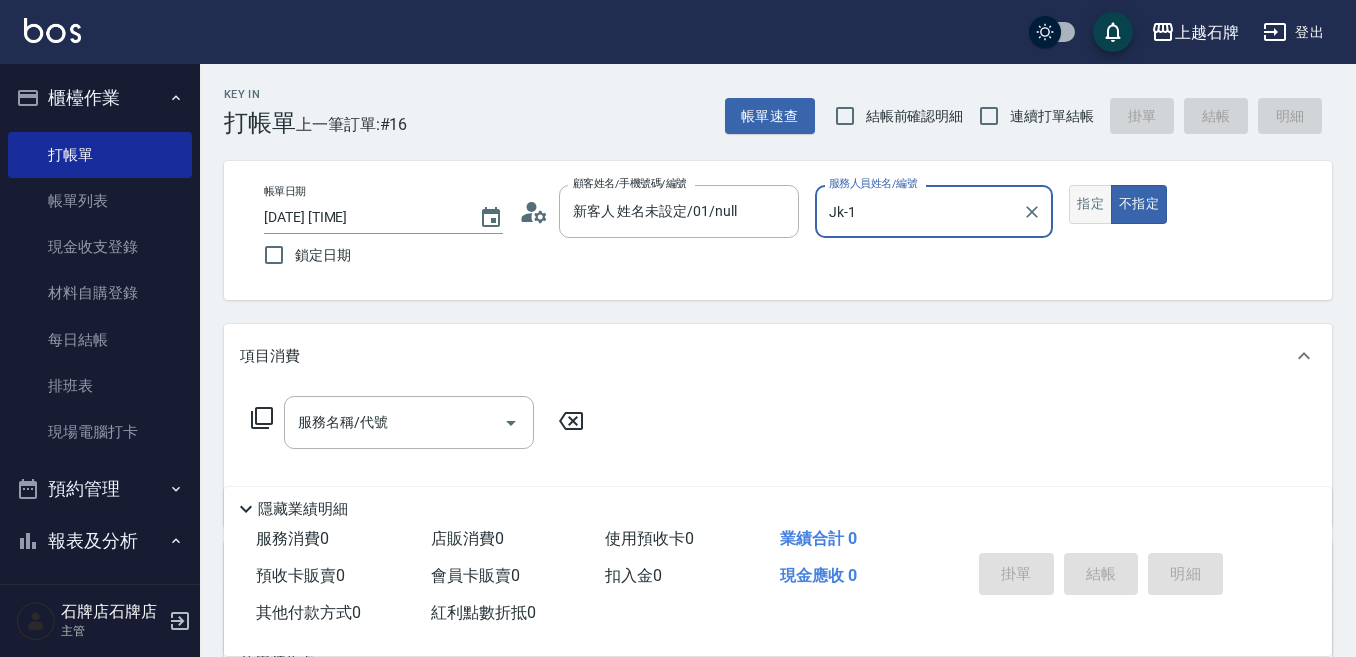 drag, startPoint x: 1067, startPoint y: 203, endPoint x: 1094, endPoint y: 210, distance: 27.89265 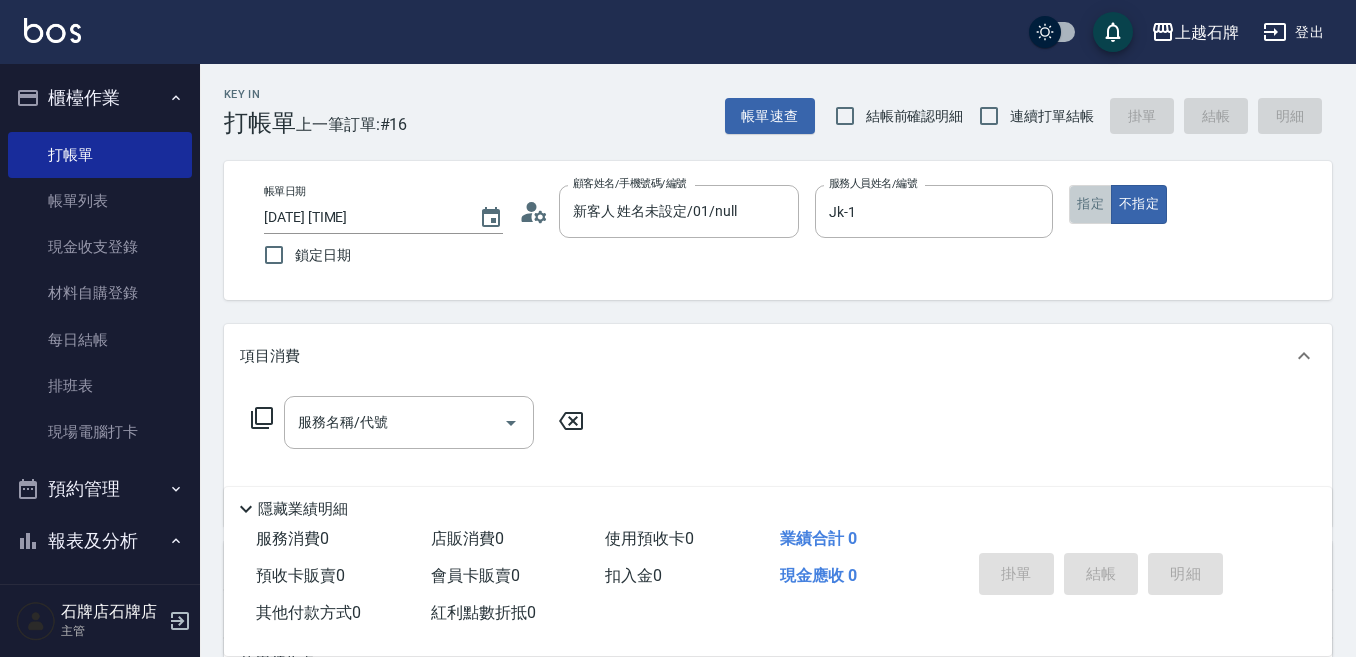 drag, startPoint x: 1094, startPoint y: 210, endPoint x: 1080, endPoint y: 219, distance: 16.643316 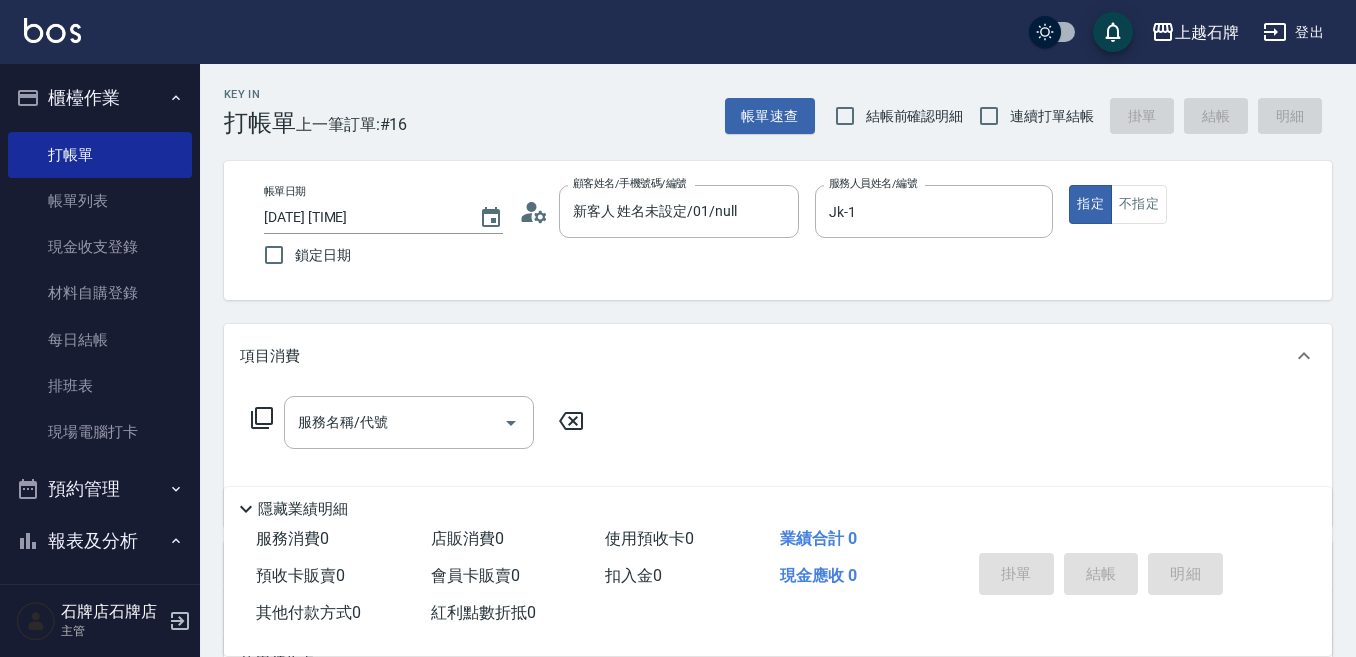 click on "服務名稱/代號 服務名稱/代號" at bounding box center (778, 457) 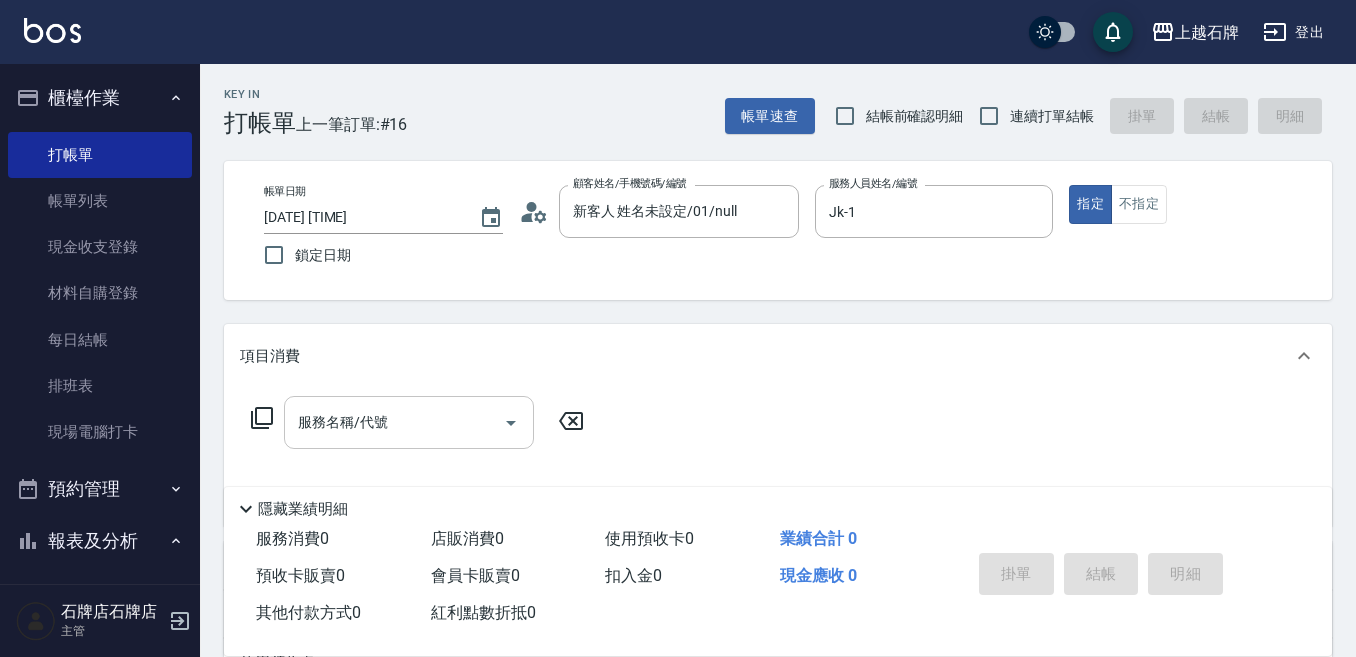 click on "服務名稱/代號" at bounding box center (394, 422) 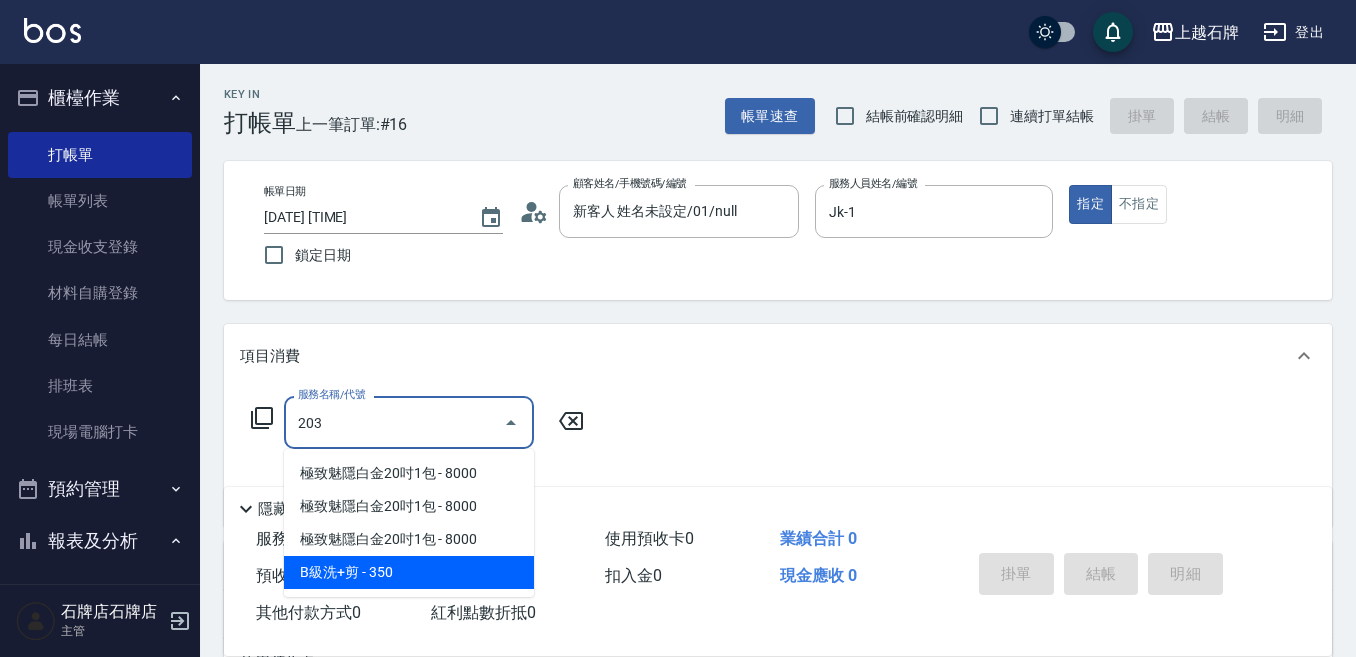 drag, startPoint x: 436, startPoint y: 574, endPoint x: 549, endPoint y: 454, distance: 164.83022 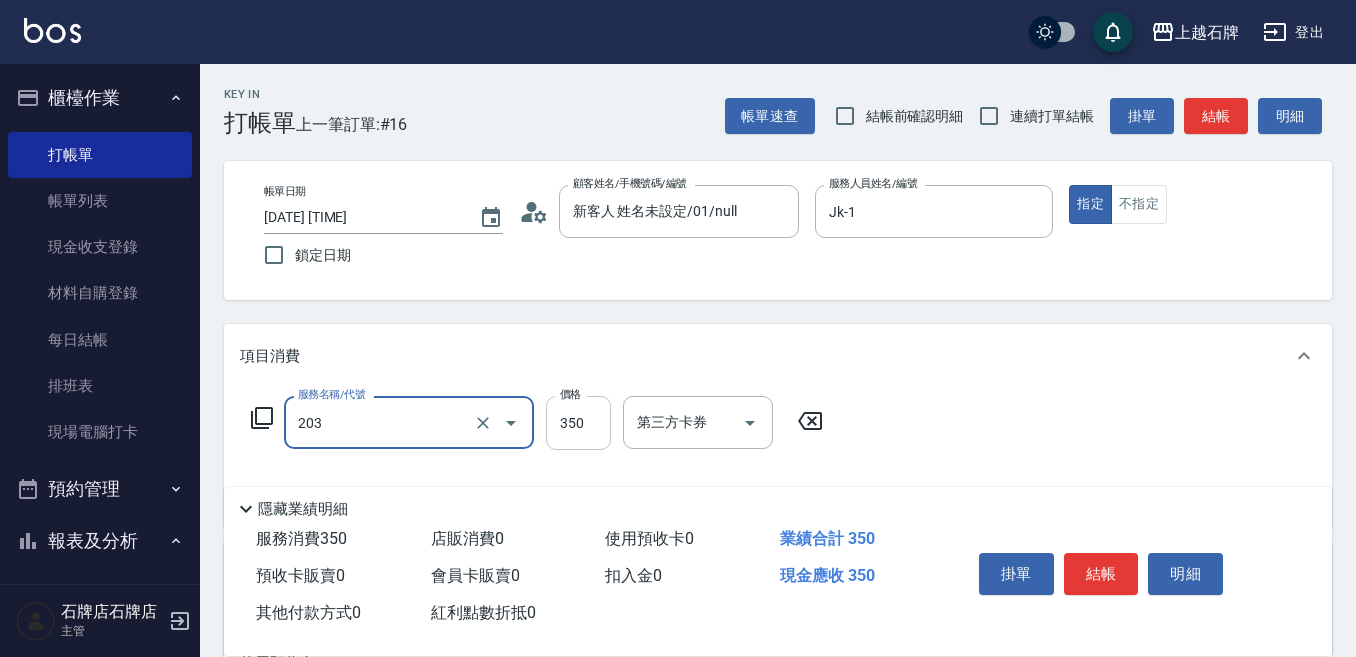 type on "B級洗+剪(203)" 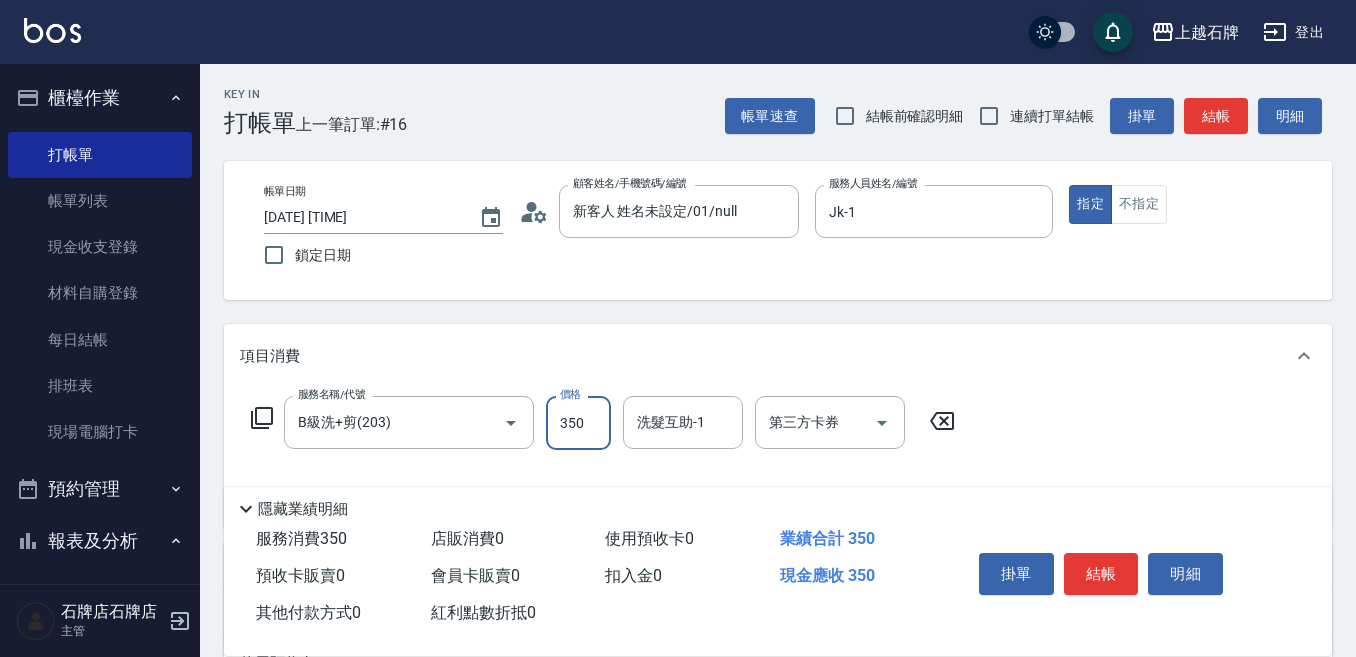click on "350" at bounding box center (578, 423) 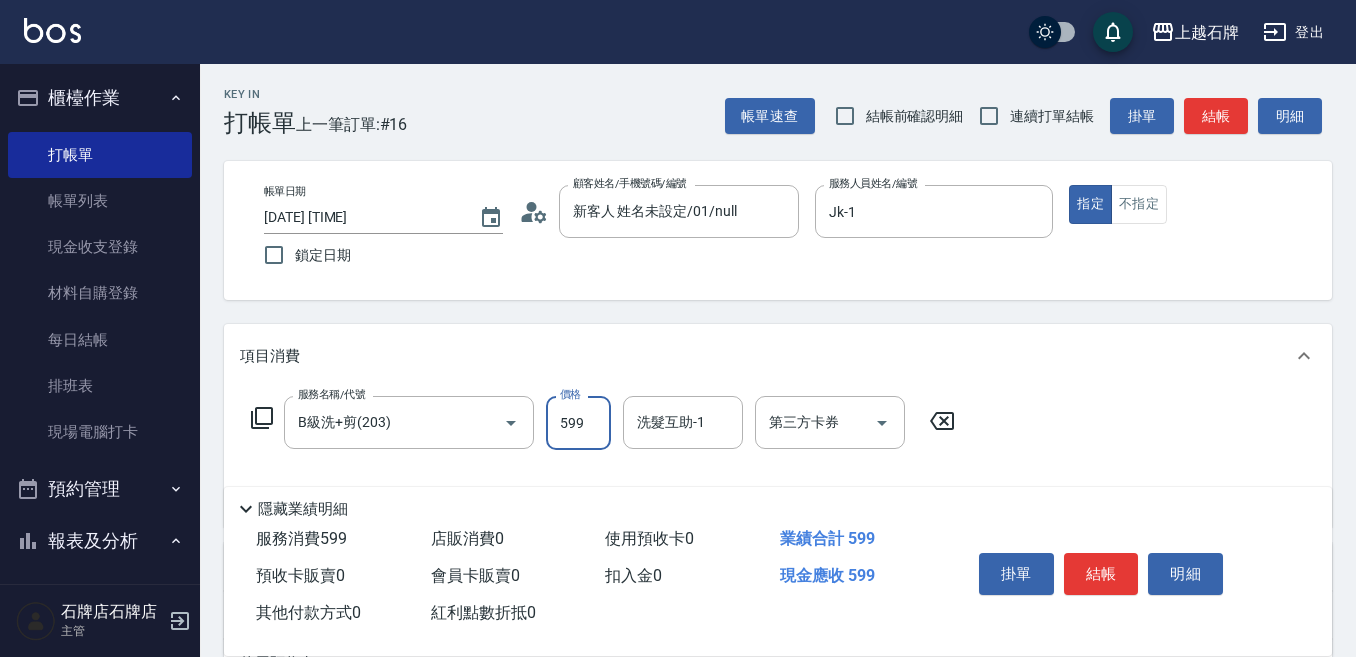 type on "599" 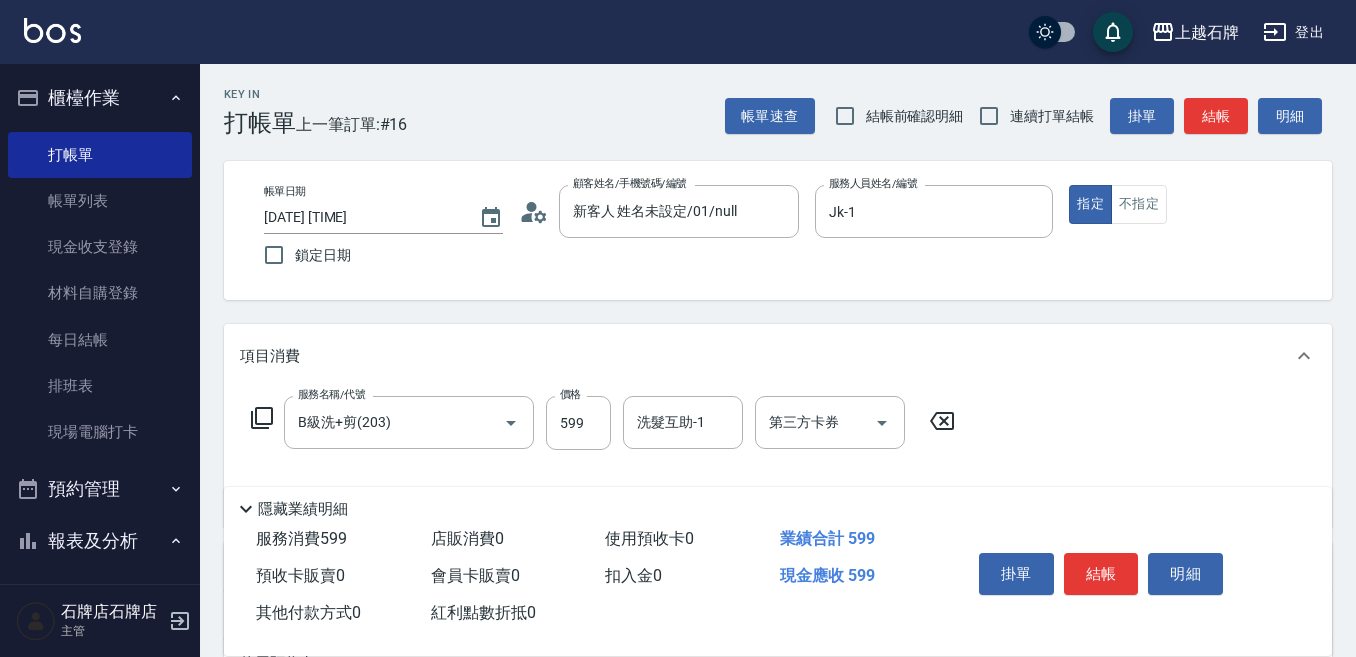 click on "掛單 結帳 明細" at bounding box center [1101, 576] 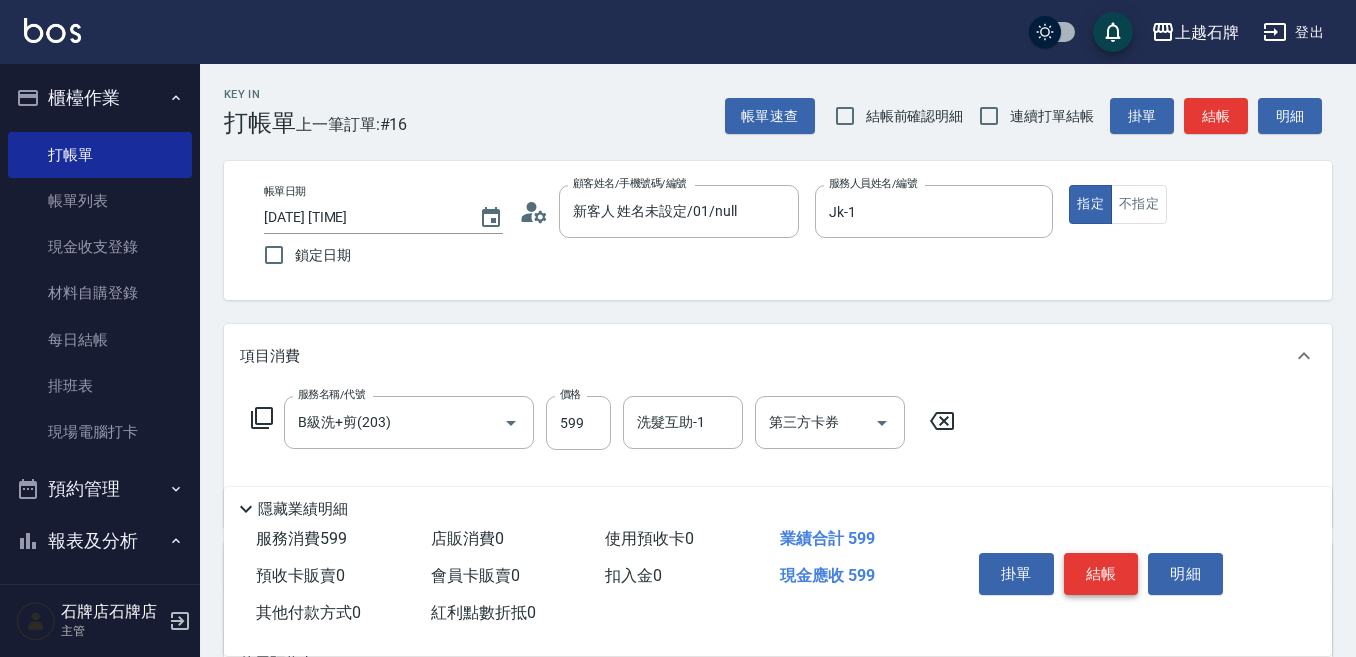 click on "結帳" at bounding box center (1101, 574) 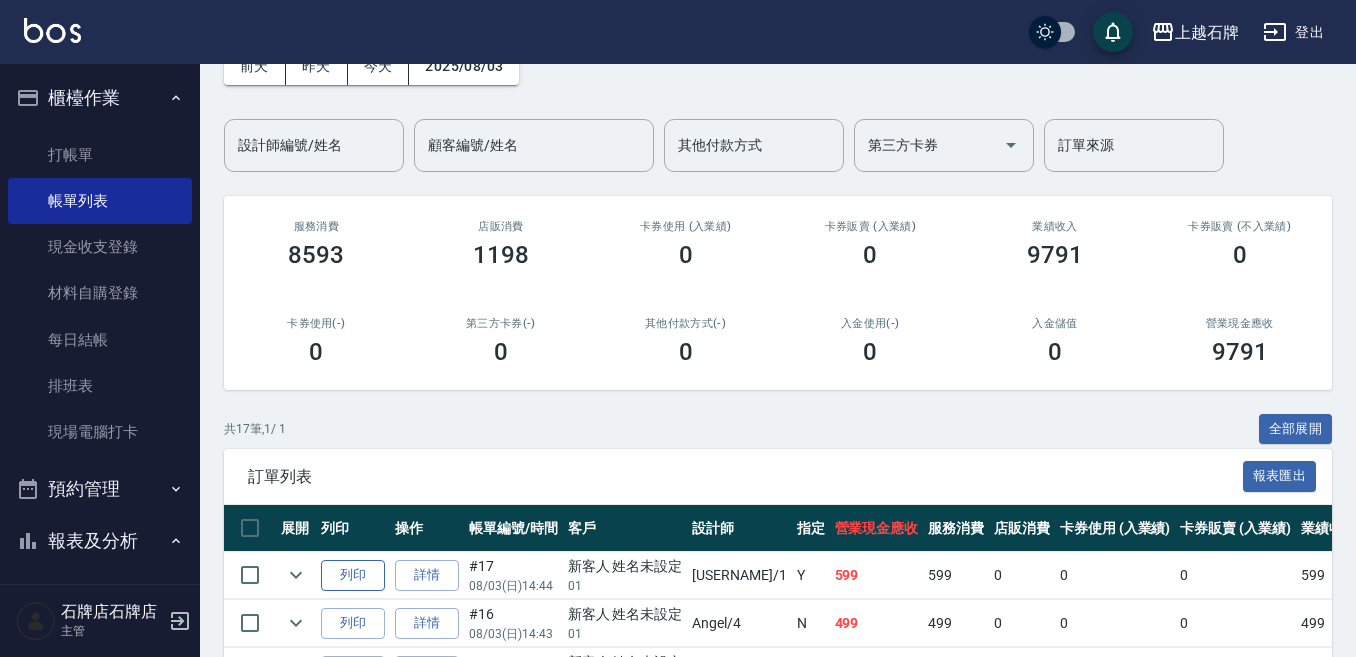 scroll, scrollTop: 200, scrollLeft: 0, axis: vertical 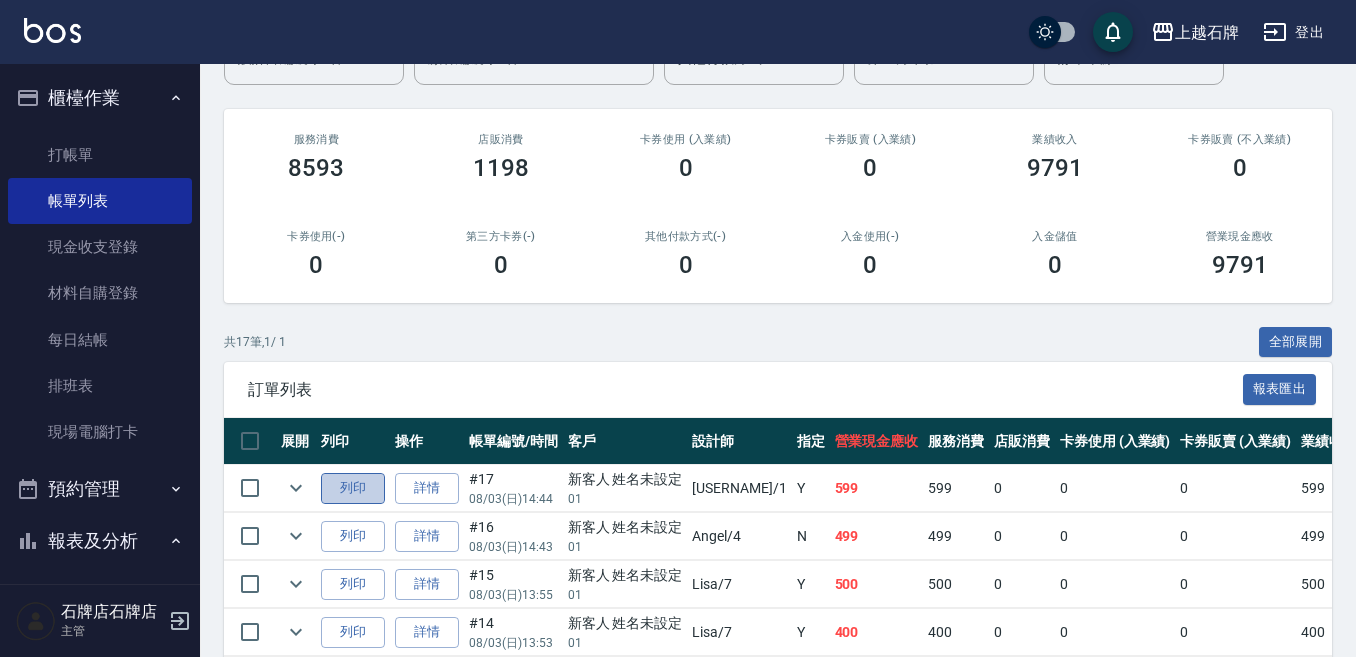 click on "列印" at bounding box center [353, 488] 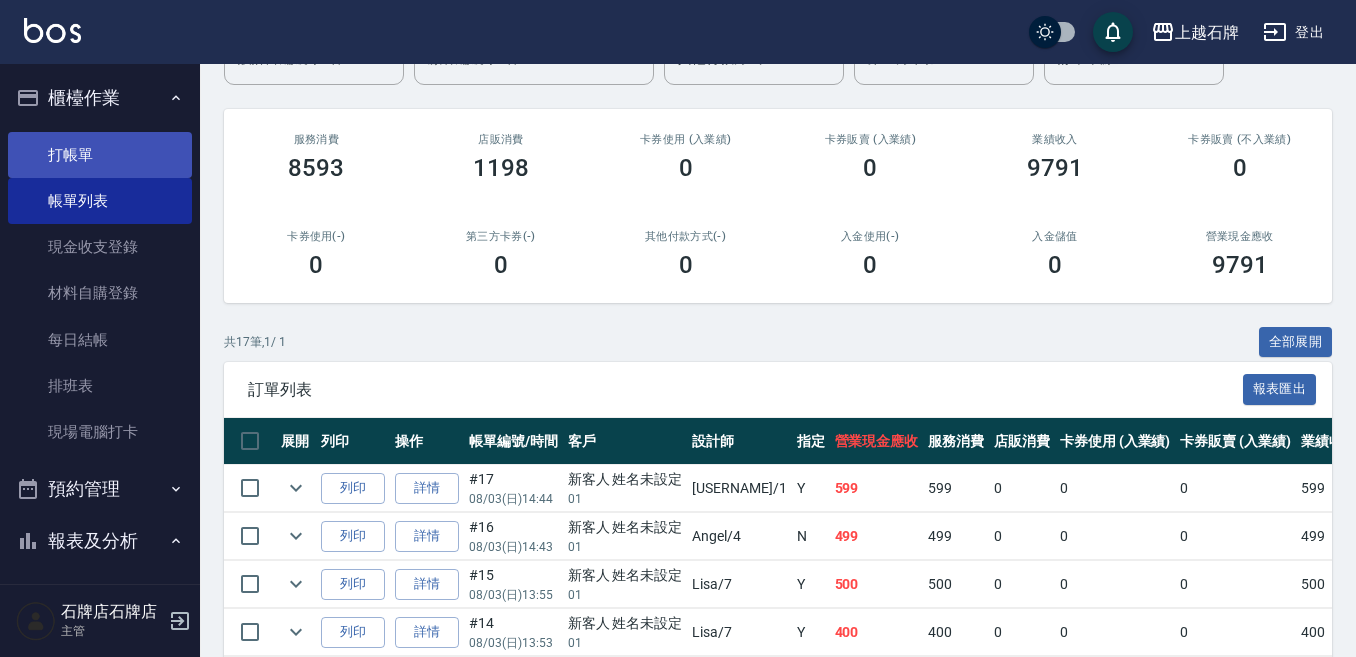 click on "打帳單" at bounding box center (100, 155) 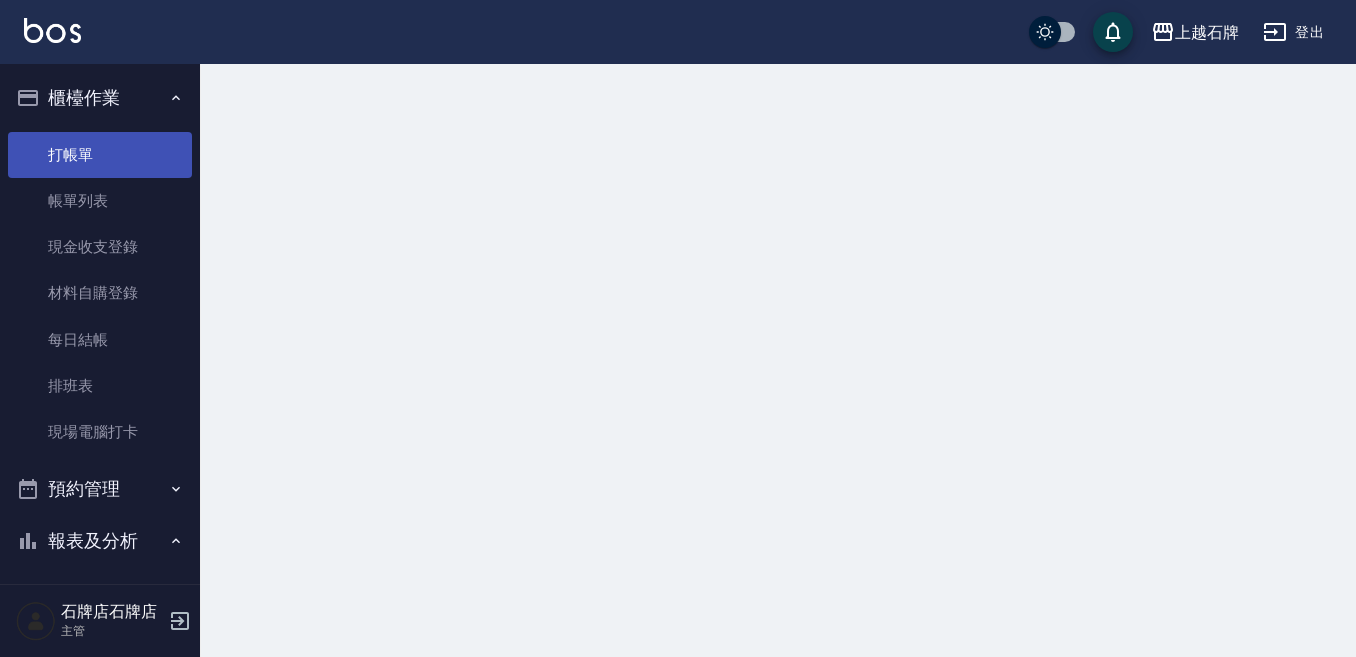 scroll, scrollTop: 0, scrollLeft: 0, axis: both 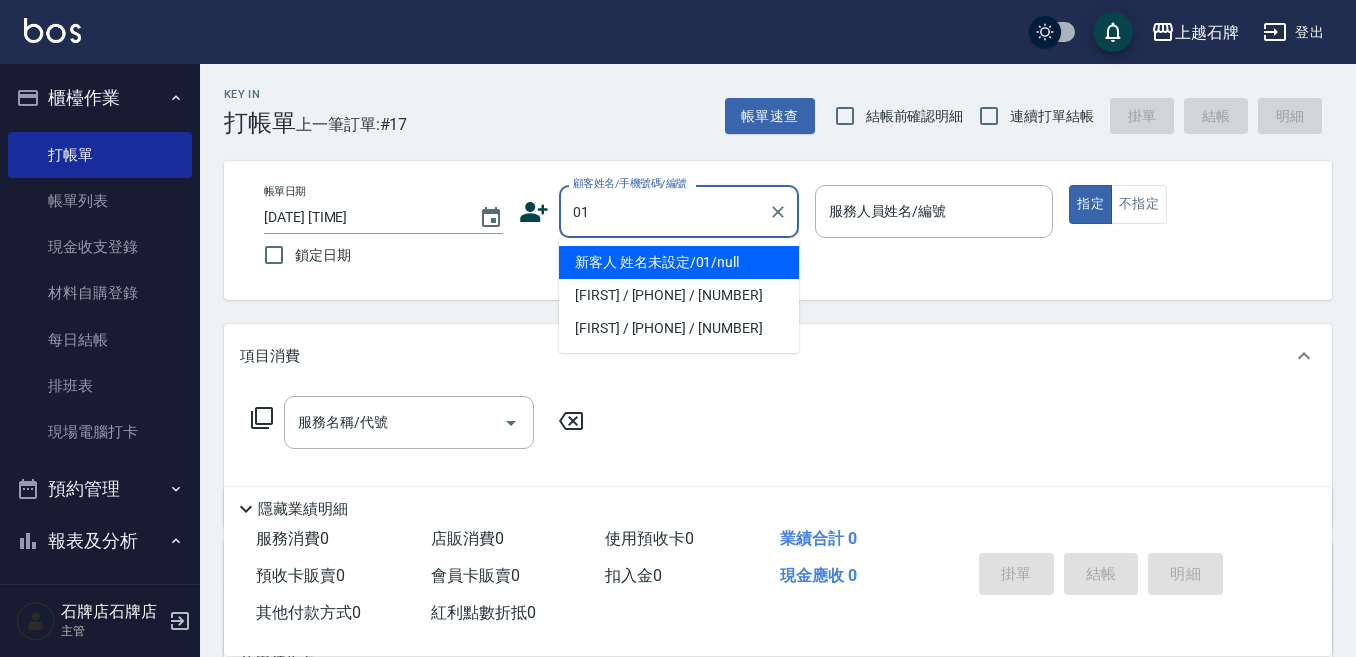 click on "新客人 姓名未設定/01/null" at bounding box center [679, 262] 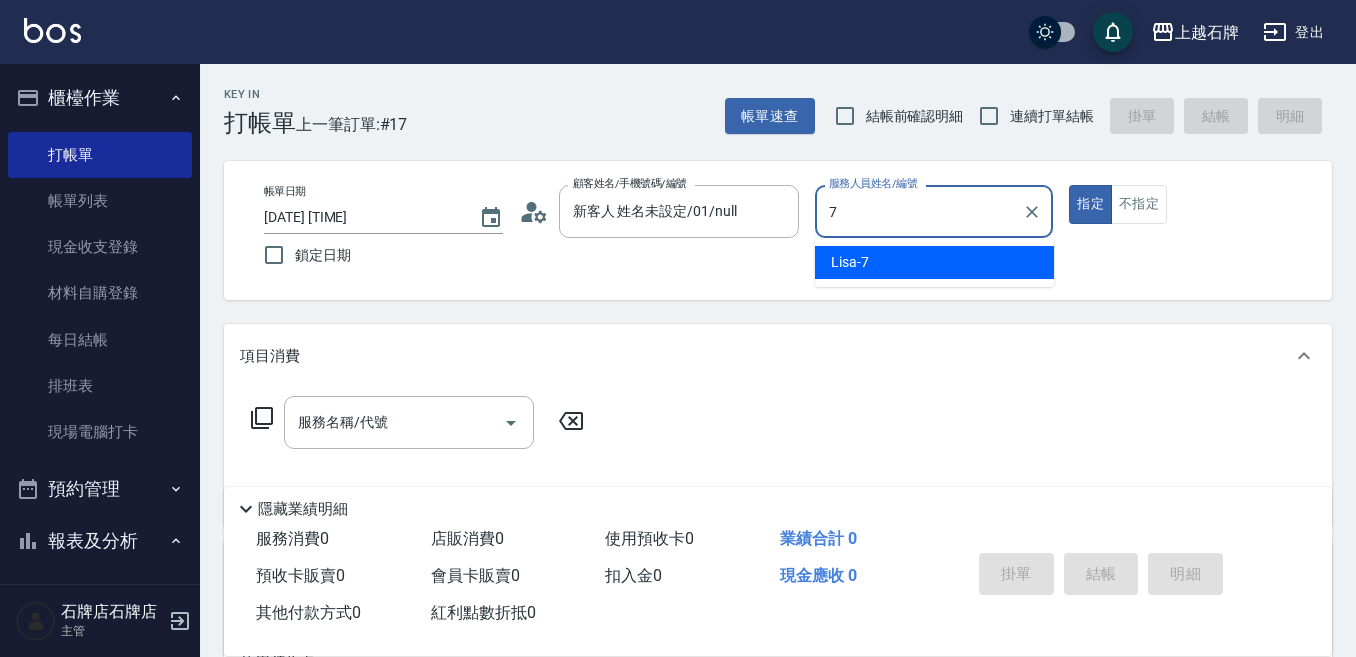 click on "[USERNAME] - [NUMBER]" at bounding box center (934, 262) 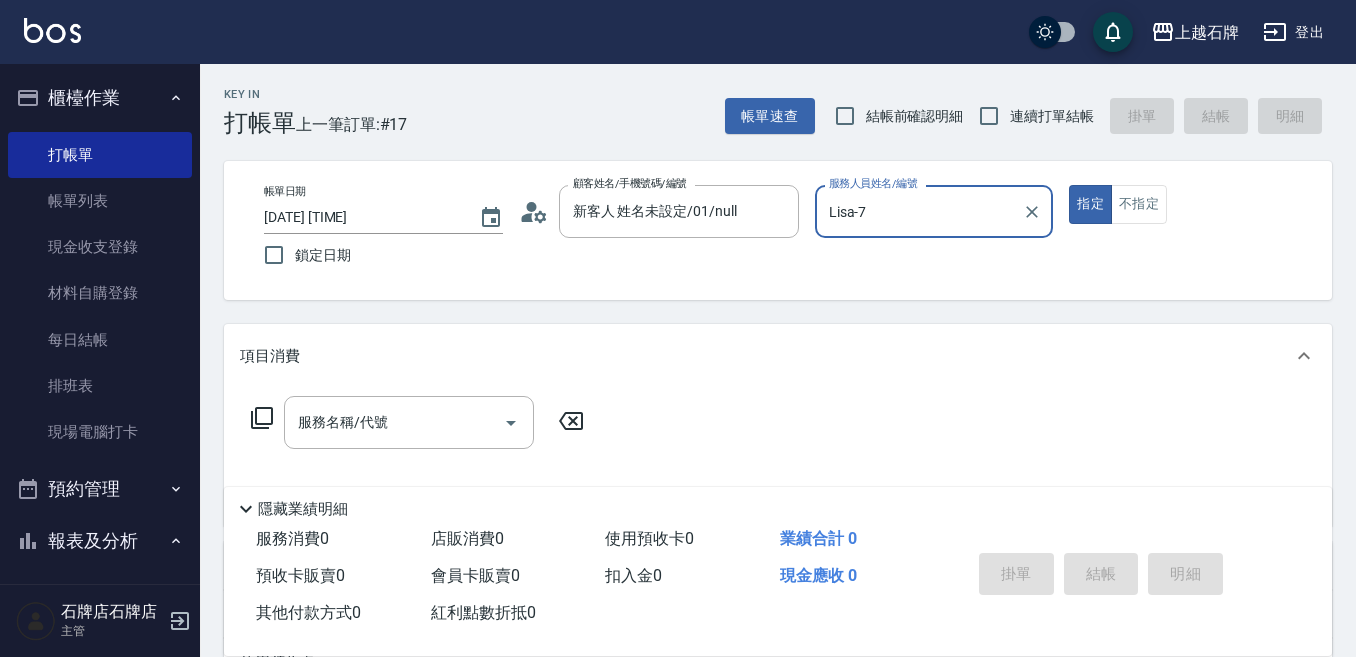 type on "Lisa-7" 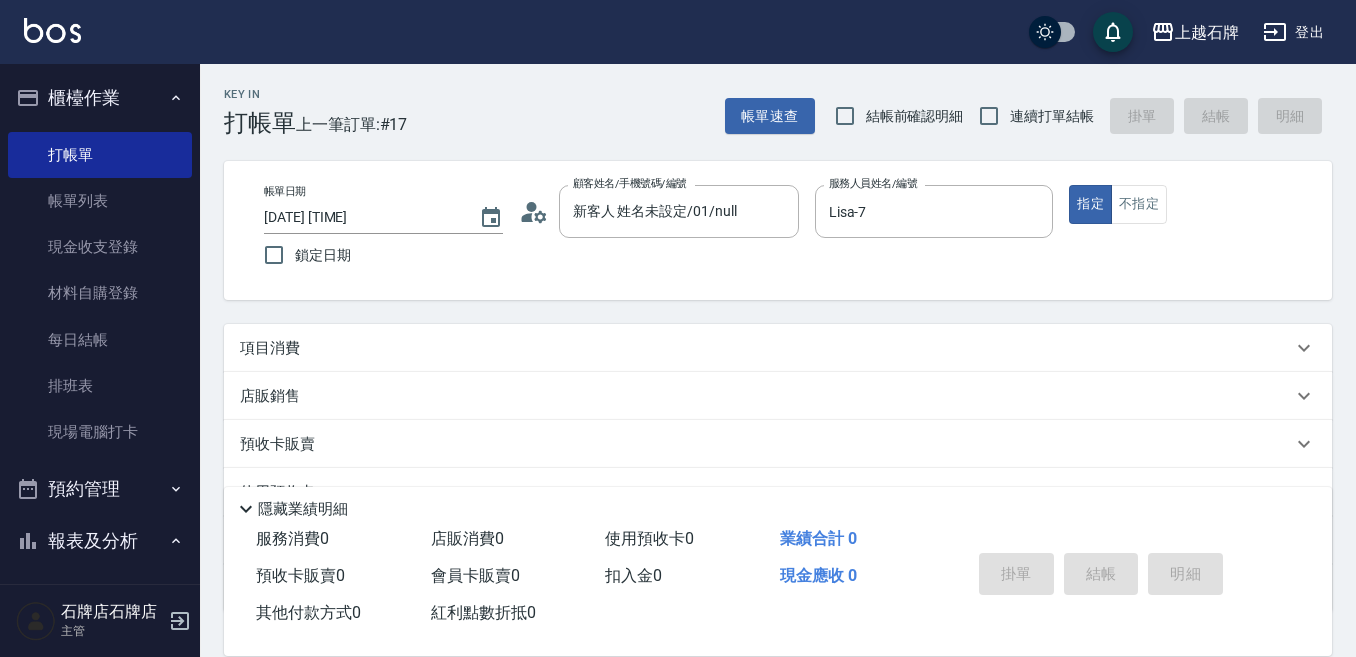 click on "店販銷售" at bounding box center [766, 396] 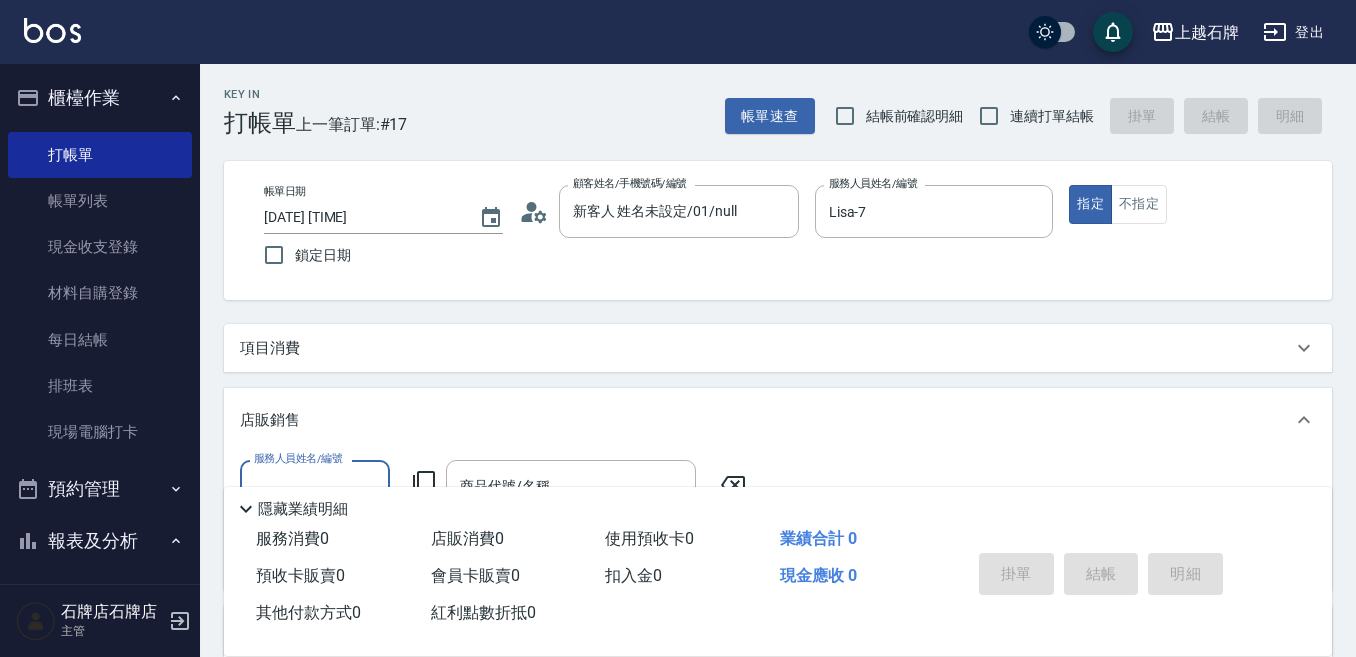 scroll, scrollTop: 0, scrollLeft: 0, axis: both 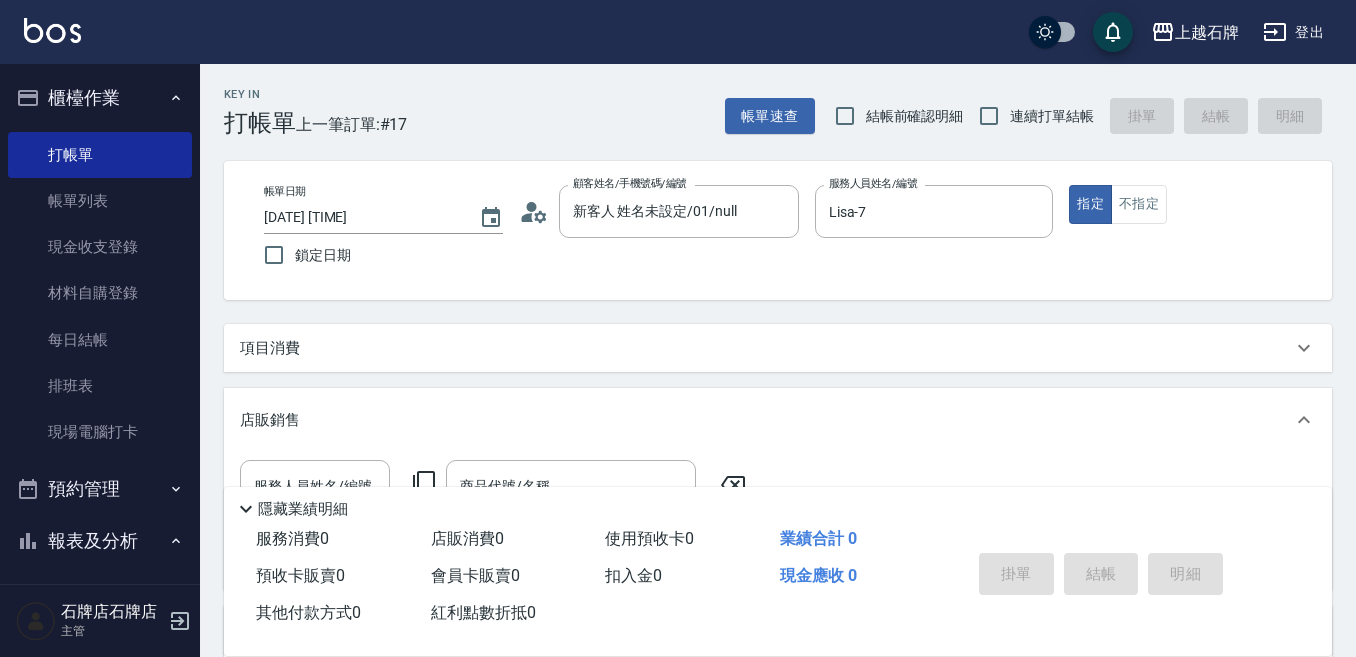 click on "項目消費" at bounding box center (270, 348) 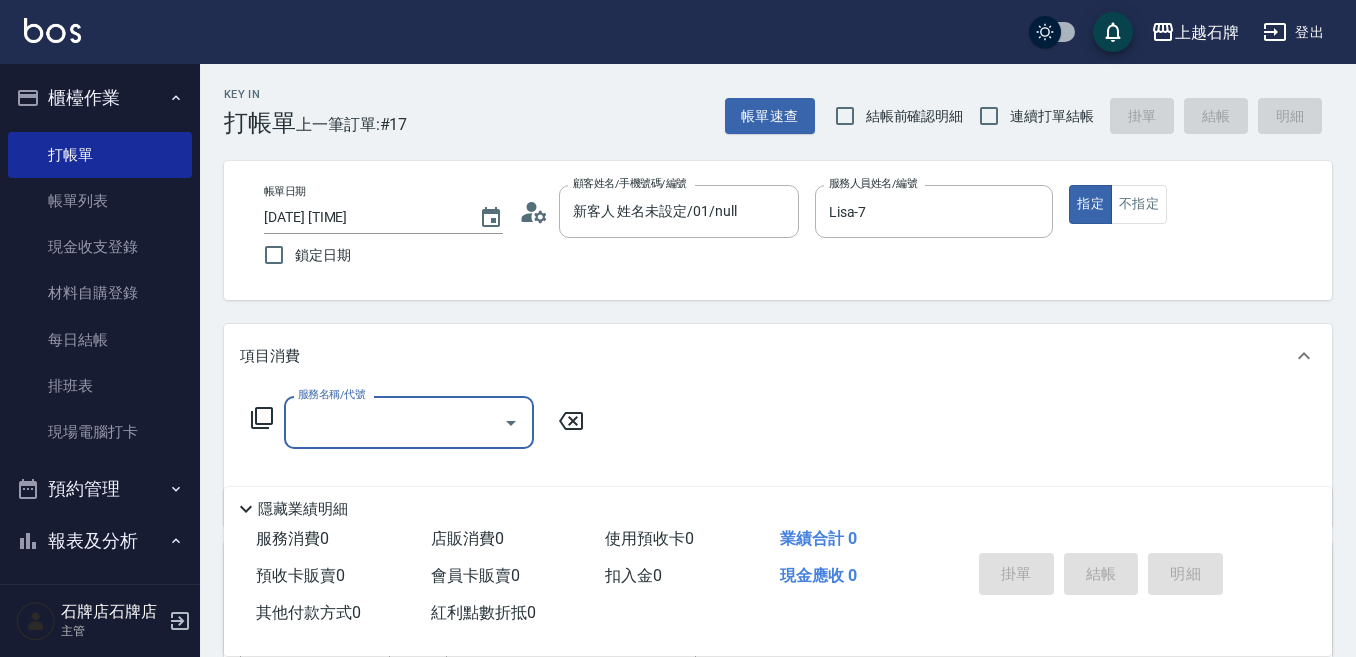 scroll, scrollTop: 0, scrollLeft: 0, axis: both 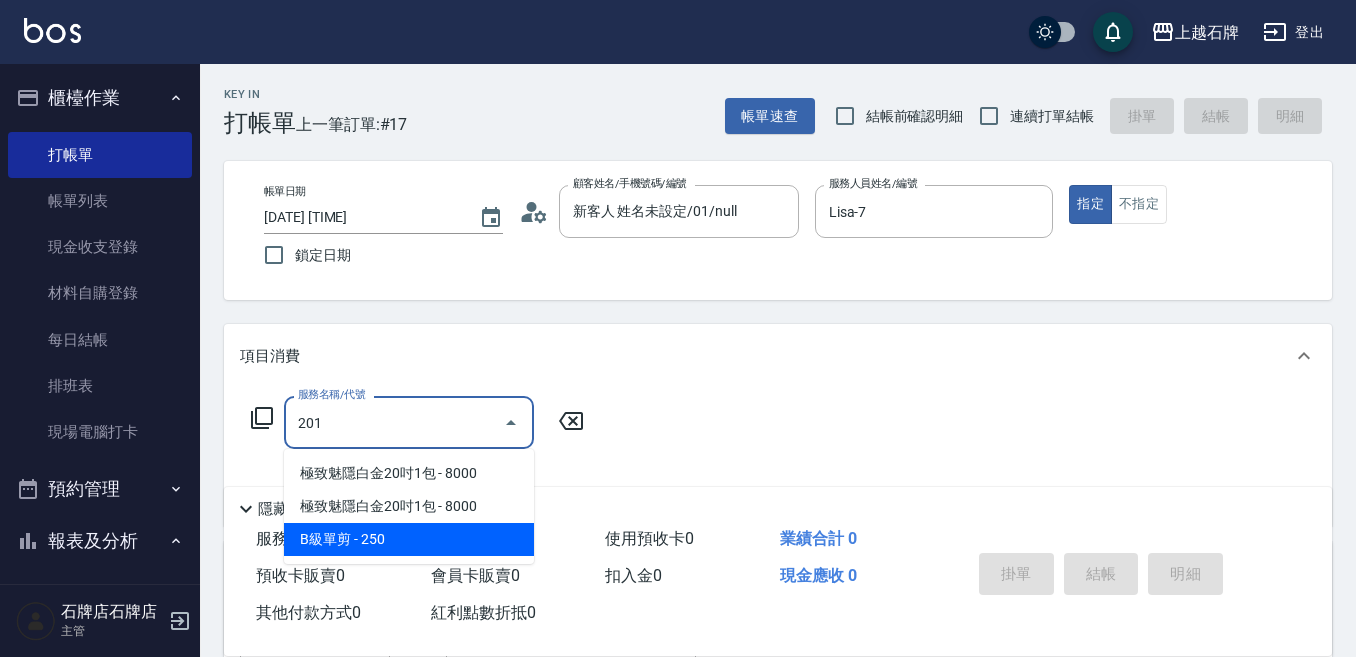 drag, startPoint x: 406, startPoint y: 543, endPoint x: 455, endPoint y: 522, distance: 53.310413 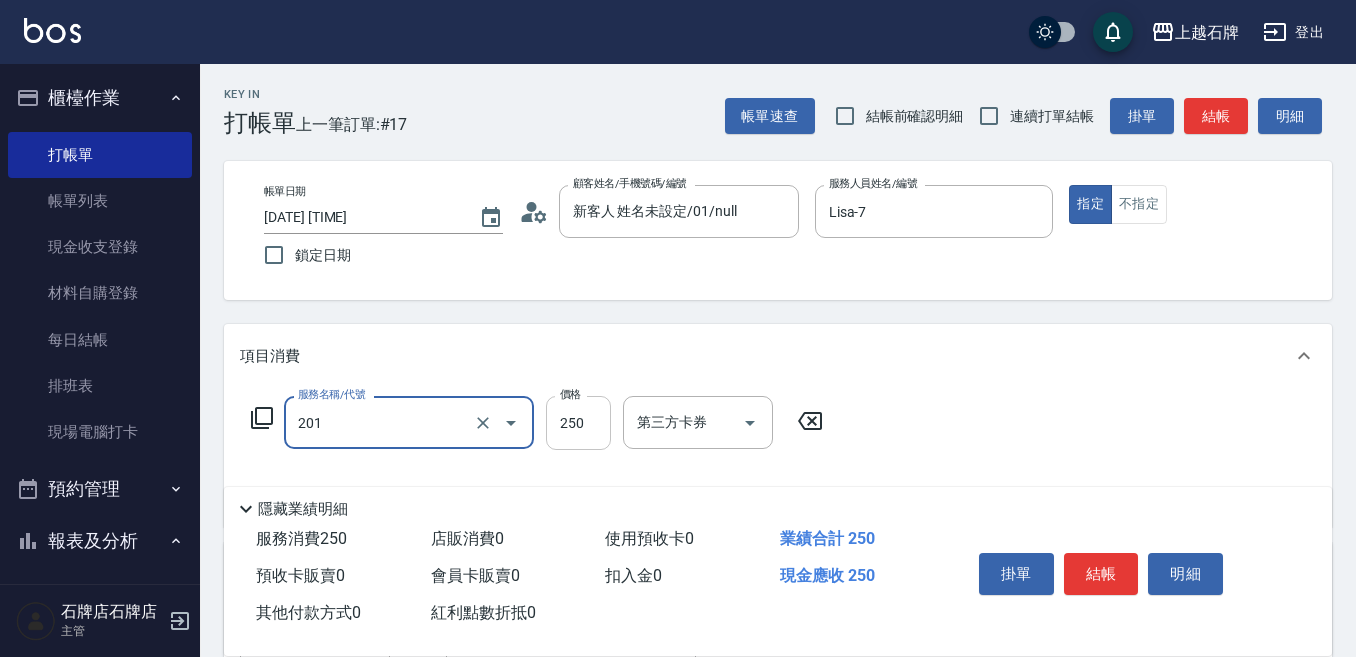 type on "B級單剪(201)" 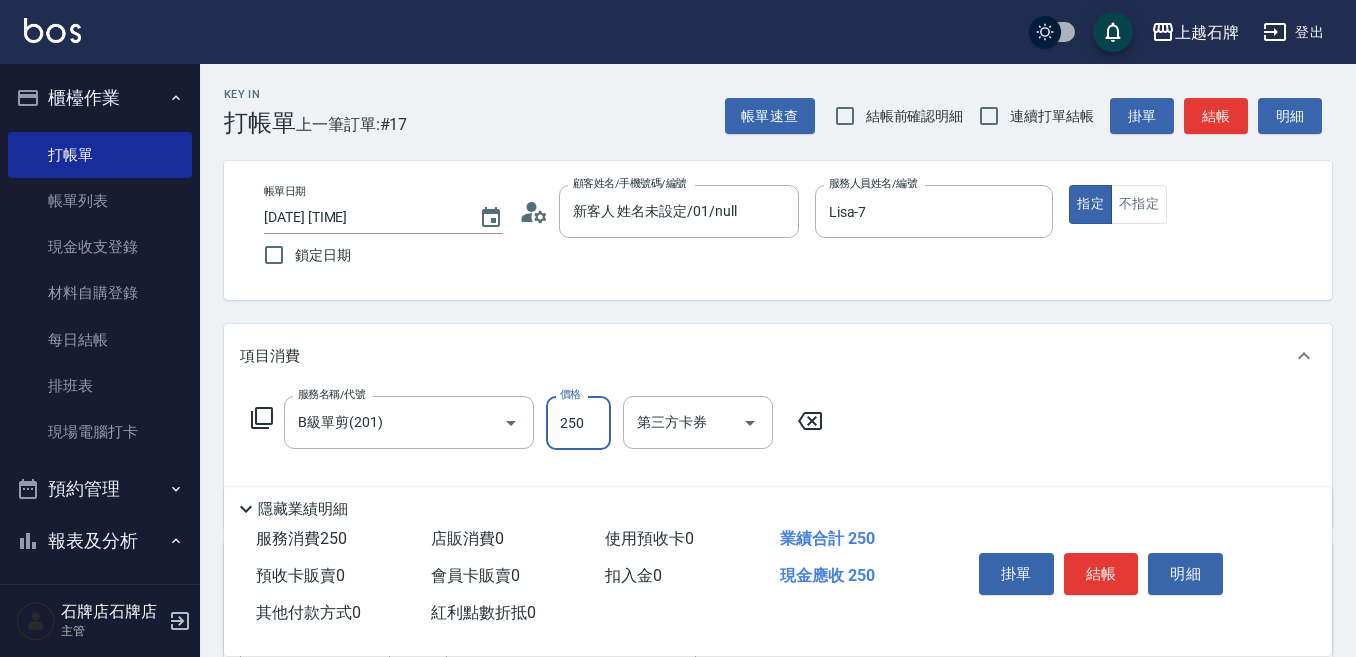 click on "250" at bounding box center [578, 423] 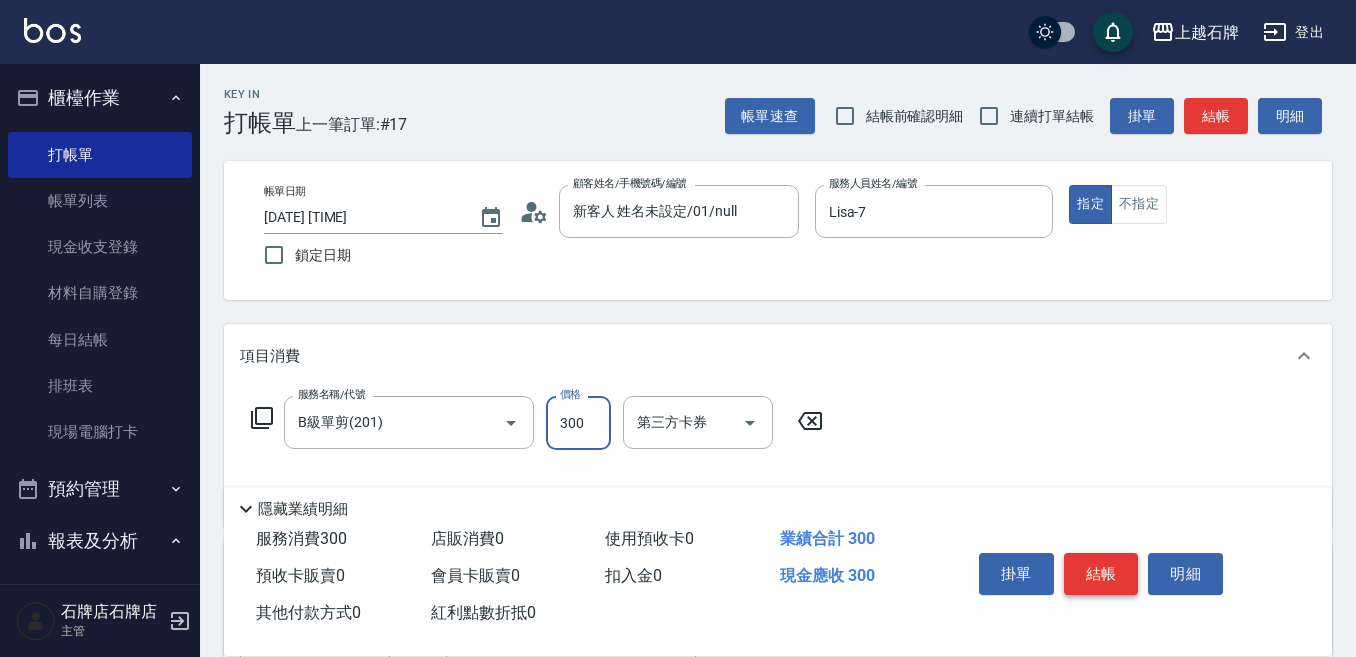 type on "300" 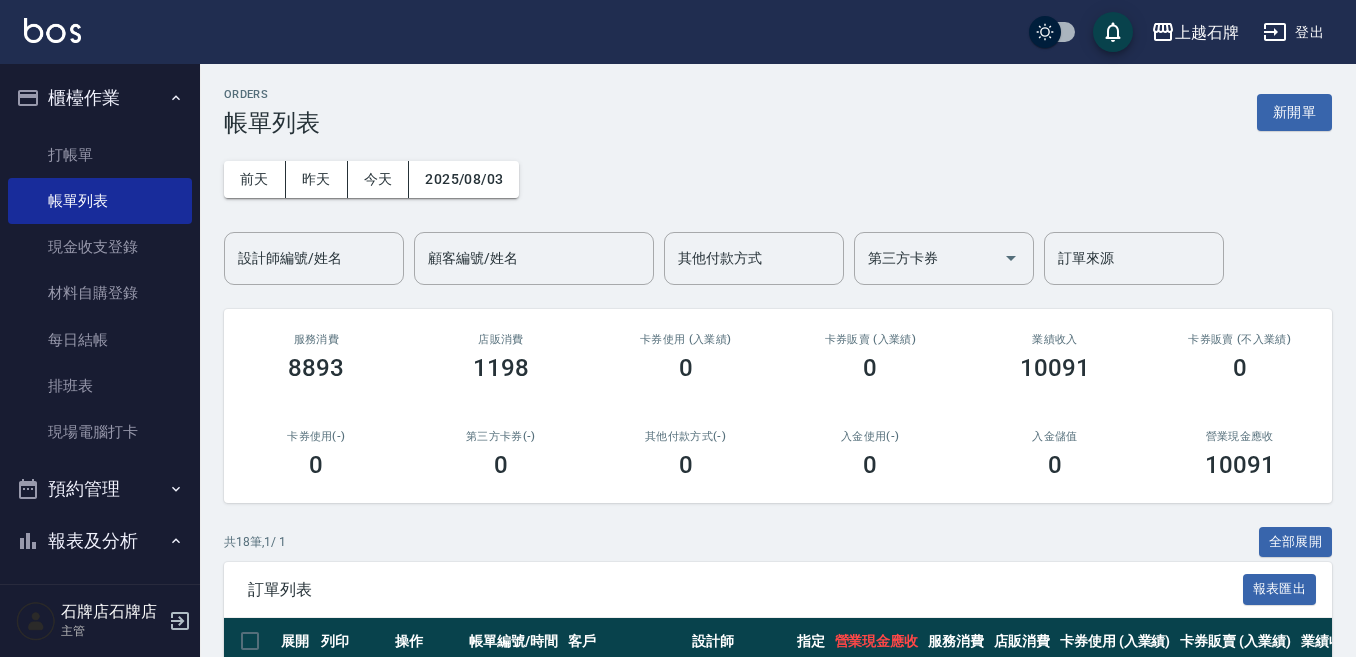 scroll, scrollTop: 300, scrollLeft: 0, axis: vertical 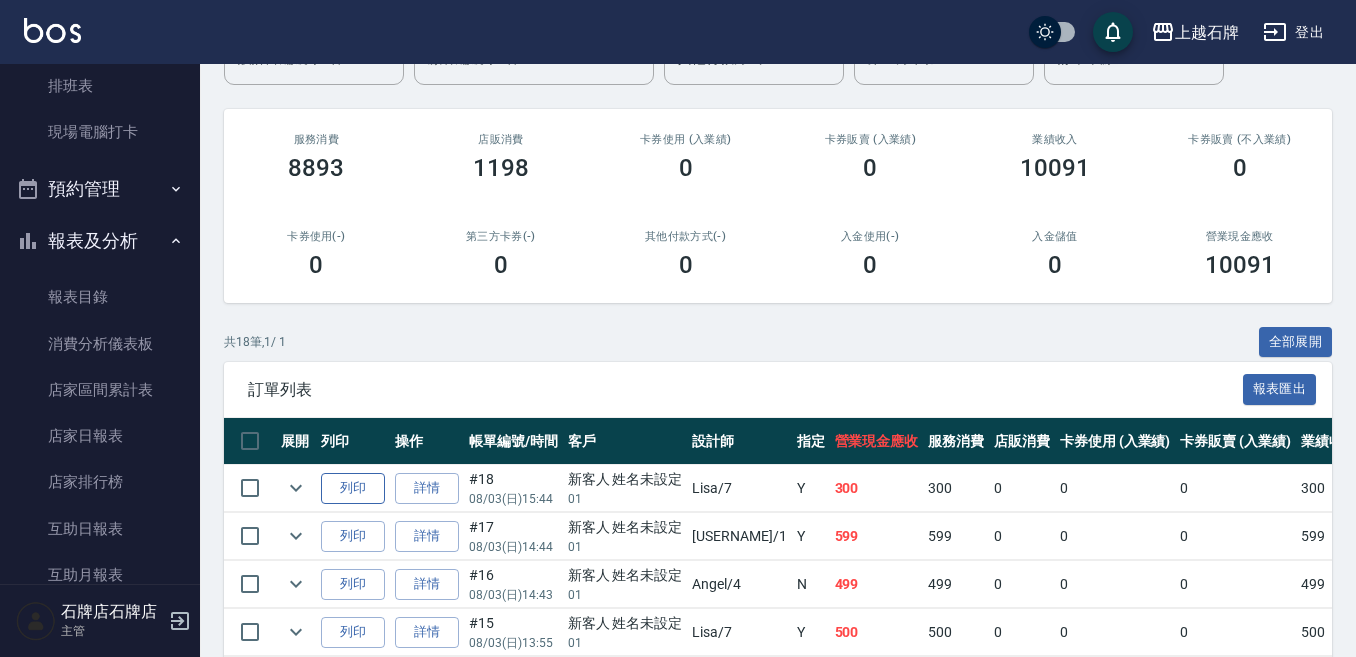 click on "列印" at bounding box center (353, 488) 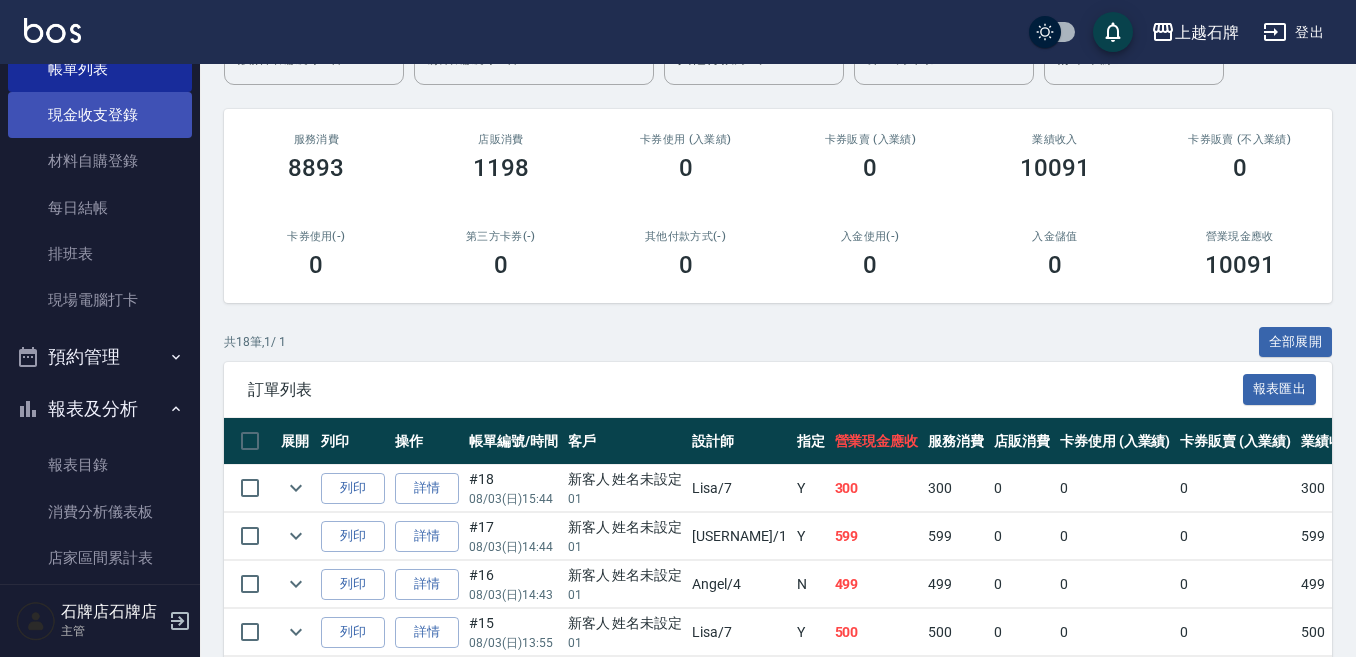 scroll, scrollTop: 0, scrollLeft: 0, axis: both 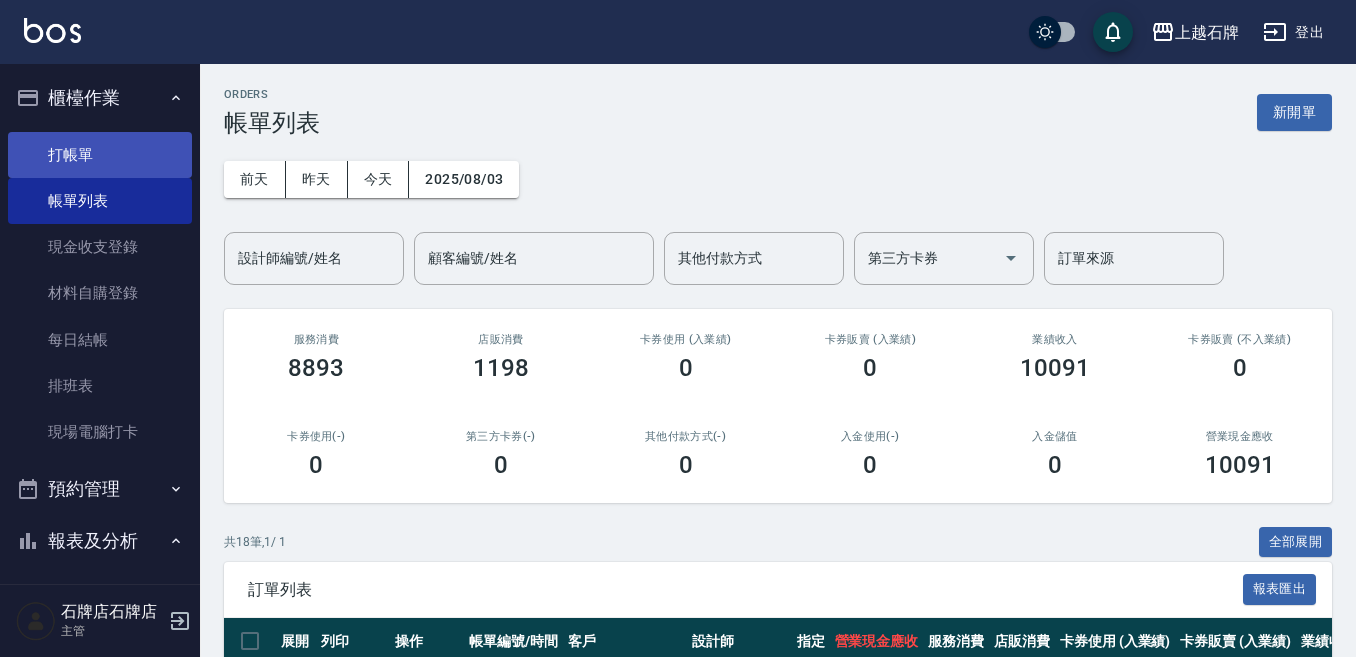drag, startPoint x: 88, startPoint y: 145, endPoint x: 97, endPoint y: 140, distance: 10.29563 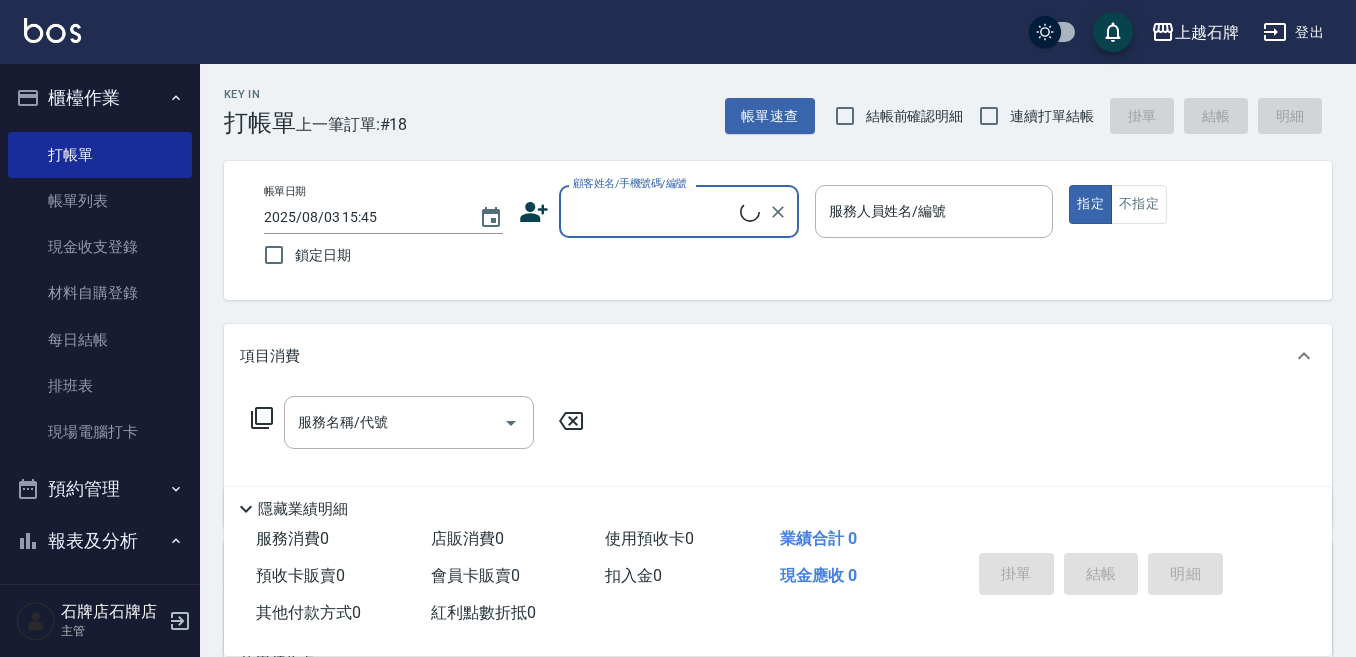 click on "顧客姓名/手機號碼/編號" at bounding box center [654, 211] 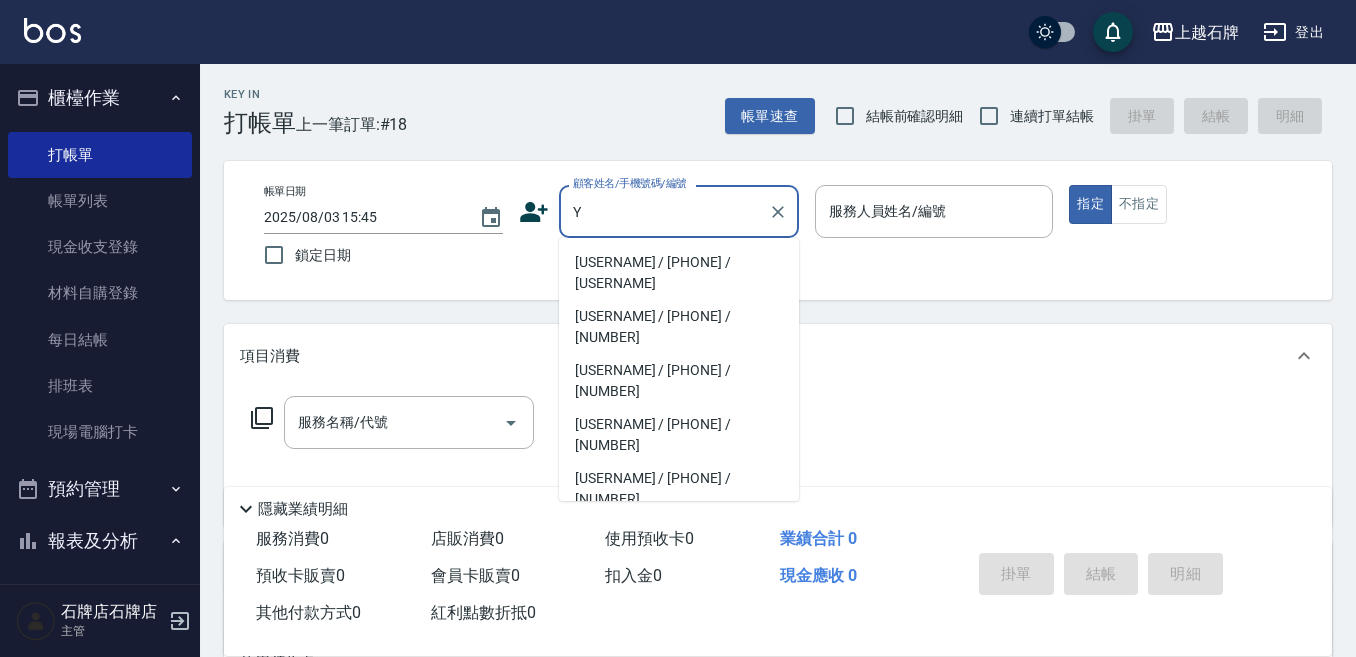 click on "[USERNAME] / [PHONE] / [USERNAME]" at bounding box center (679, 273) 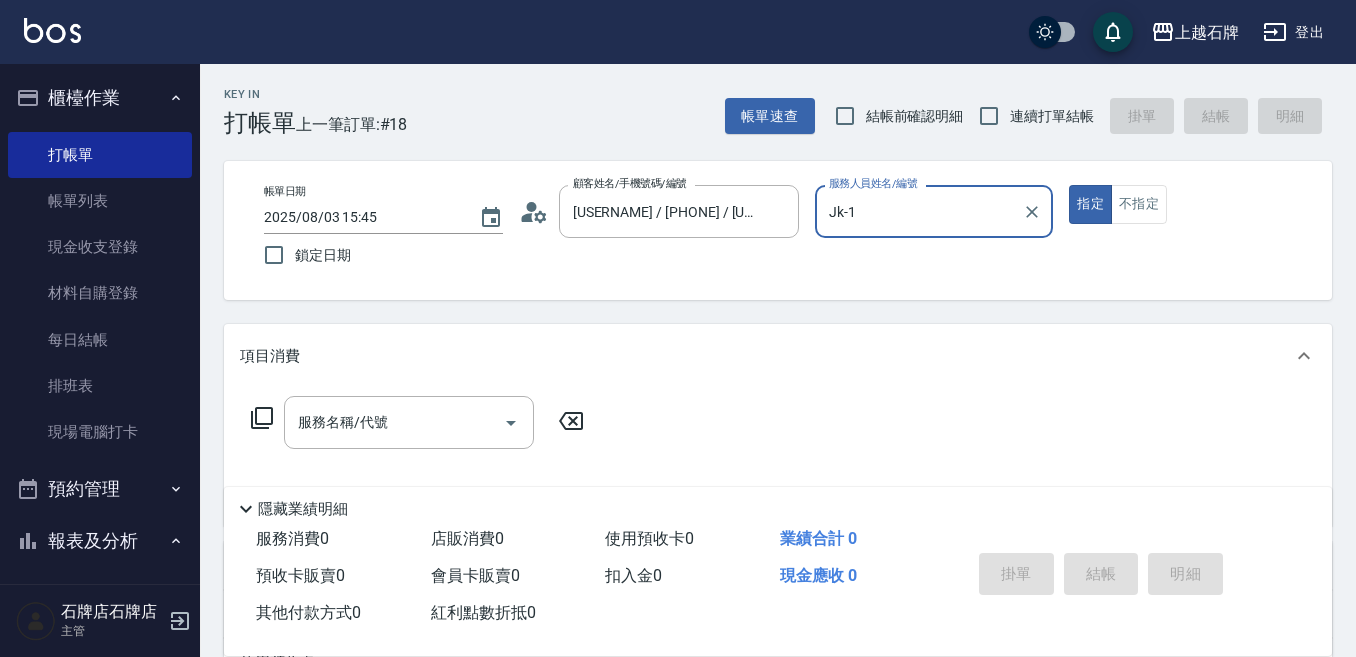 type on "Jk-1" 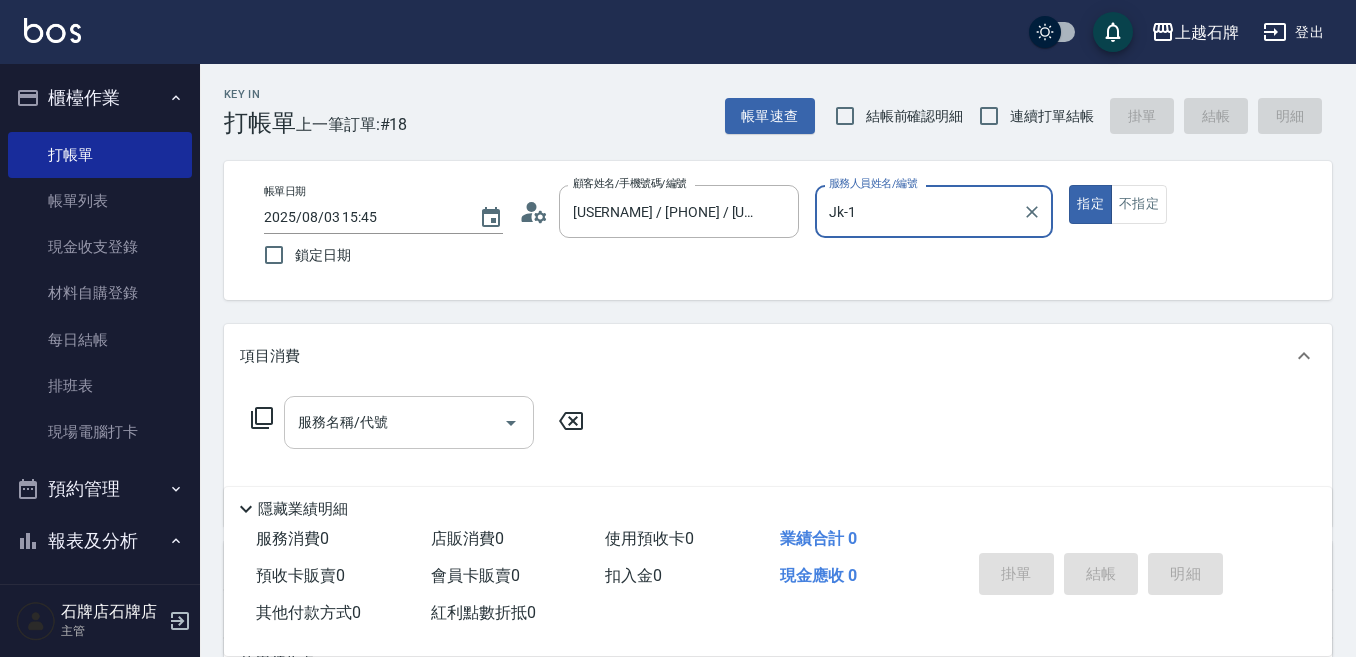 click on "服務名稱/代號" at bounding box center [394, 422] 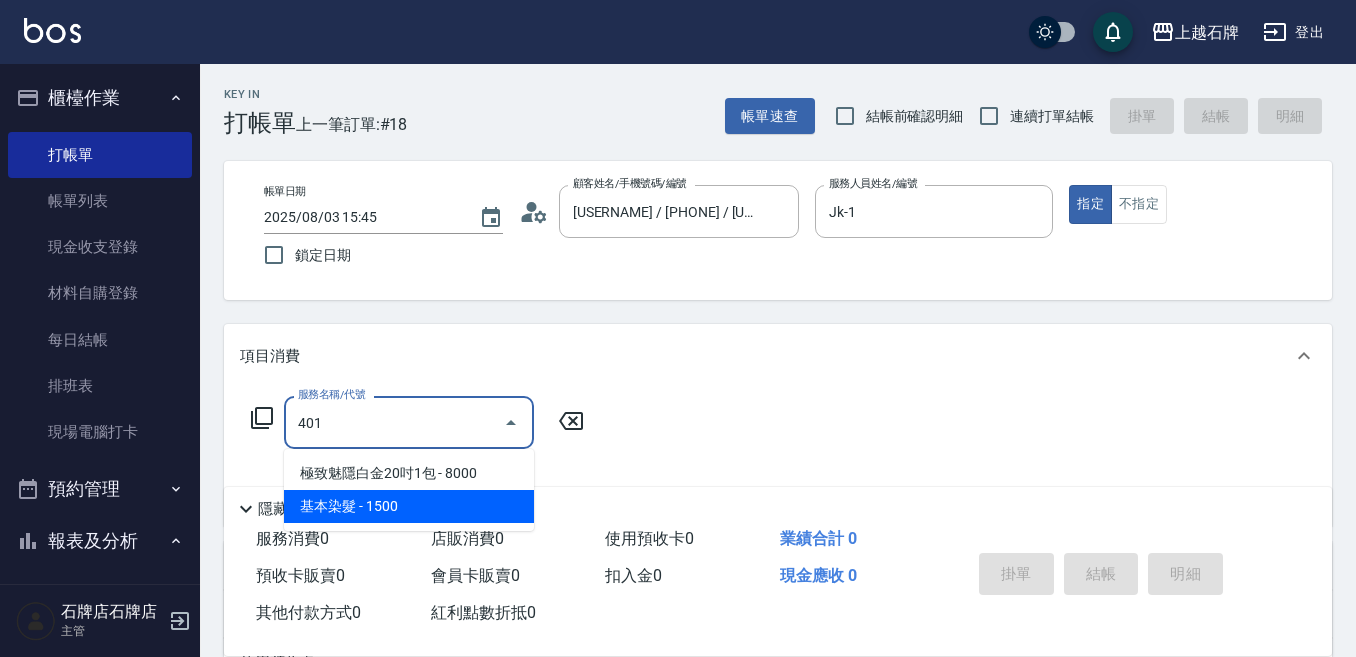 click on "基本染髮 - 1500" at bounding box center (409, 506) 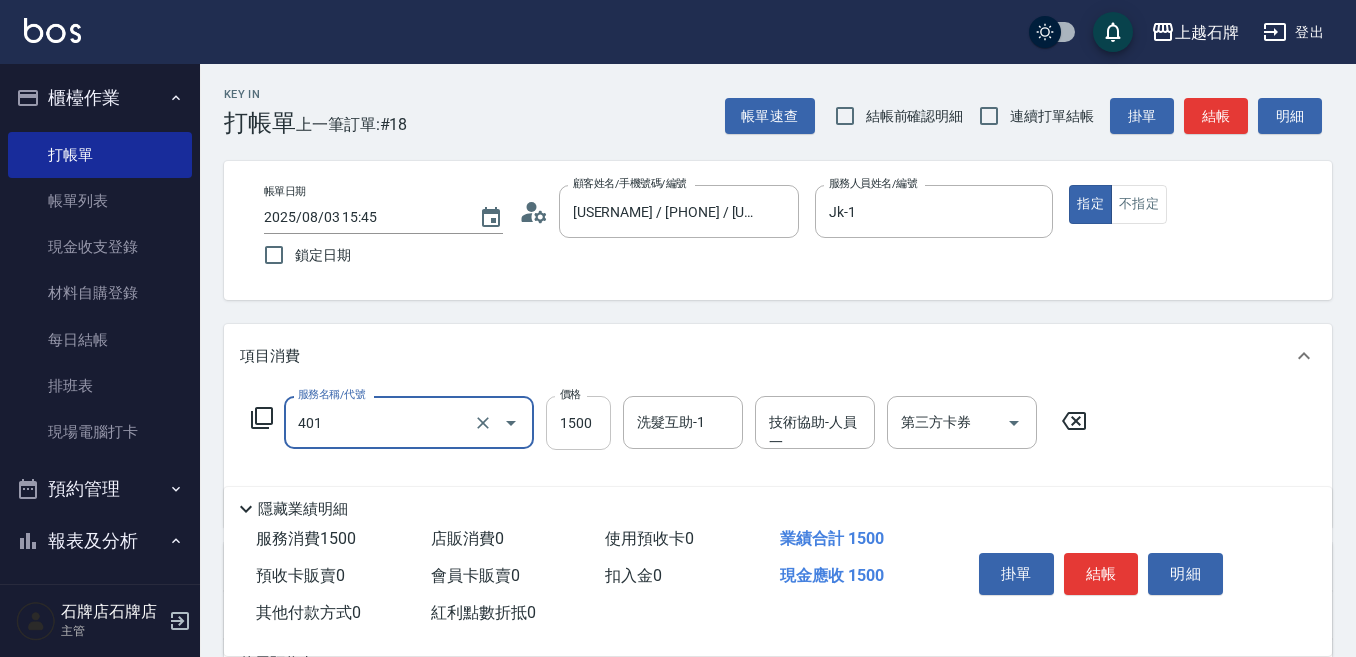 type on "基本染髮(401)" 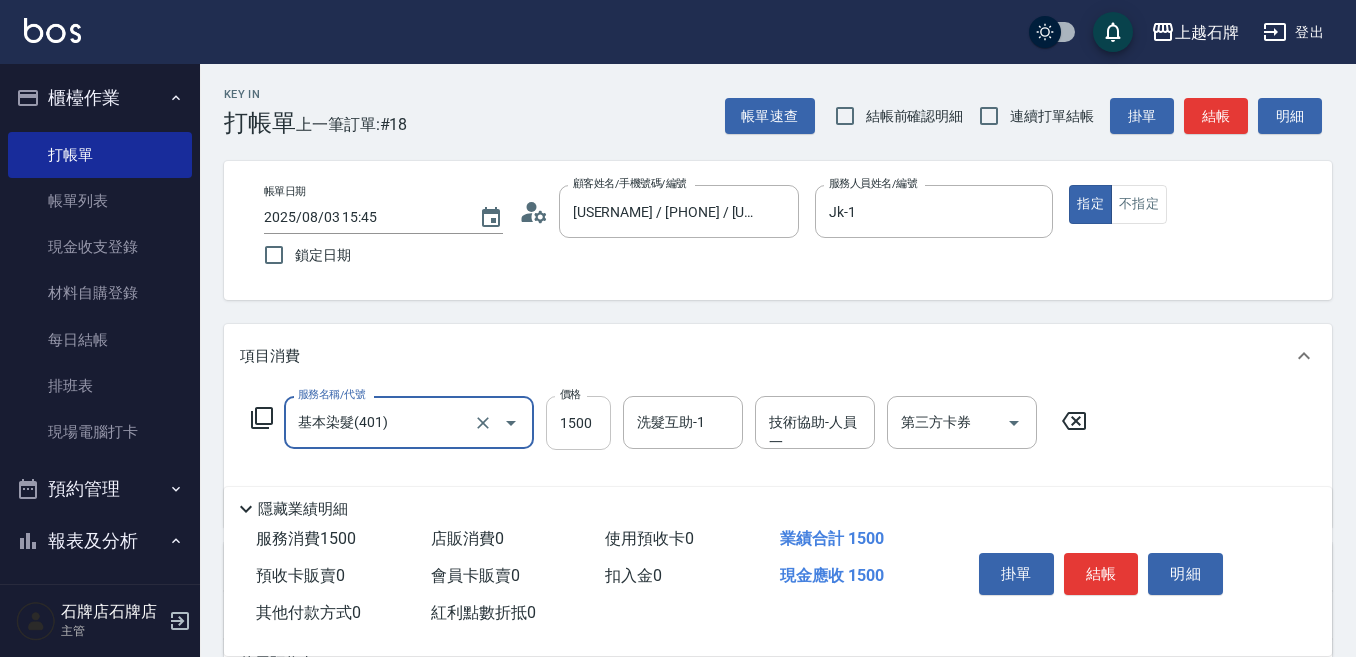drag, startPoint x: 572, startPoint y: 444, endPoint x: 586, endPoint y: 443, distance: 14.035668 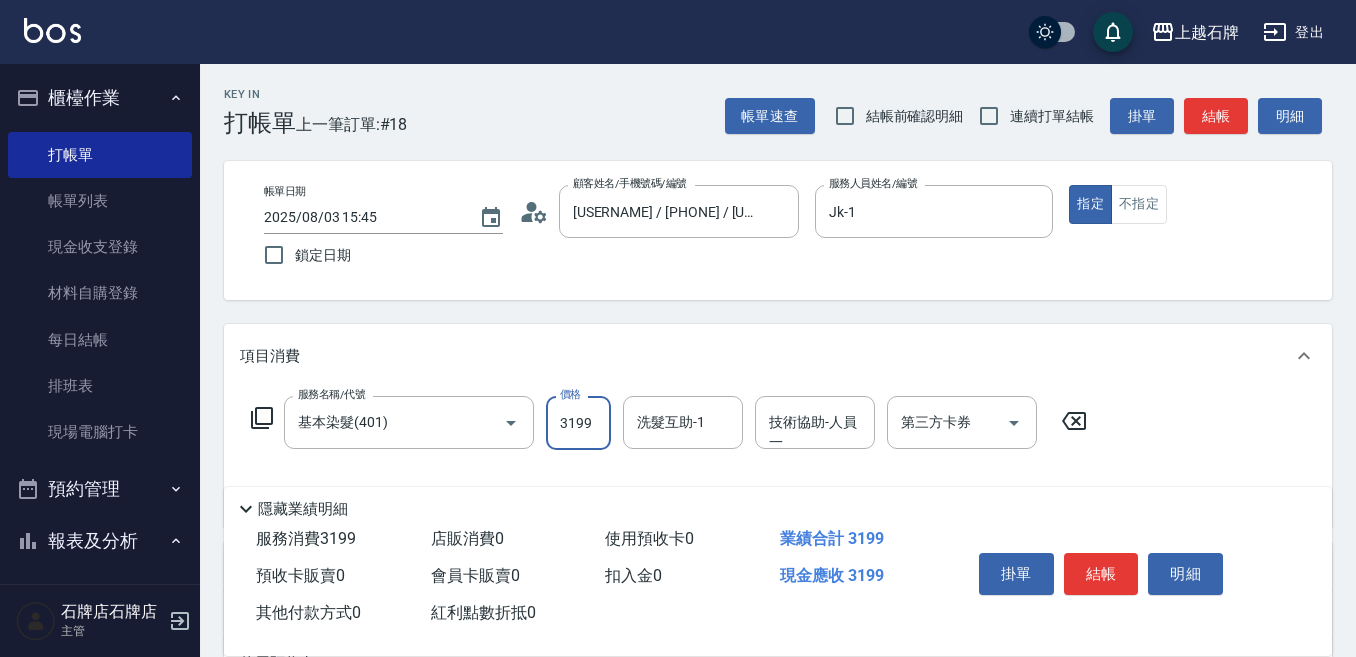 type on "3199" 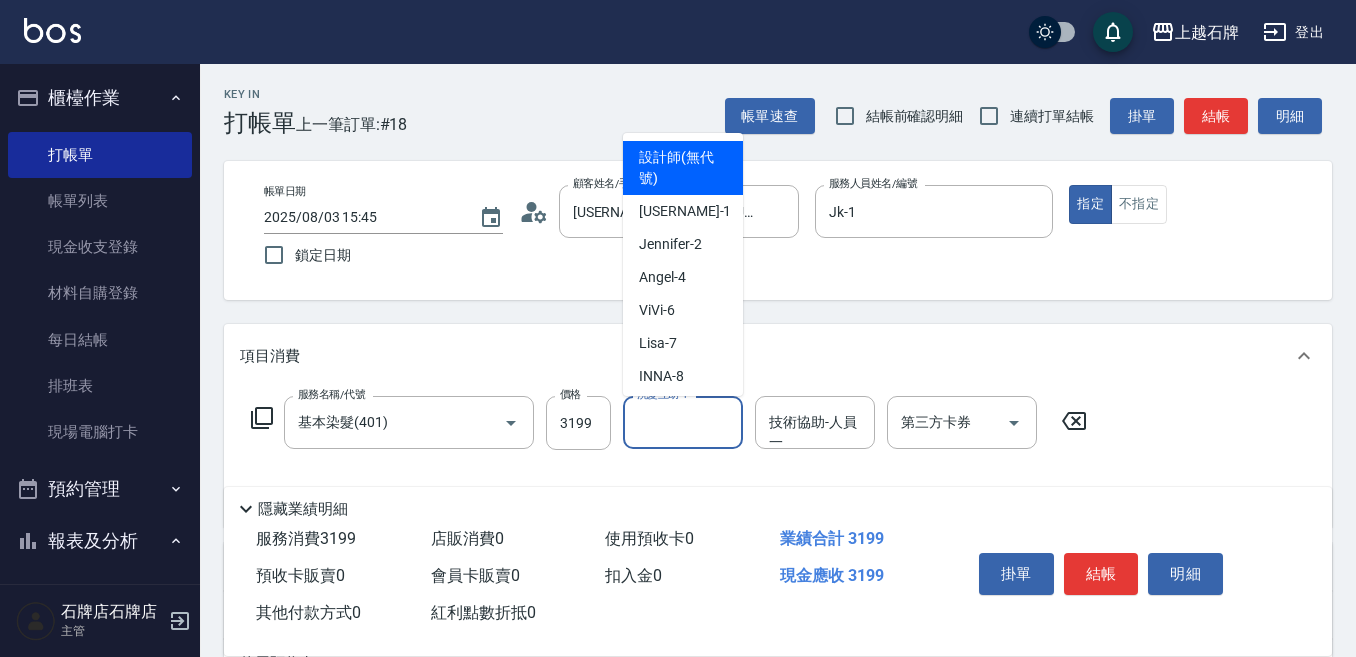 click on "Key In 打帳單 上一筆訂單:# [NUMBER] 帳單速查 結帳前確認明細 連續打單結帳 掛單 結帳 明細 帳單日期 [DATE] [TIME] 鎖定日期 顧客姓名/手機號碼/編號 [USERNAME] / [PHONE] / [USERNAME] 顧客姓名/手機號碼/編號 服務人員姓名/編號 Jk-1 服務人員姓名/編號 指定 不指定 項目消費 服務名稱/代號 基本染髮( [NUMBER] ) 服務名稱/代號 價格 [NUMBER] 價格 洗髮互助-1 洗髮互助-1 技術協助-人員一 技術協助-人員一 第三方卡券 第三方卡券 店販銷售 服務人員姓名/編號 服務人員姓名/編號 商品代號/名稱 商品代號/名稱 預收卡販賣 卡券名稱/代號 卡券名稱/代號 使用預收卡 卡券代號/名稱 卡券代號/名稱 其他付款方式 入金可用餘額: [NUMBER] 其他付款方式 其他付款方式 入金剩餘： [NUMBER]元 [NUMBER] ​ 整筆扣入金 [NUMBER]元 異動入金 備註及來源 備註 備註 訂單來源 ​ 訂單來源 隱藏業績明細 服務消費 [NUMBER] 店販消費 [NUMBER] 使用預收卡 [NUMBER] 業績合計 [NUMBER]" at bounding box center (778, 519) 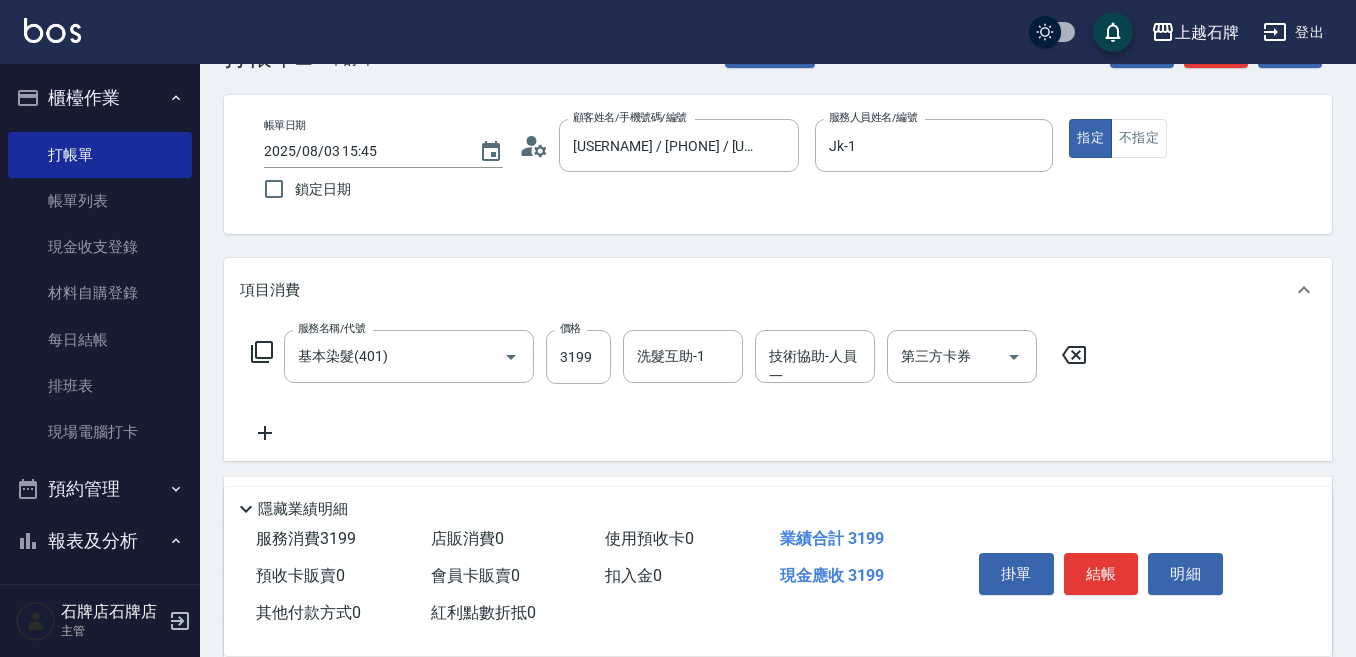 scroll, scrollTop: 100, scrollLeft: 0, axis: vertical 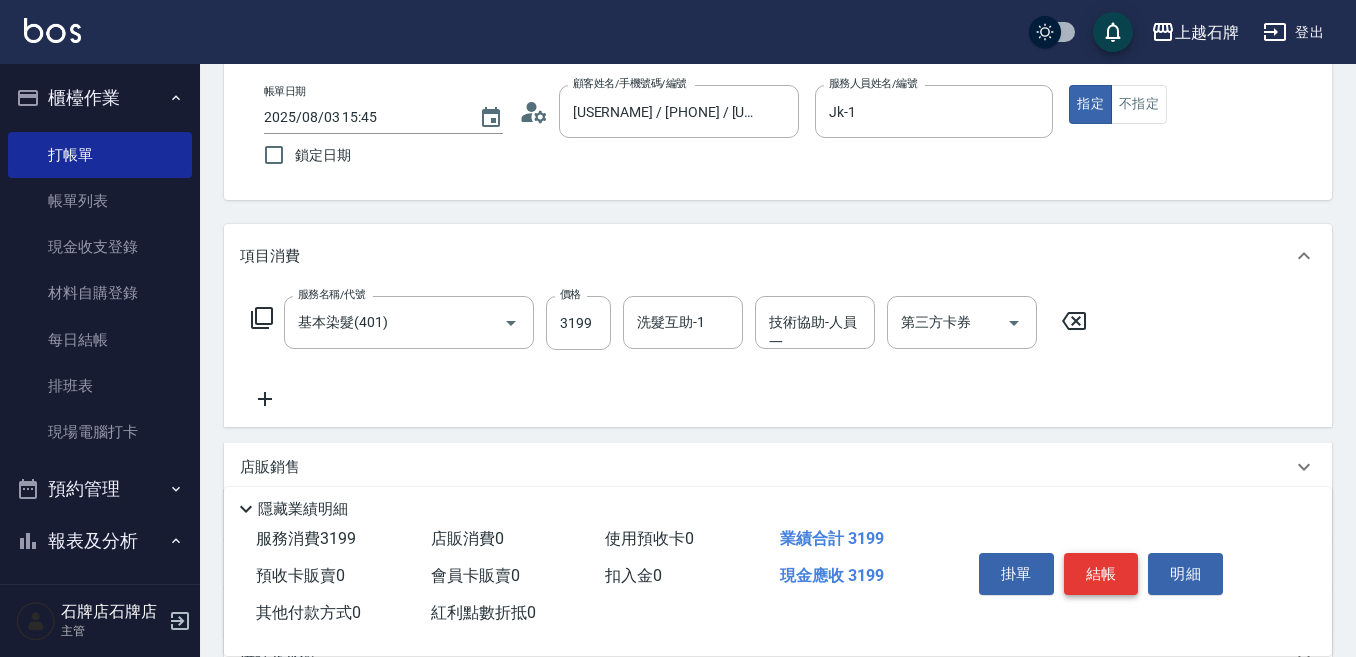 click on "結帳" at bounding box center (1101, 574) 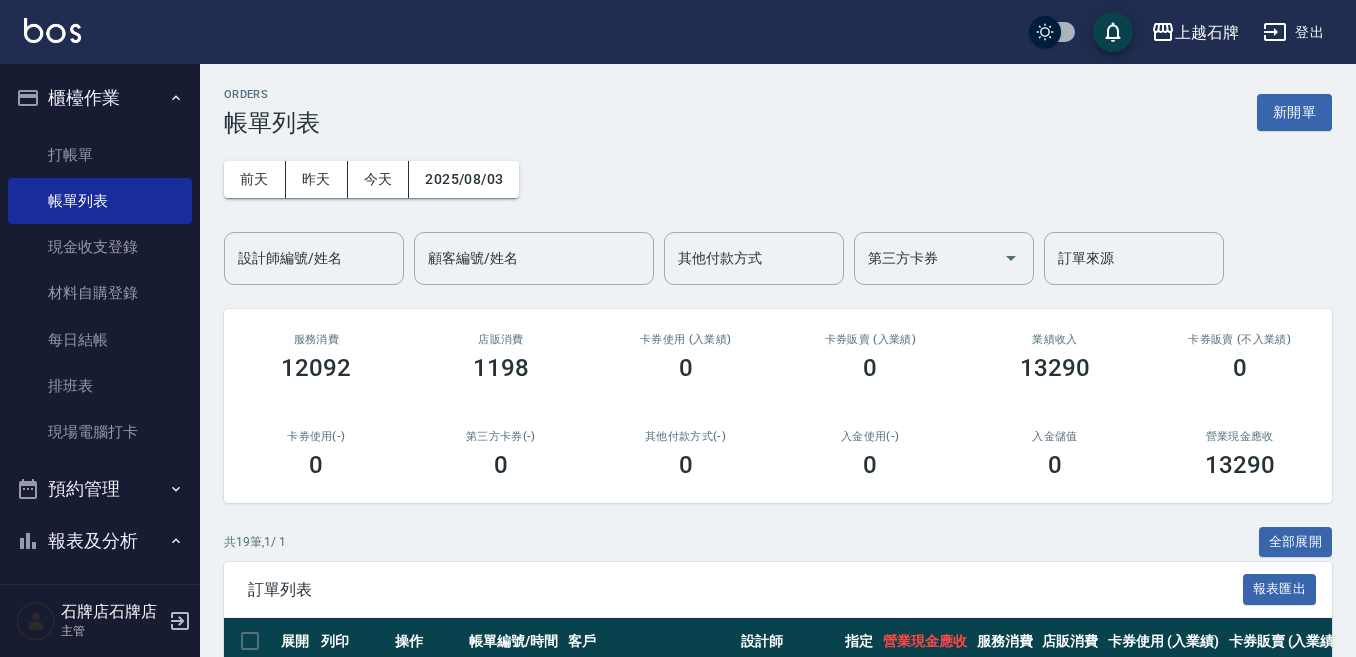 scroll, scrollTop: 300, scrollLeft: 0, axis: vertical 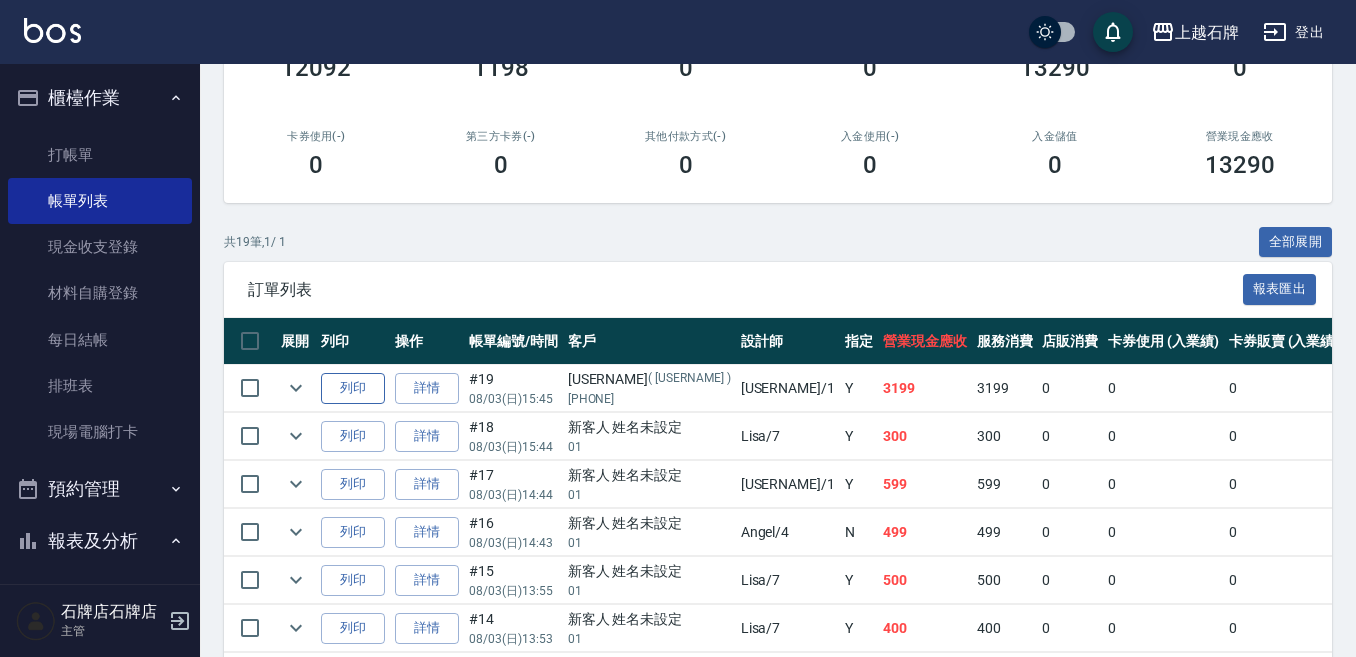 click on "列印" at bounding box center [353, 388] 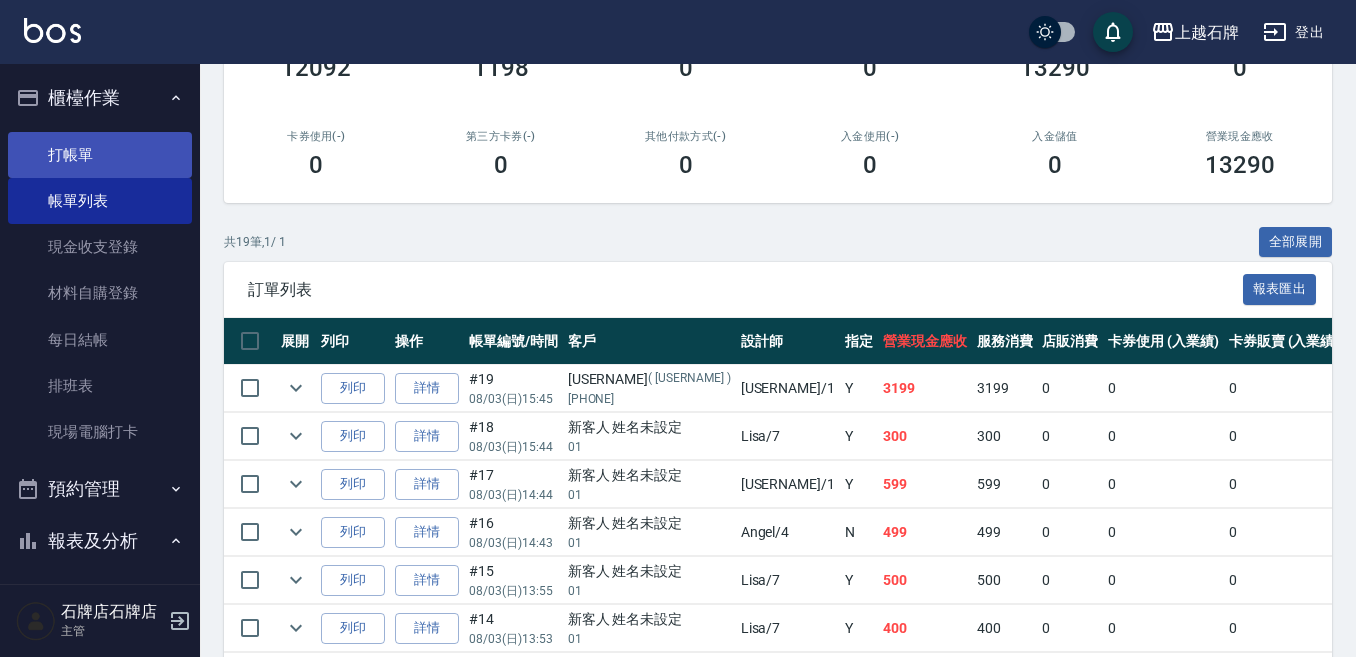click on "打帳單" at bounding box center [100, 155] 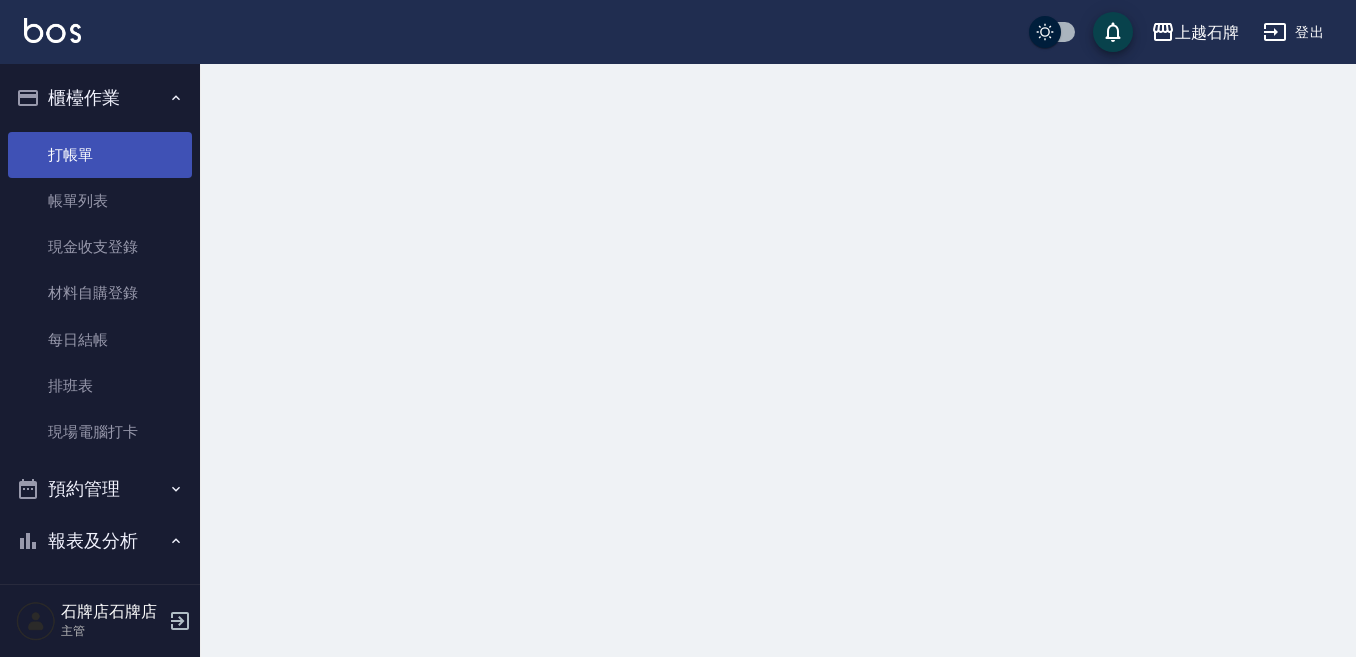 scroll, scrollTop: 0, scrollLeft: 0, axis: both 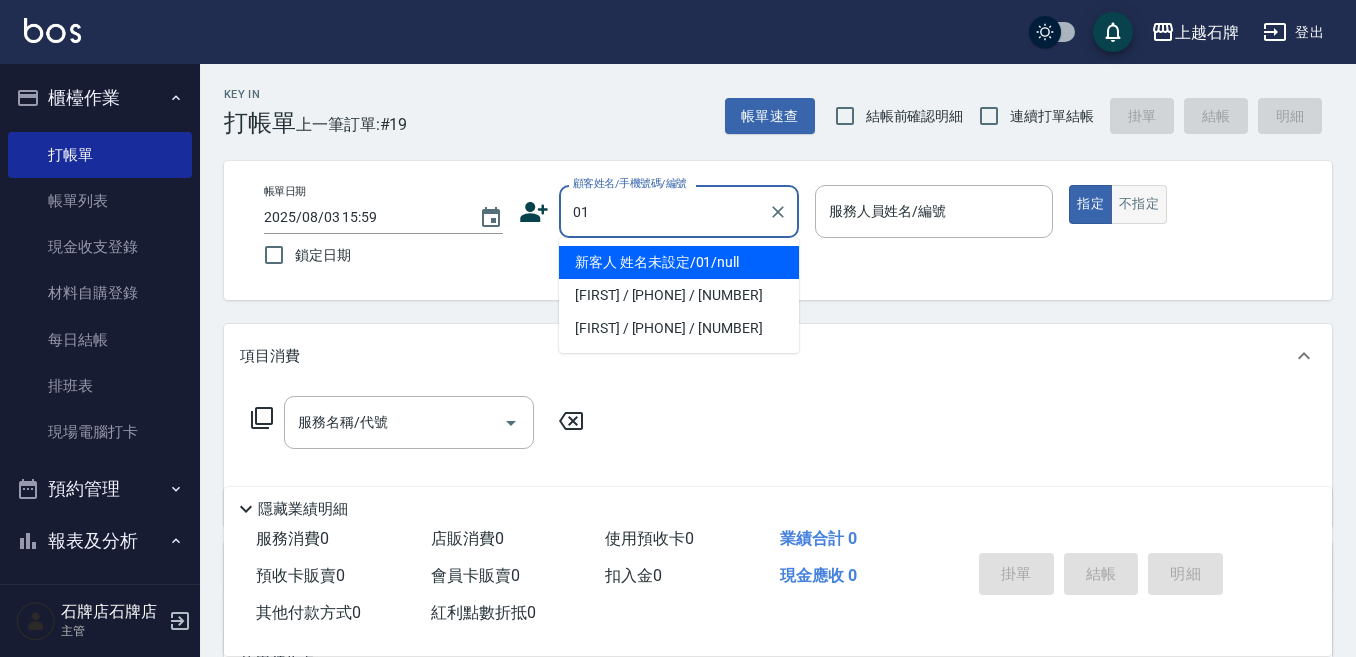 type on "新客人 姓名未設定/01/null" 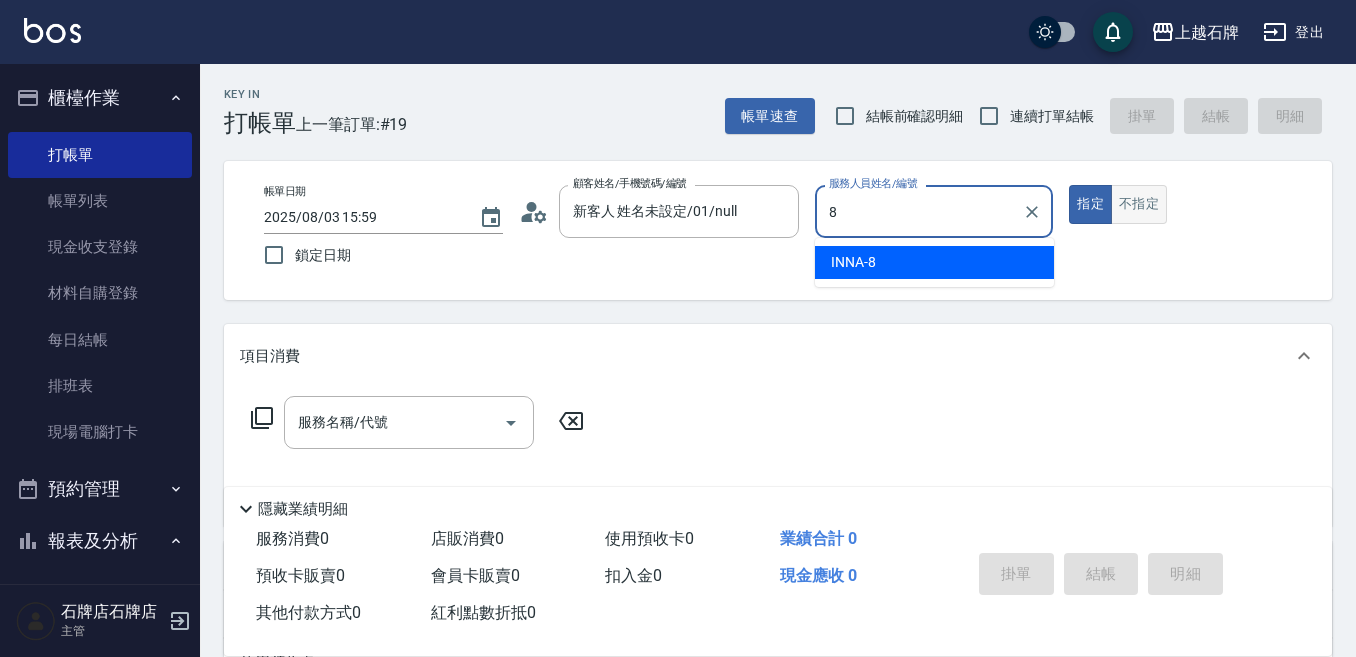 type on "[USERNAME]-[NUMBER]" 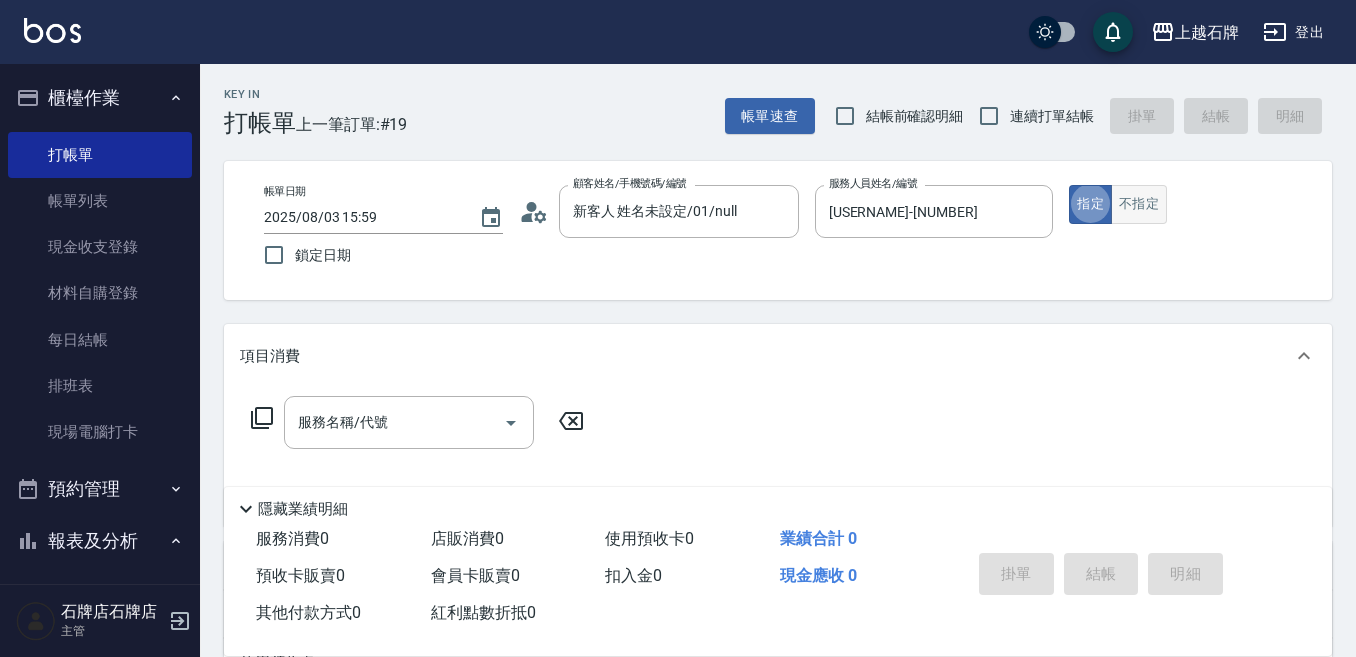 type on "true" 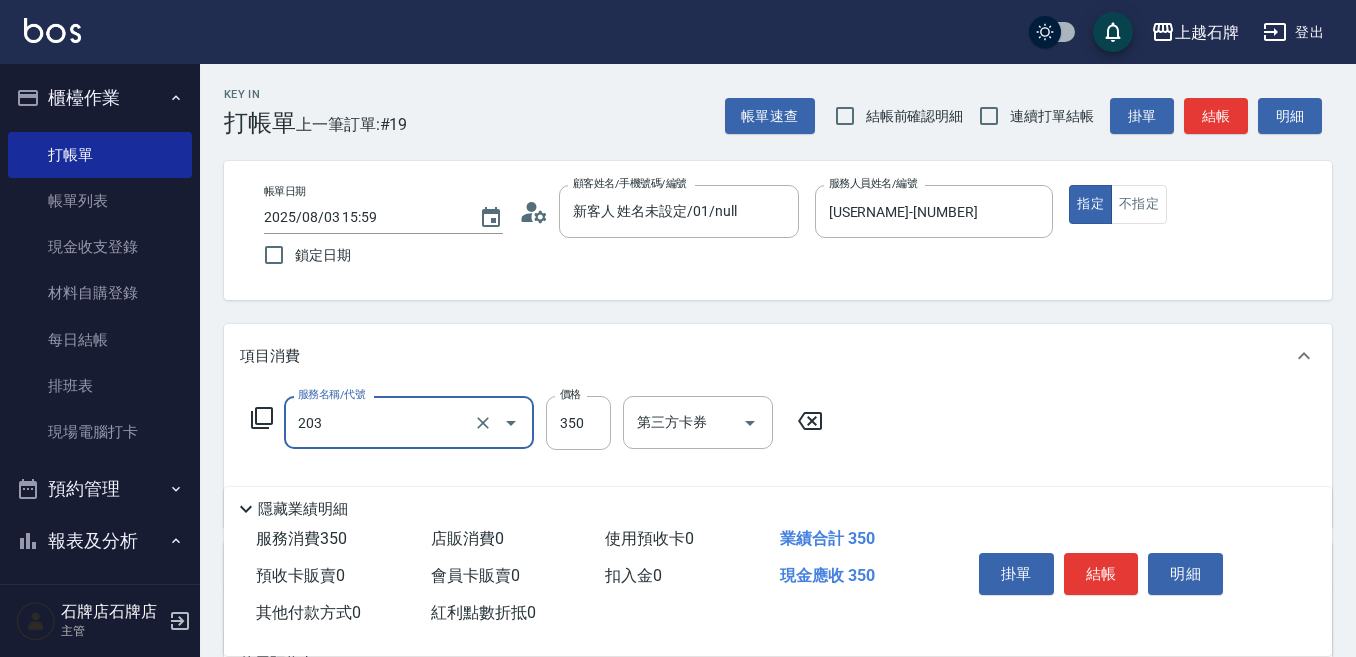 type on "B級洗+剪(203)" 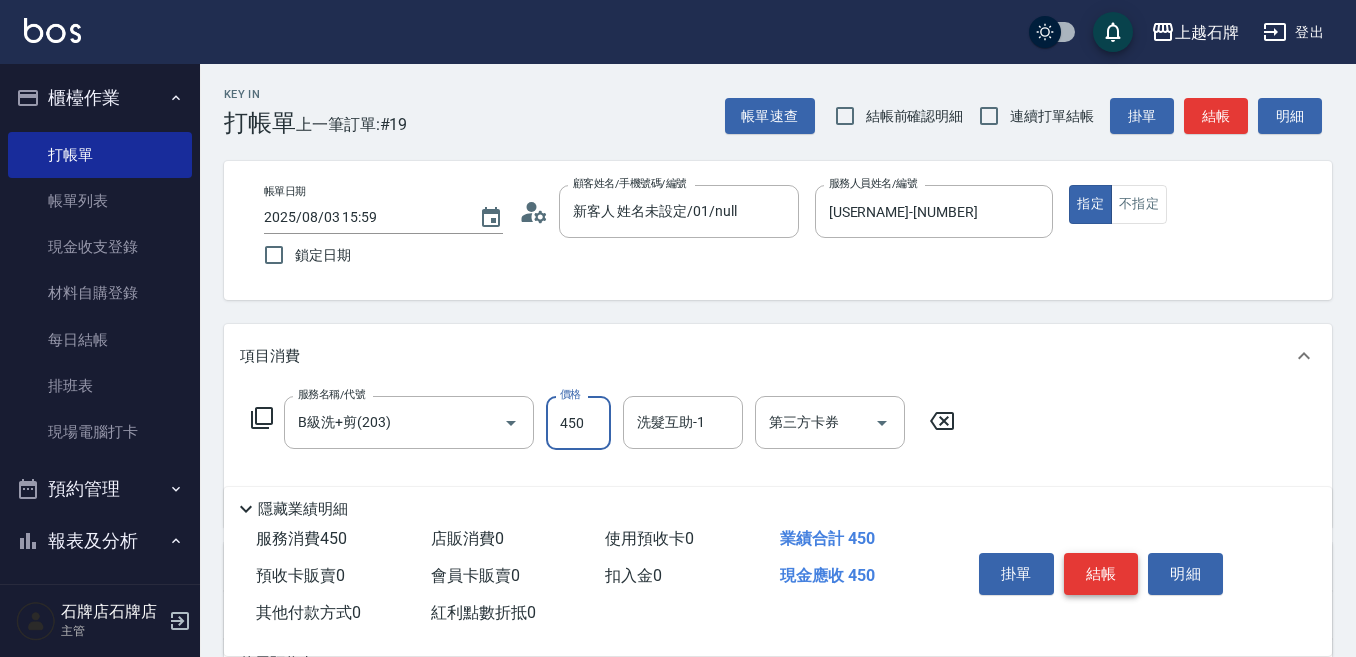 type on "450" 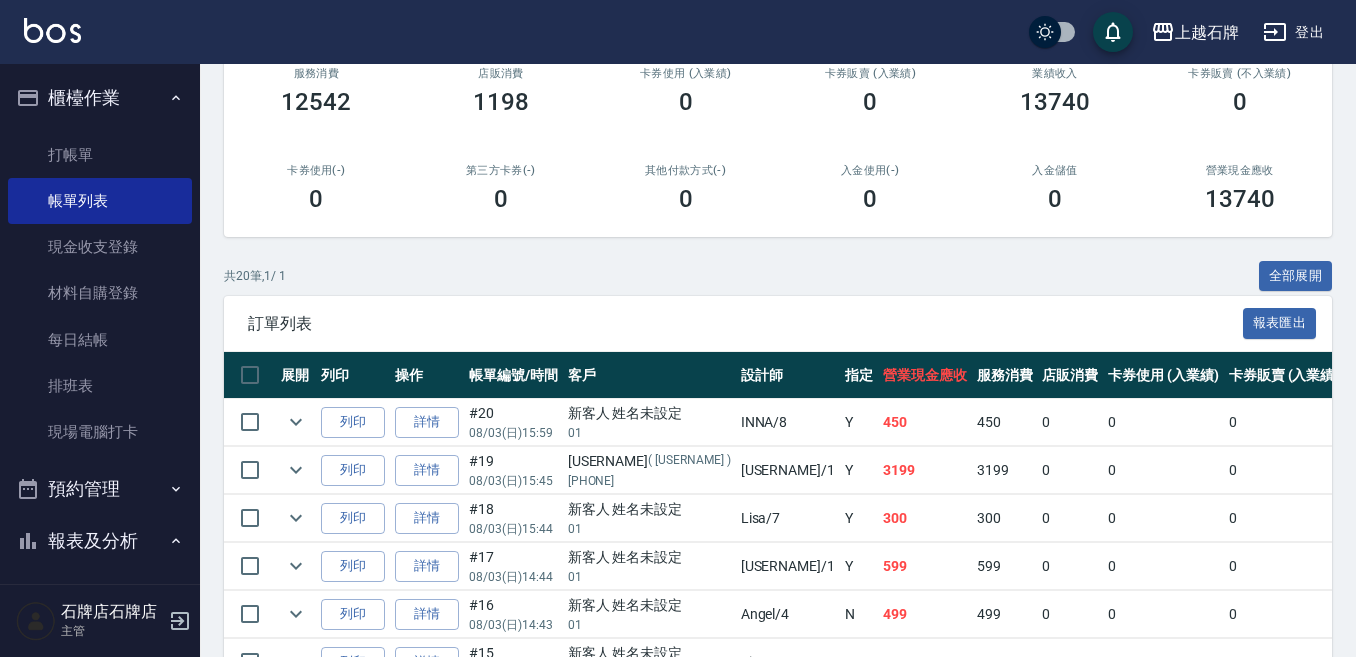 scroll, scrollTop: 300, scrollLeft: 0, axis: vertical 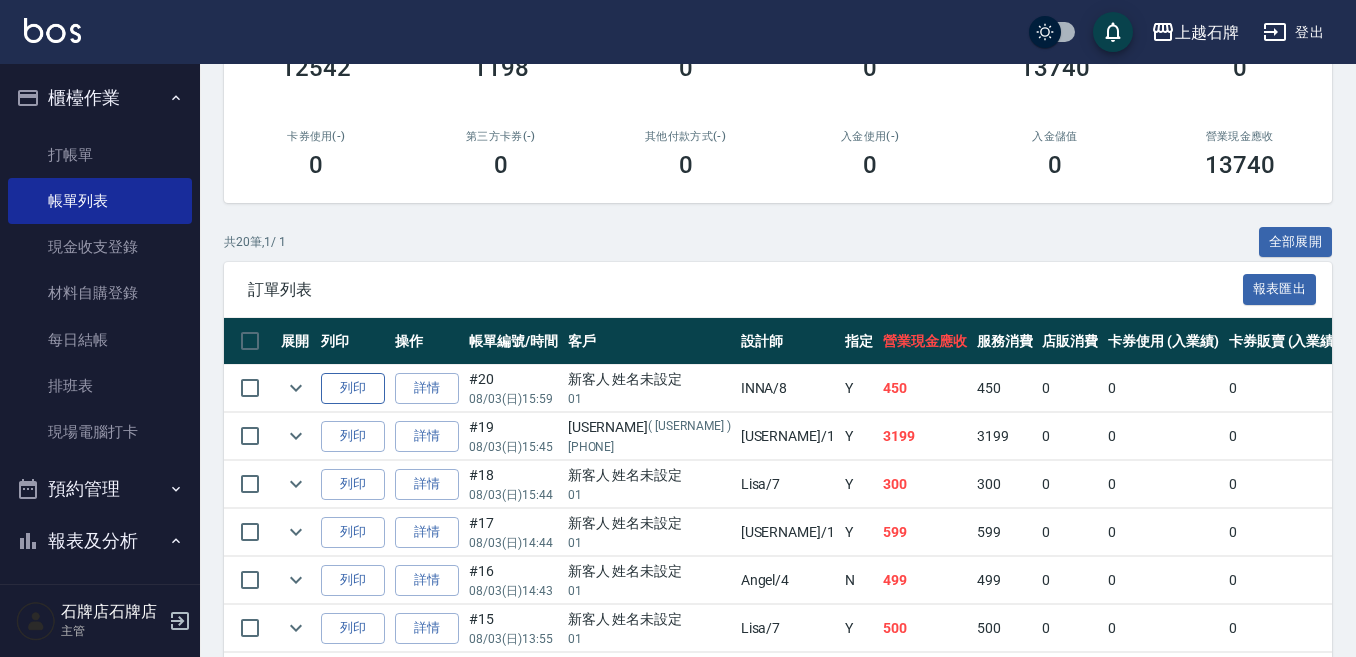 click on "列印" at bounding box center [353, 388] 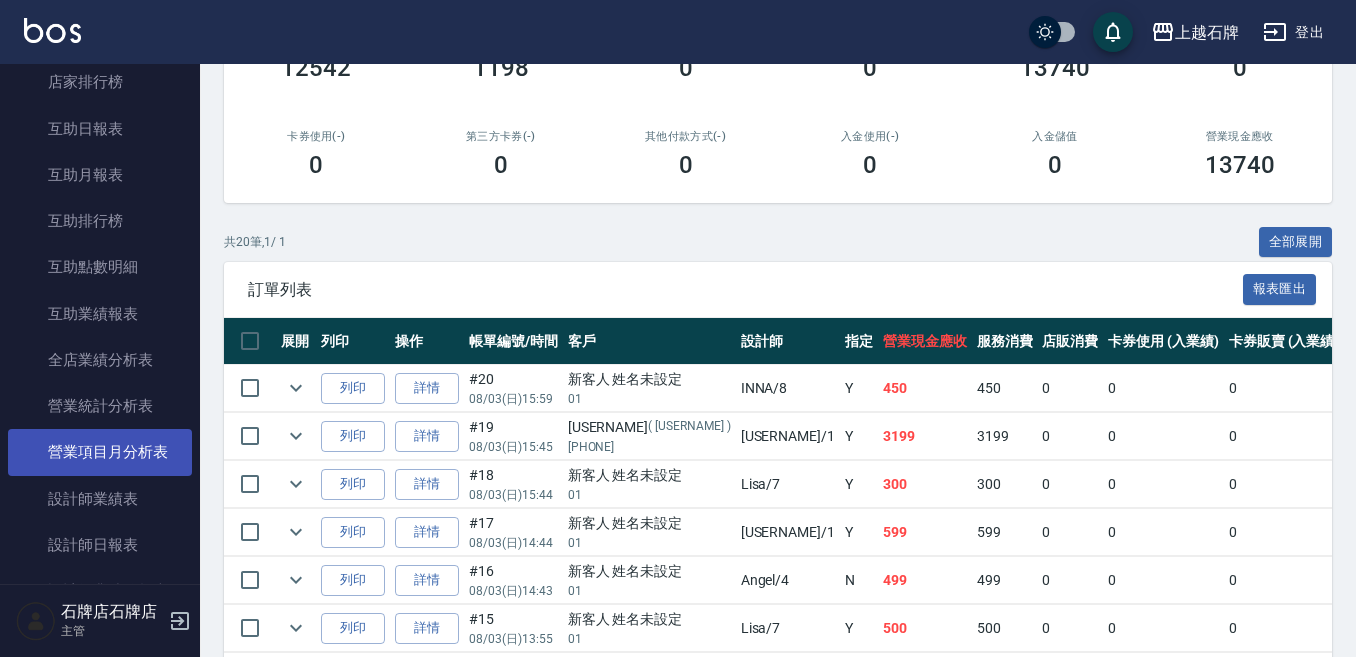 scroll, scrollTop: 800, scrollLeft: 0, axis: vertical 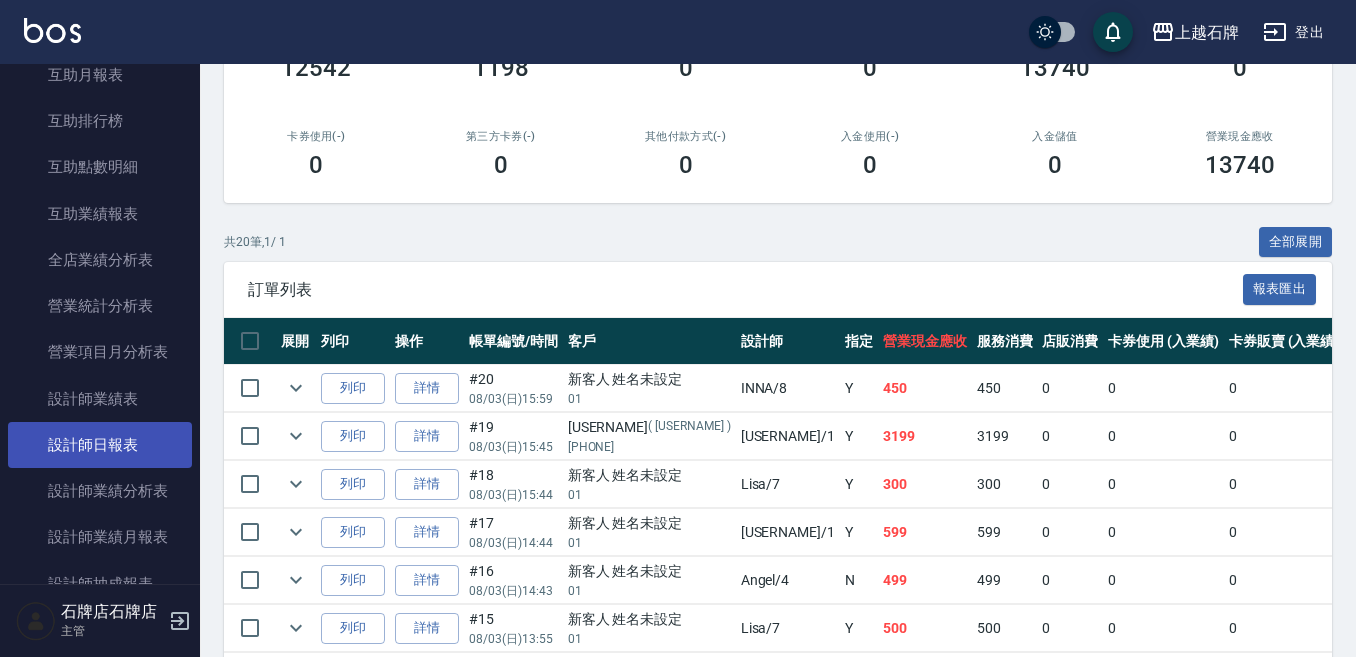 click on "設計師日報表" at bounding box center (100, 445) 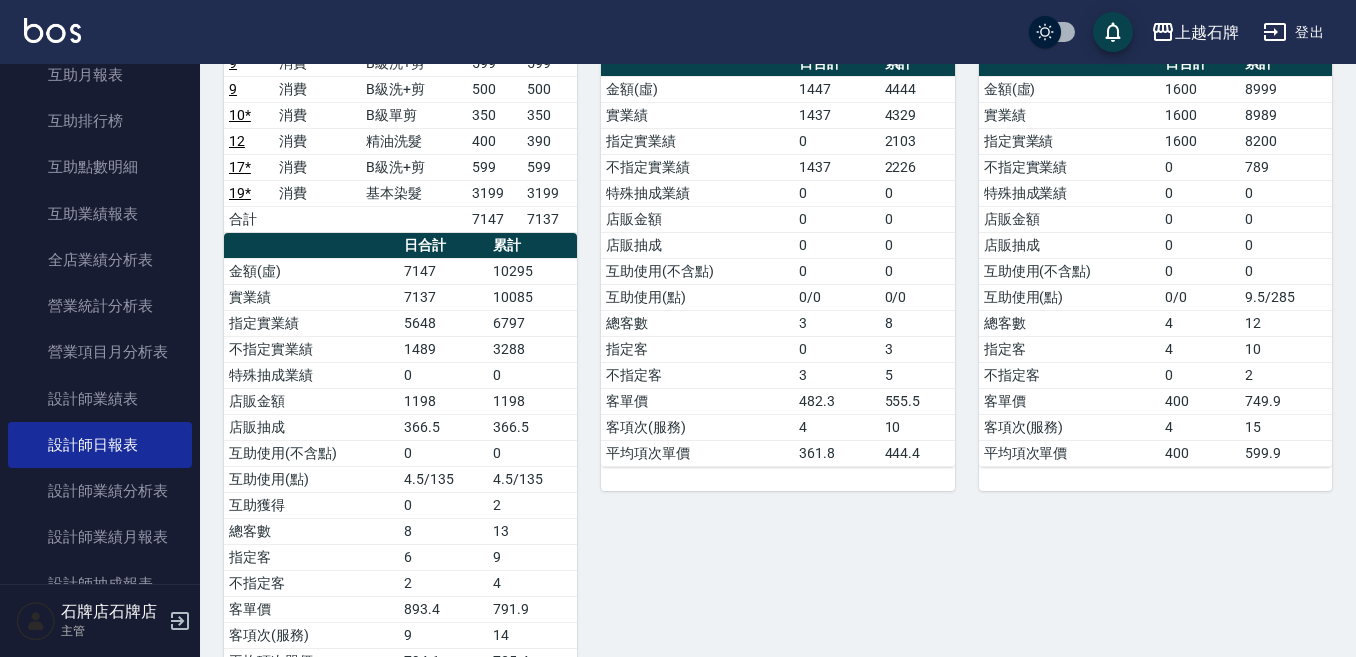 scroll, scrollTop: 200, scrollLeft: 0, axis: vertical 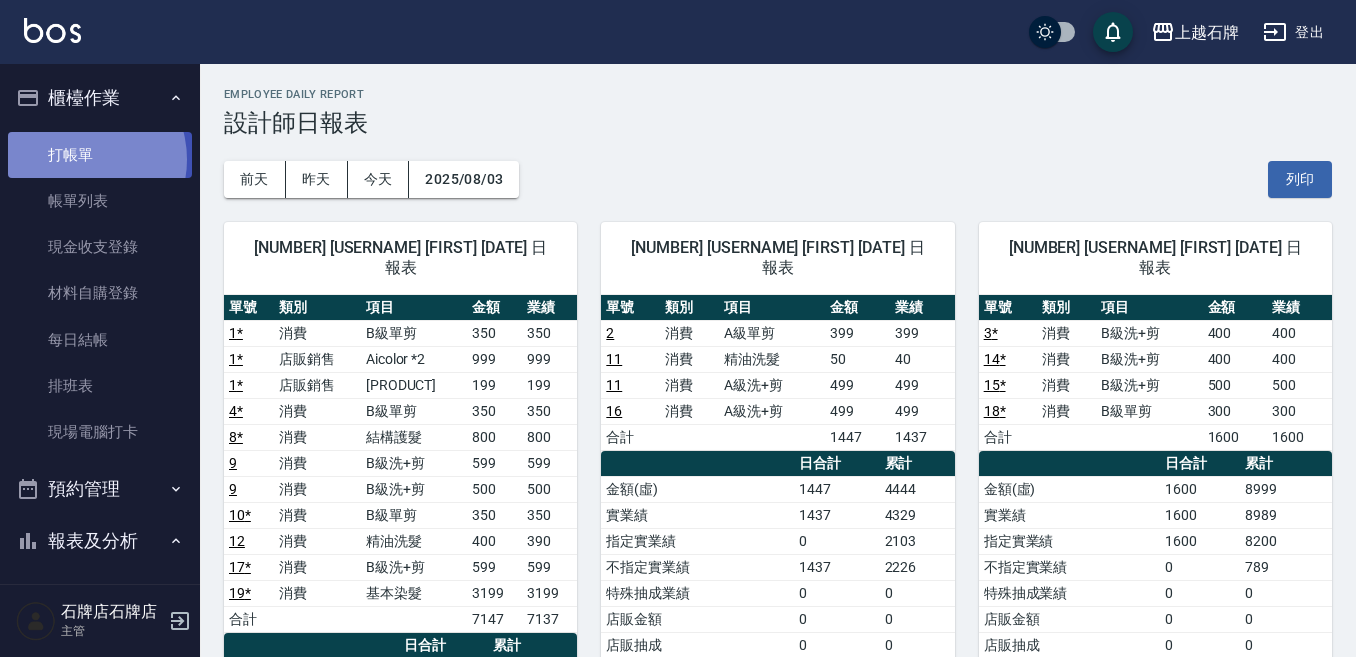 click on "打帳單" at bounding box center (100, 155) 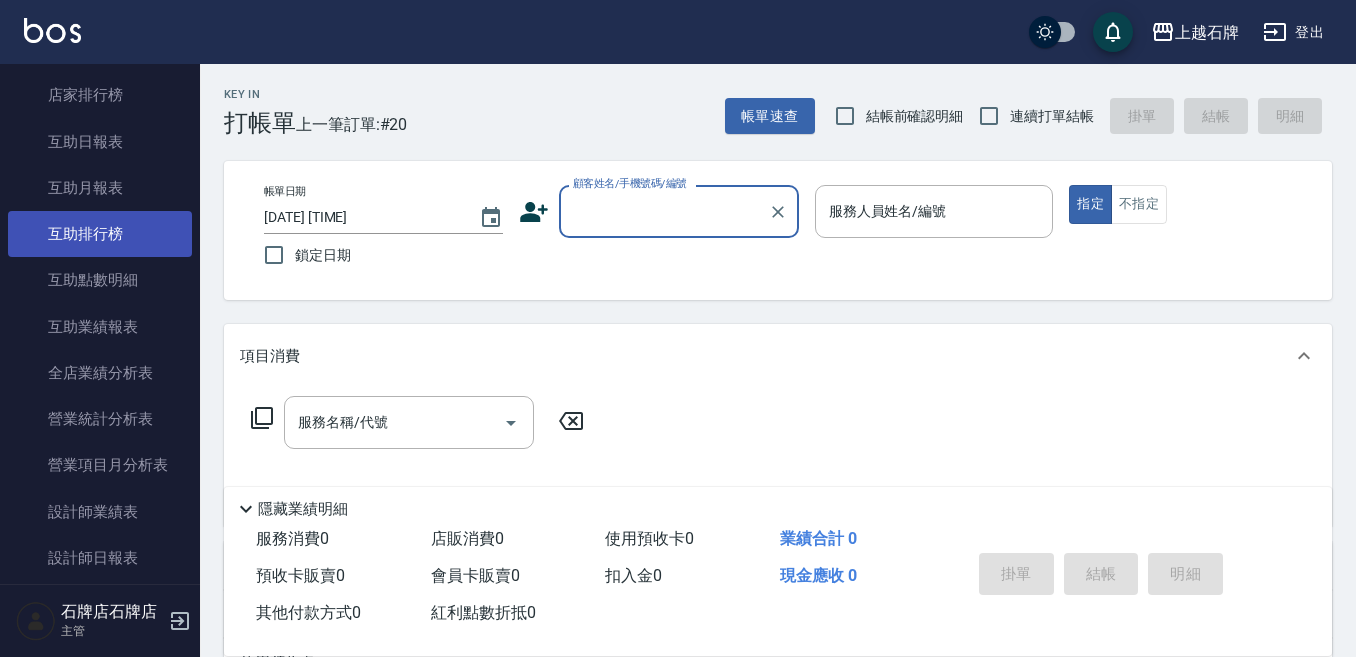 scroll, scrollTop: 700, scrollLeft: 0, axis: vertical 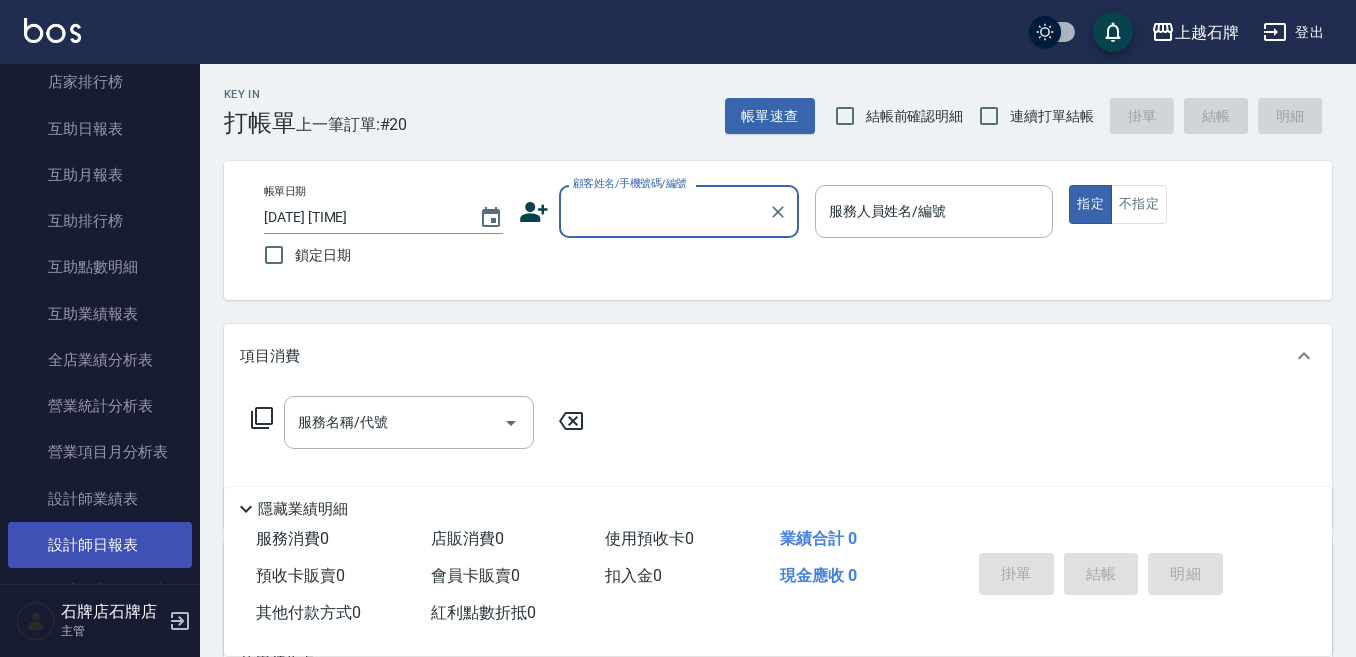 click on "設計師日報表" at bounding box center [100, 545] 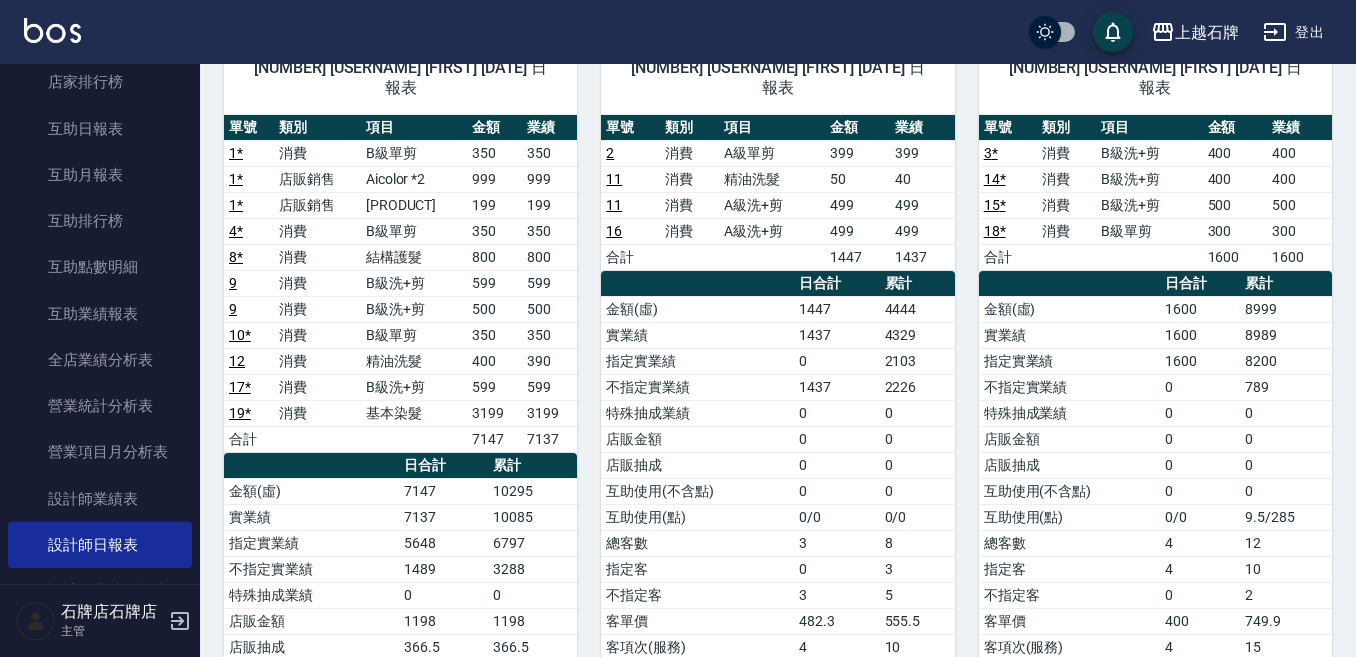scroll, scrollTop: 200, scrollLeft: 0, axis: vertical 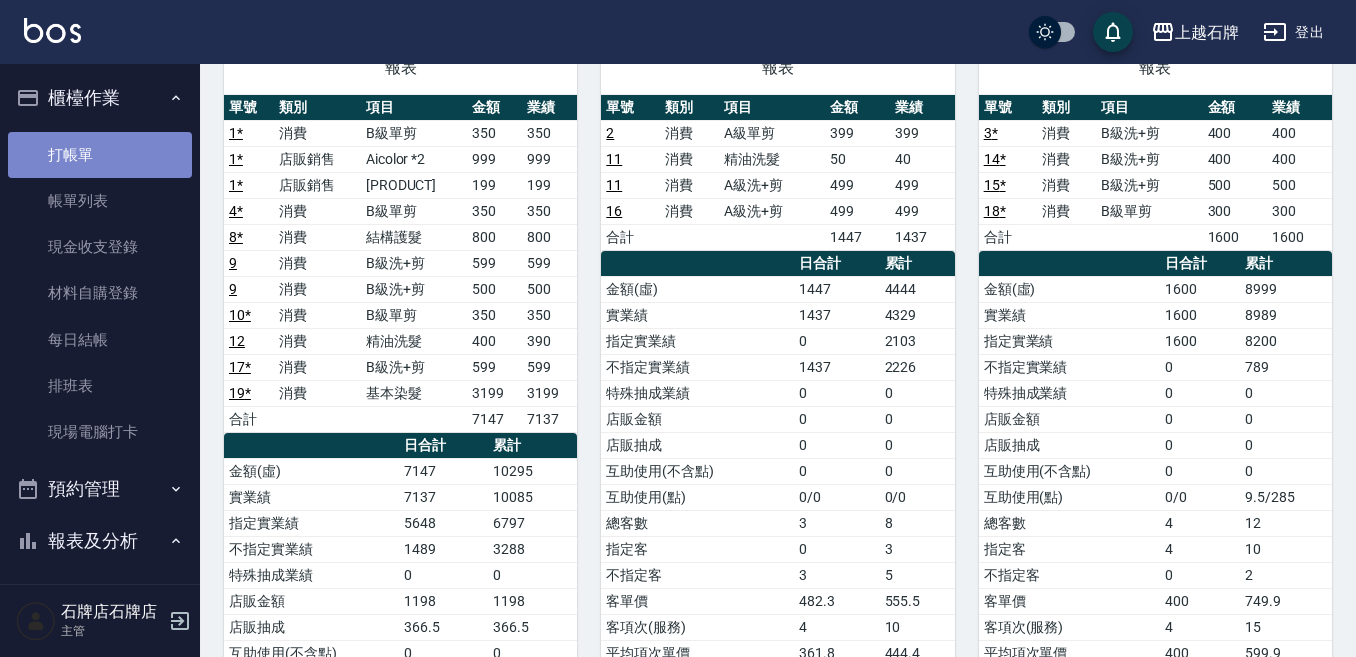 click on "打帳單" at bounding box center (100, 155) 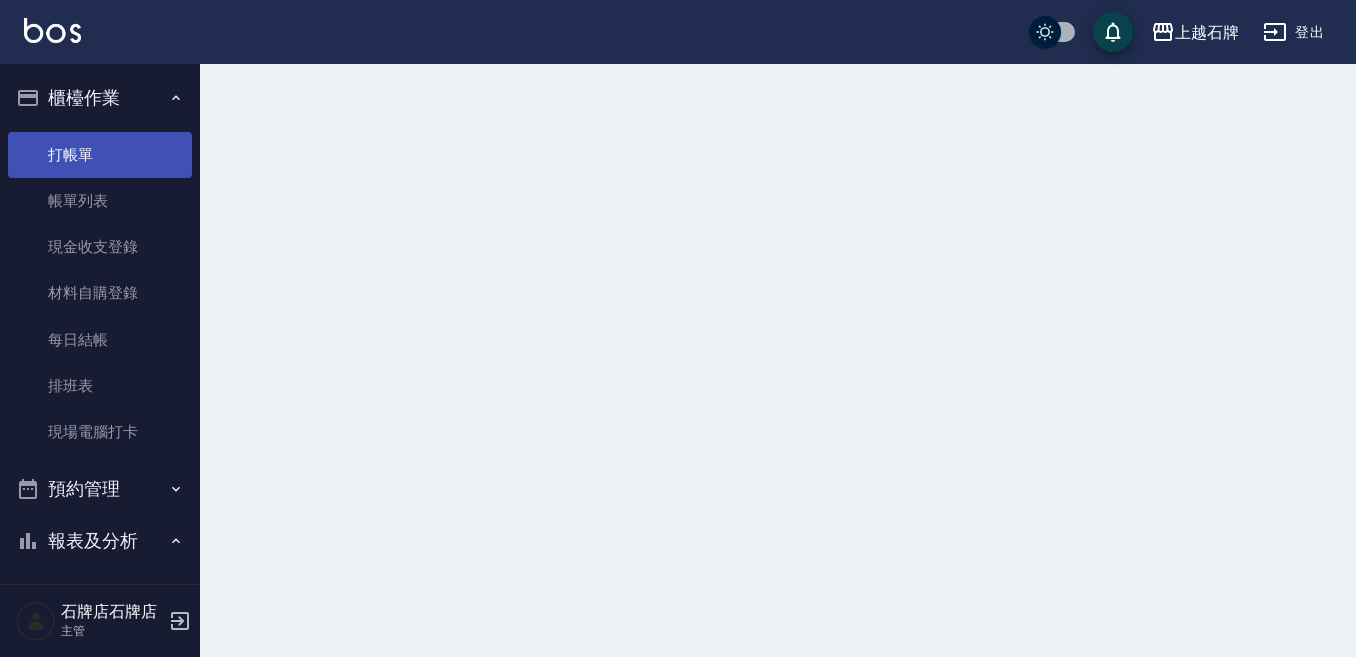 scroll, scrollTop: 0, scrollLeft: 0, axis: both 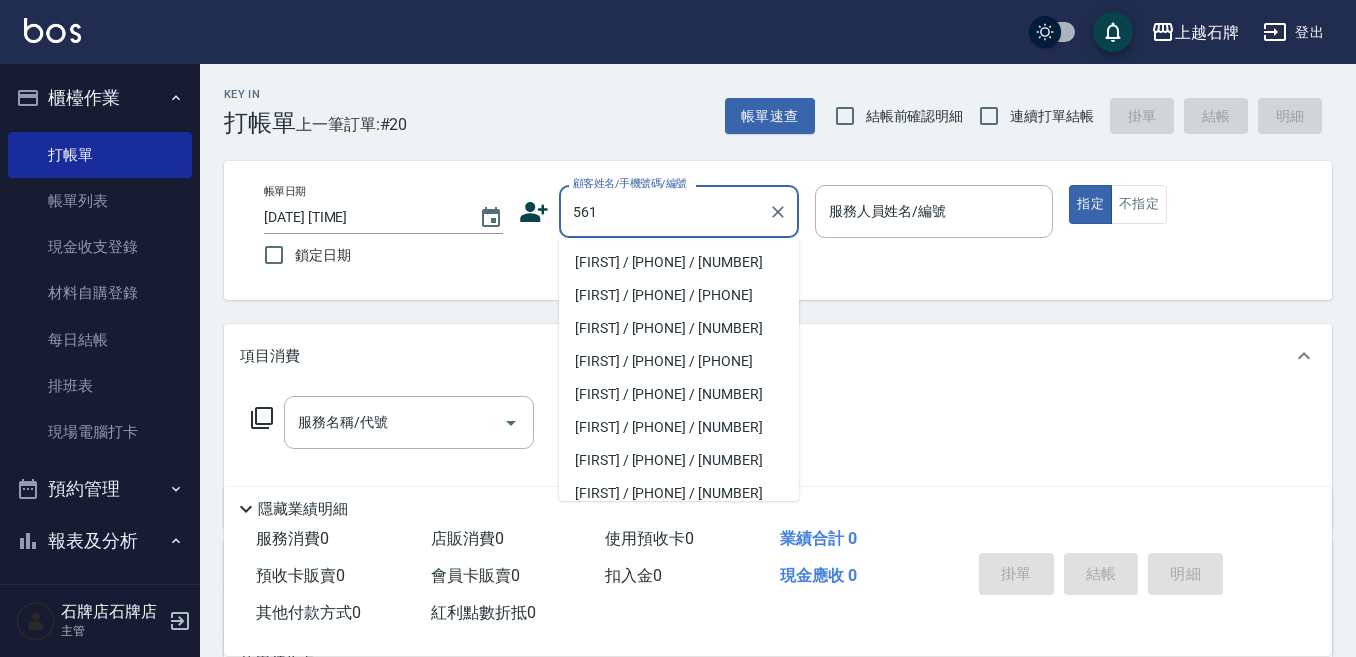 click on "[FIRST] / [PHONE] / [NUMBER]" at bounding box center [679, 262] 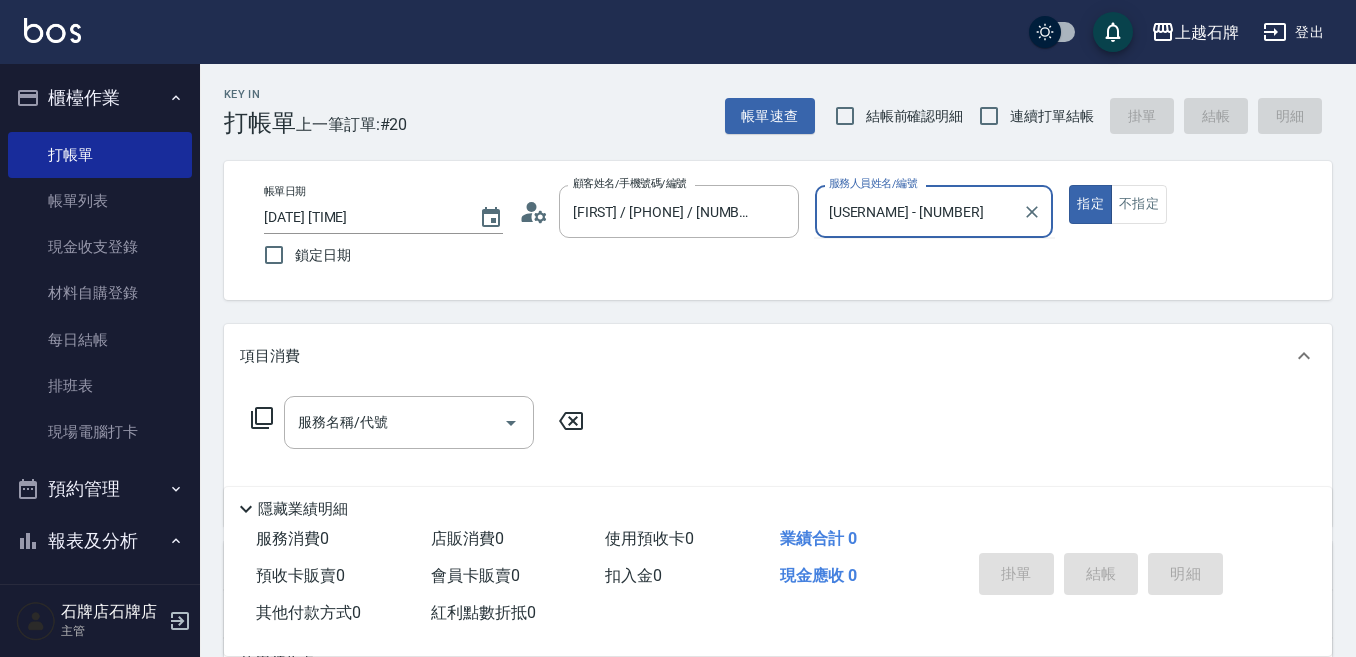 type on "Lisa-7" 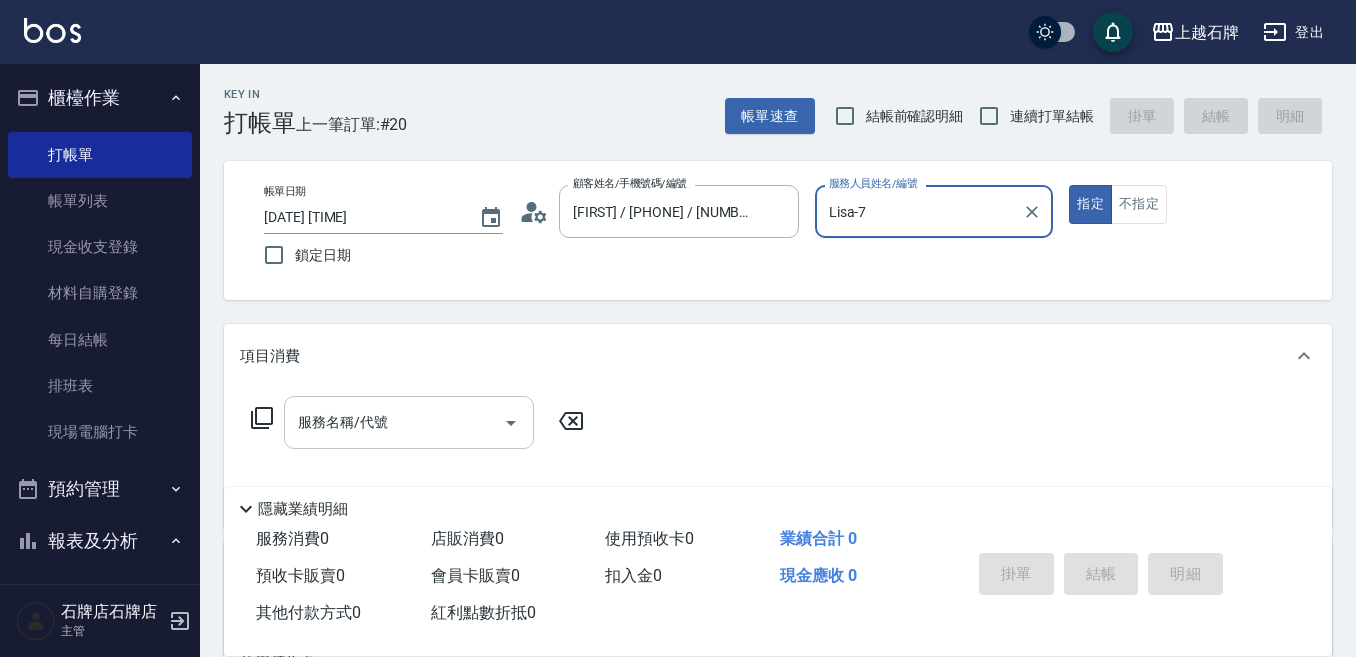 click on "服務名稱/代號" at bounding box center (394, 422) 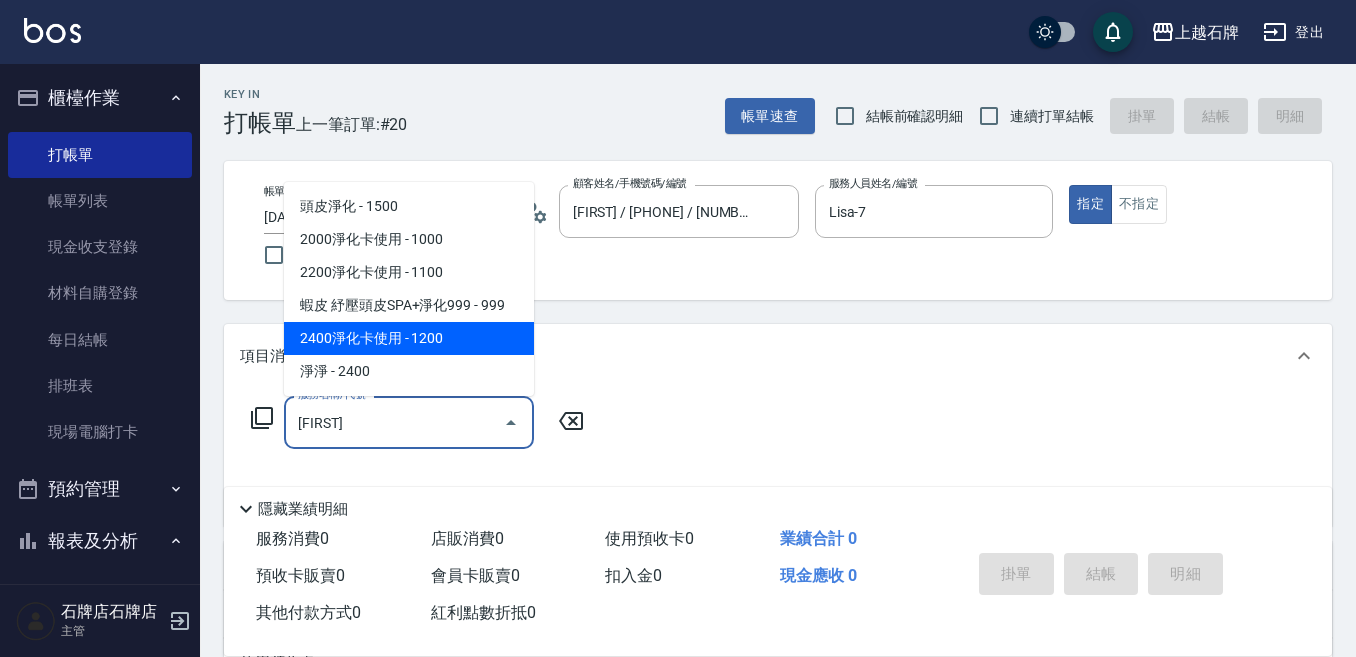 click on "2400淨化卡使用 - 1200" at bounding box center (409, 338) 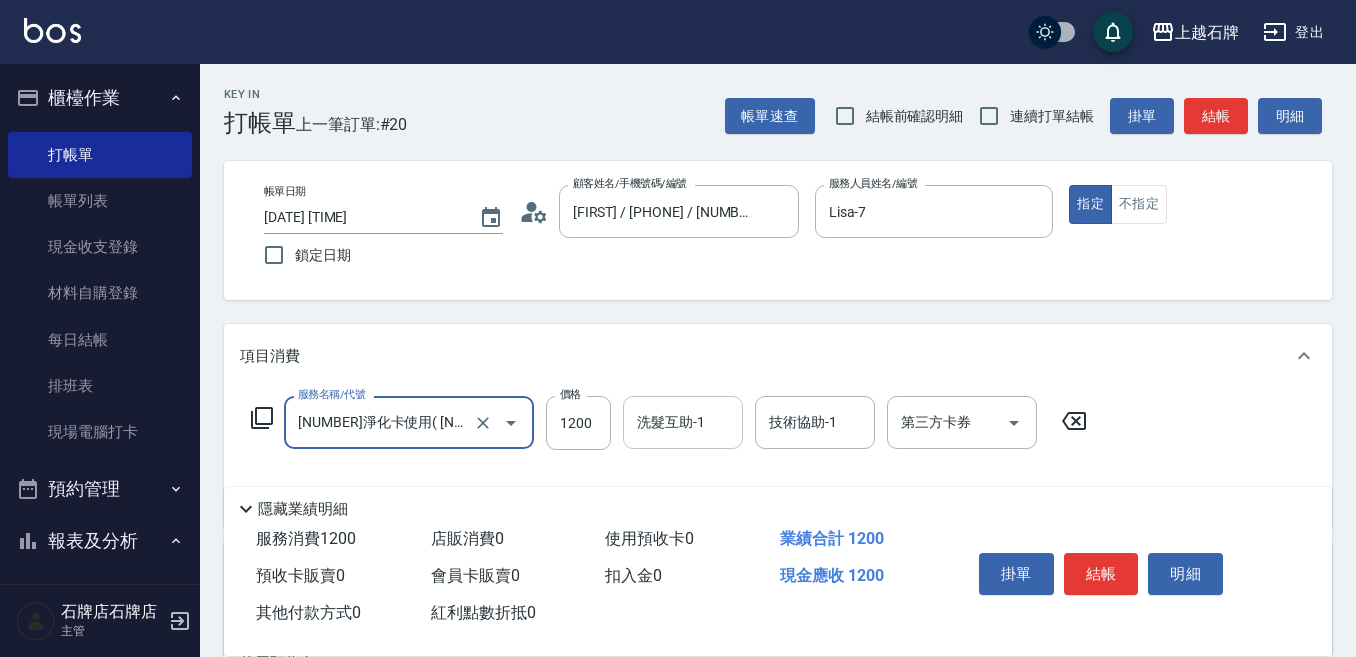 type on "[NUMBER]淨化卡使用( [NUMBER] )" 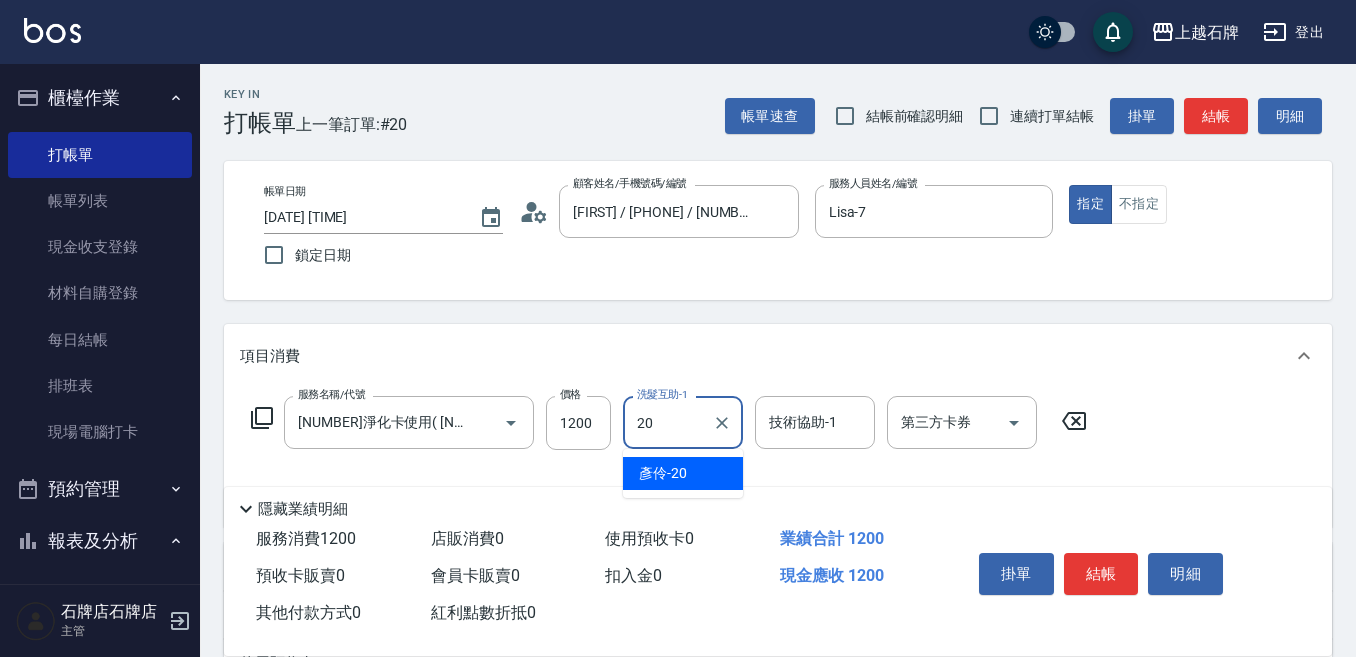 click on "[USERNAME] - [NUMBER]" at bounding box center [683, 473] 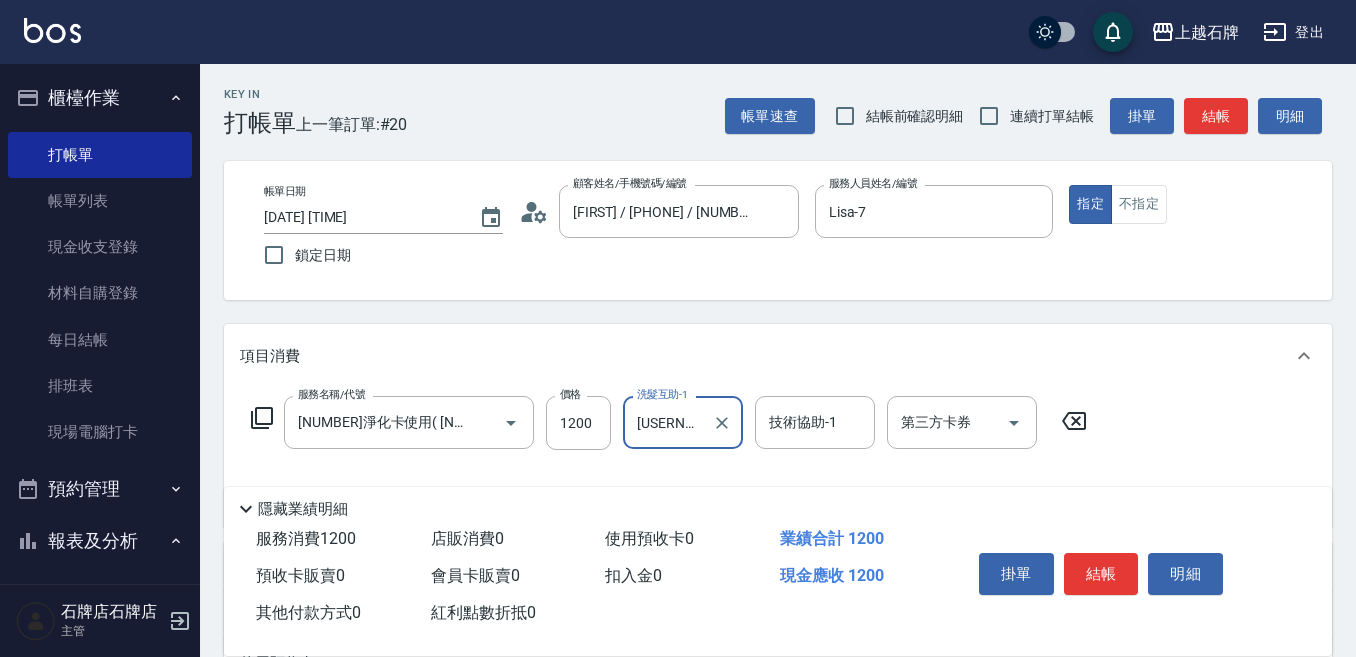 type on "[USERNAME] - [NUMBER]" 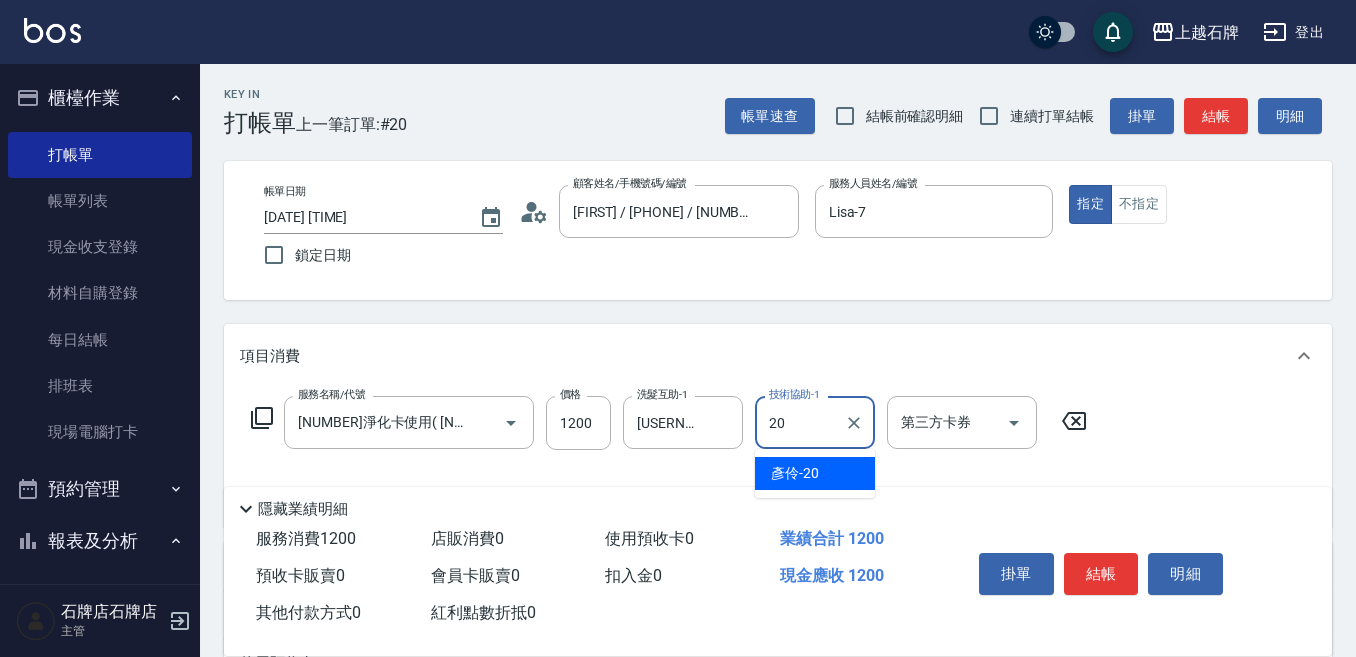 click on "[USERNAME] - [NUMBER]" at bounding box center [815, 473] 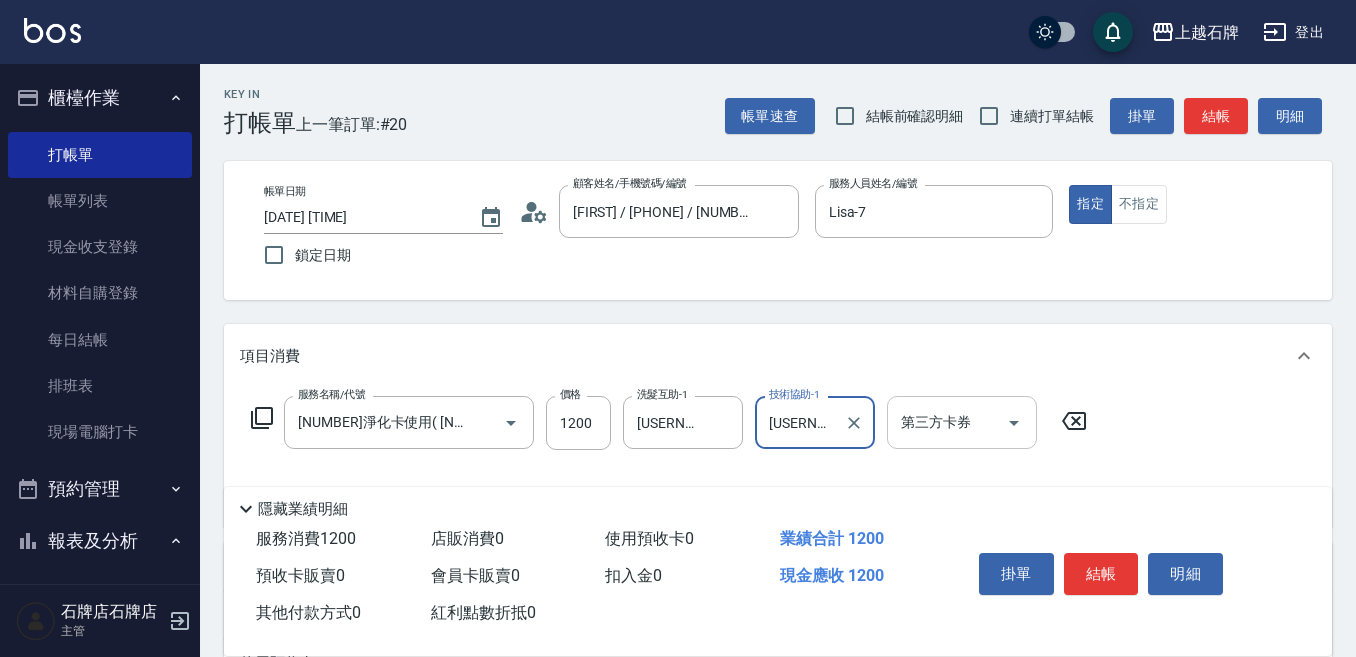 type on "[USERNAME] - [NUMBER]" 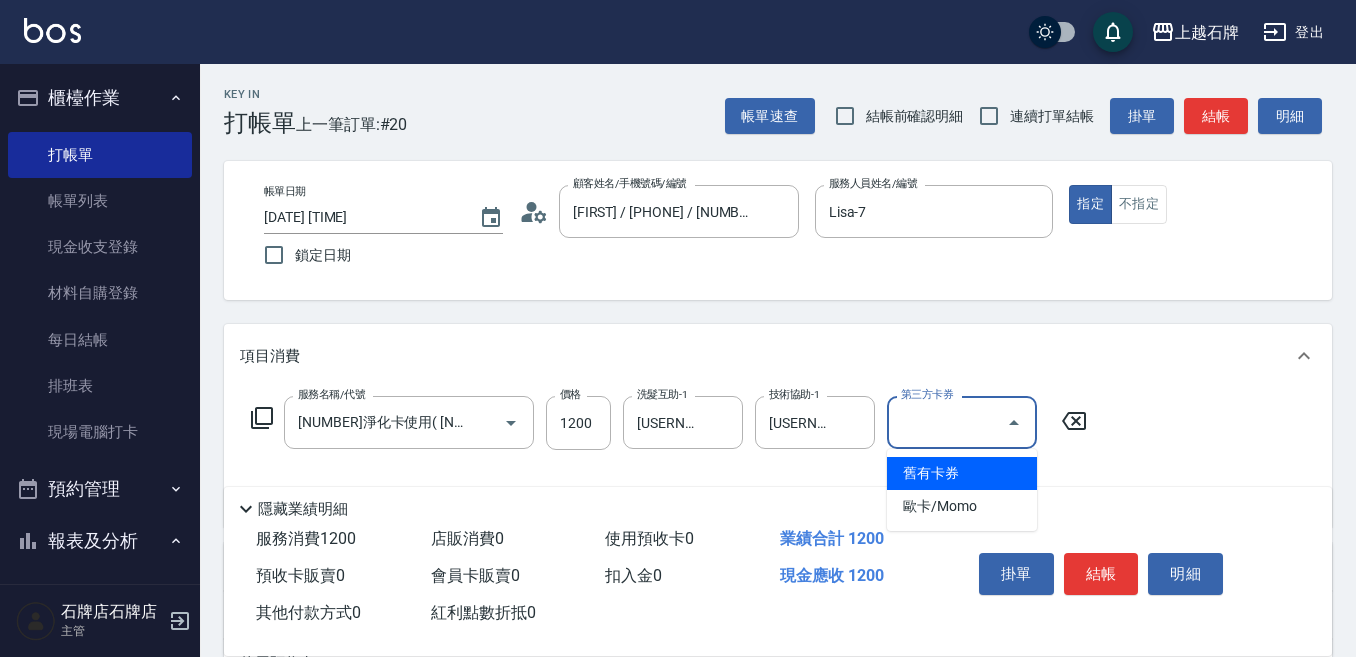 click on "舊有卡券" at bounding box center (962, 473) 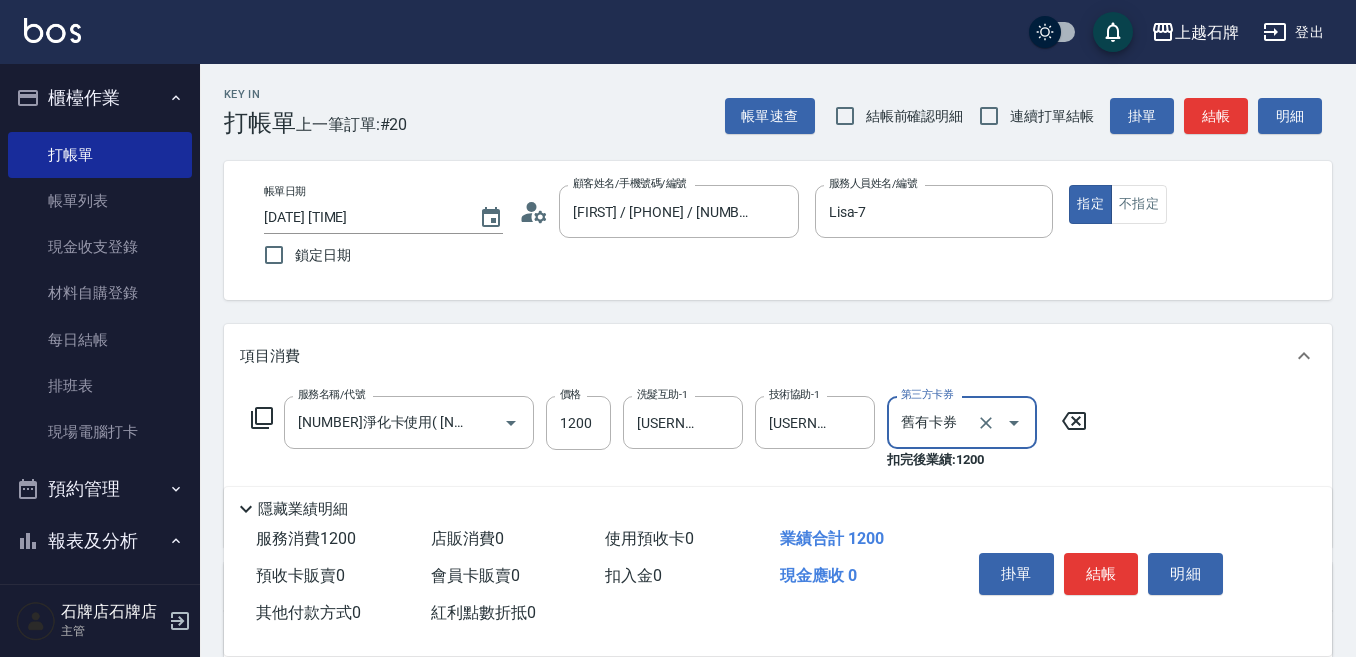 type on "舊有卡券" 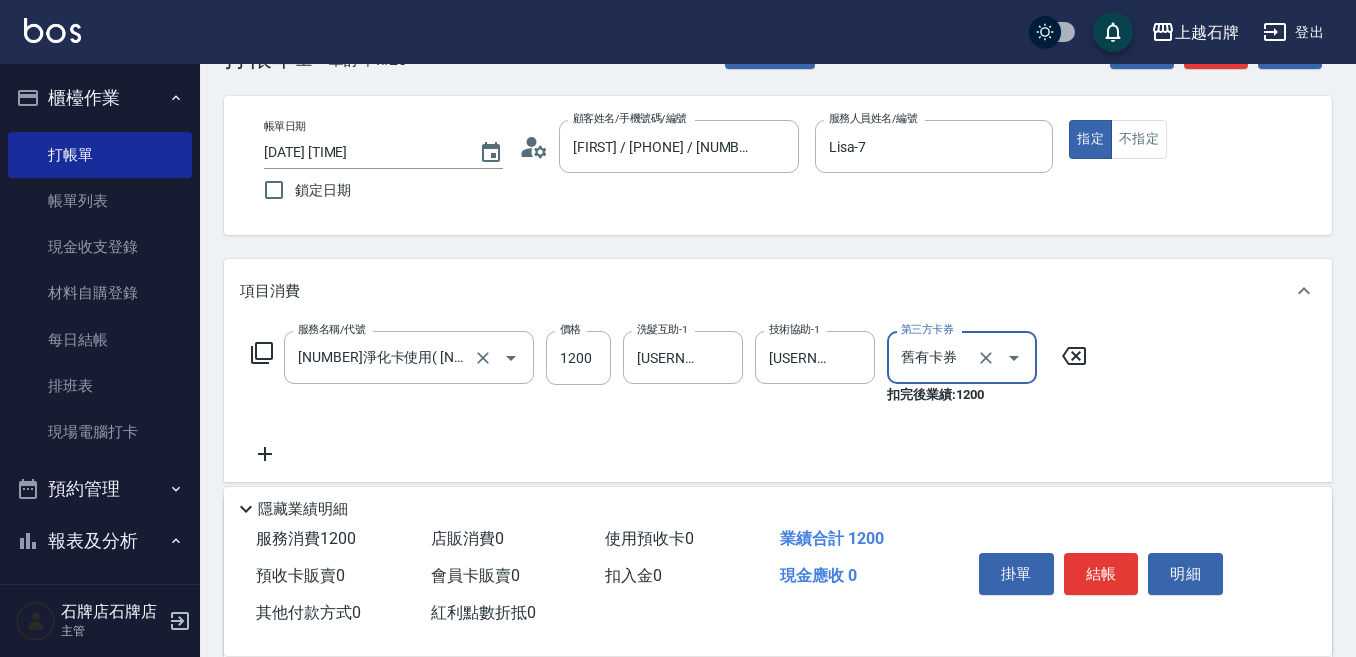 scroll, scrollTop: 100, scrollLeft: 0, axis: vertical 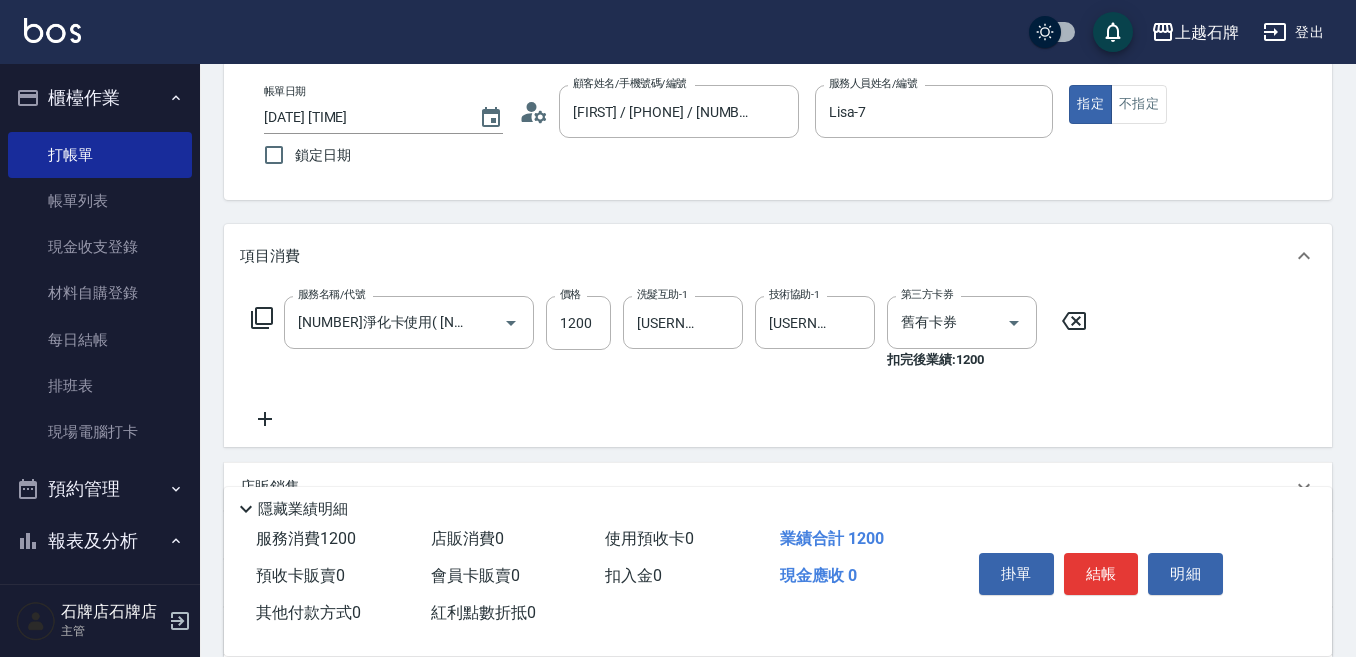 click 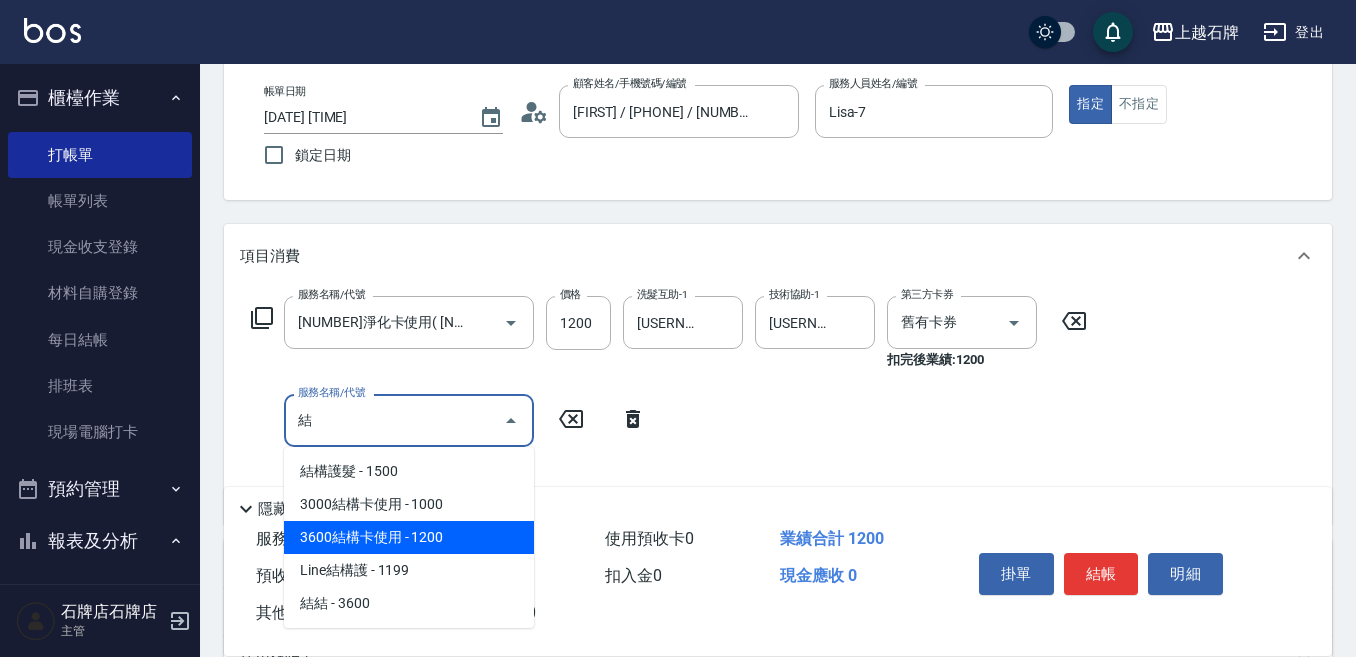 click on "3600結構卡使用 - 1200" at bounding box center [409, 537] 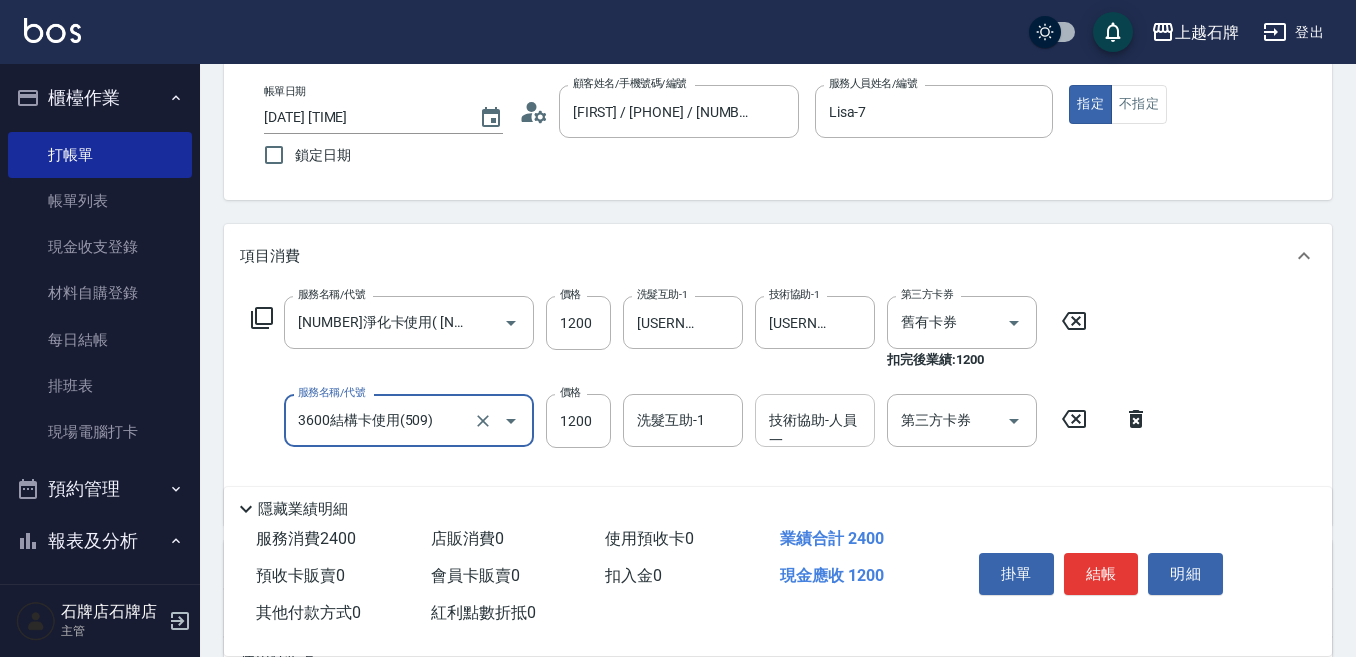 type on "3600結構卡使用(509)" 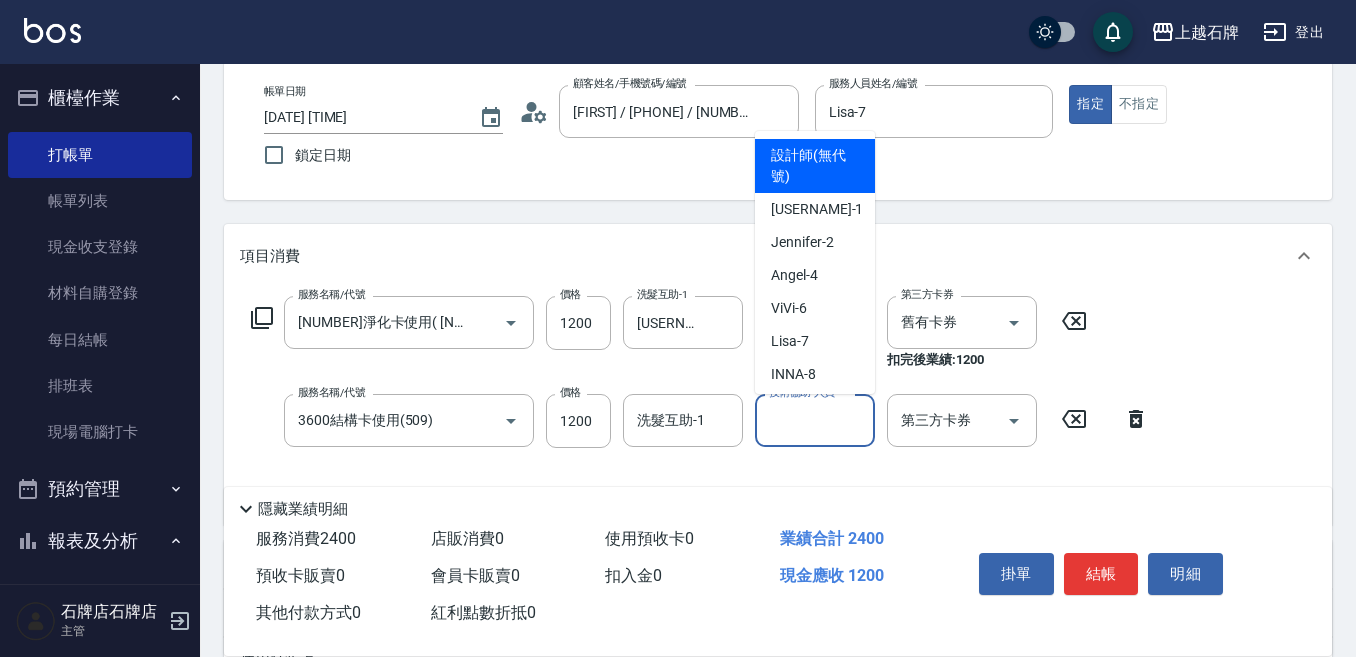 click on "技術協助-人員一 技術協助-人員一" at bounding box center (815, 420) 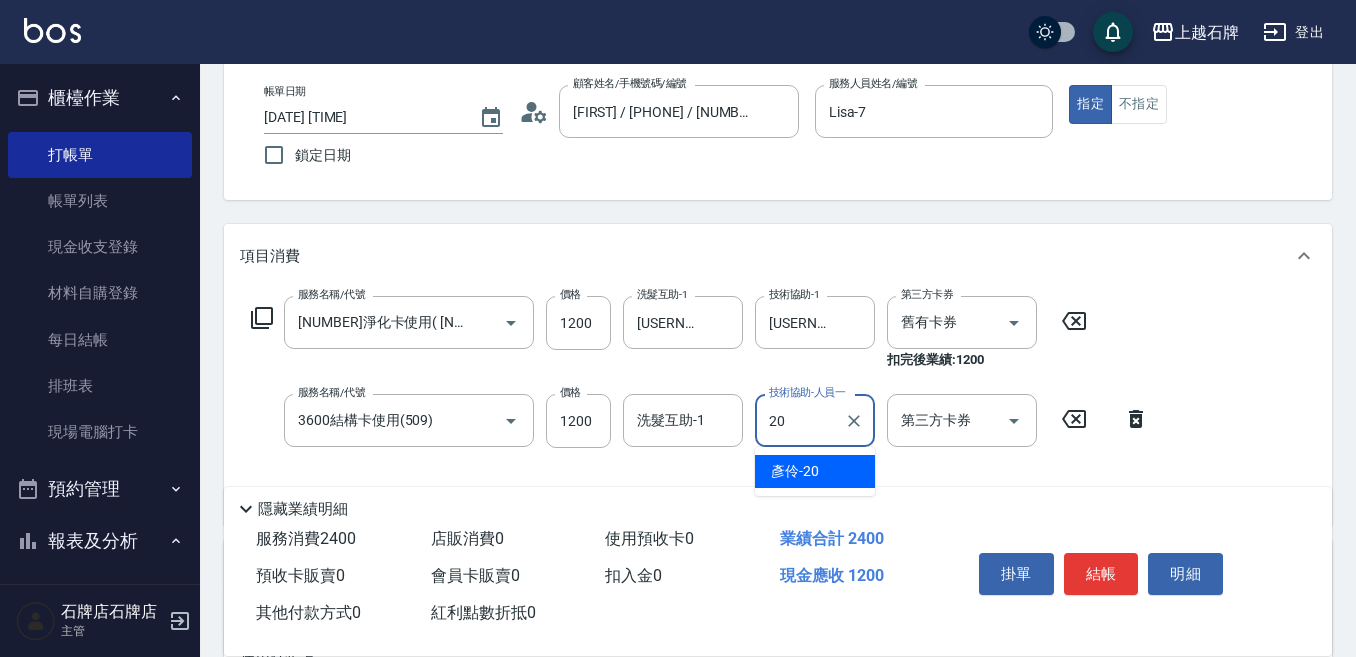 click on "[USERNAME] - [NUMBER]" at bounding box center [815, 471] 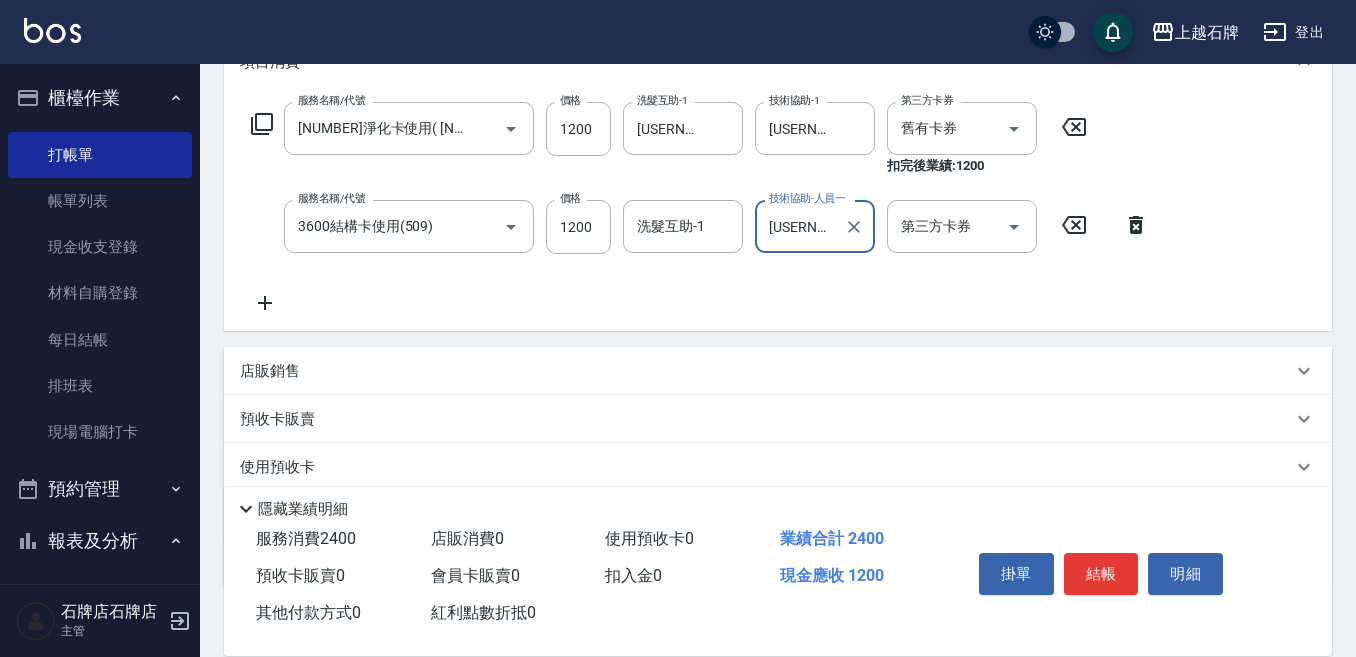 scroll, scrollTop: 300, scrollLeft: 0, axis: vertical 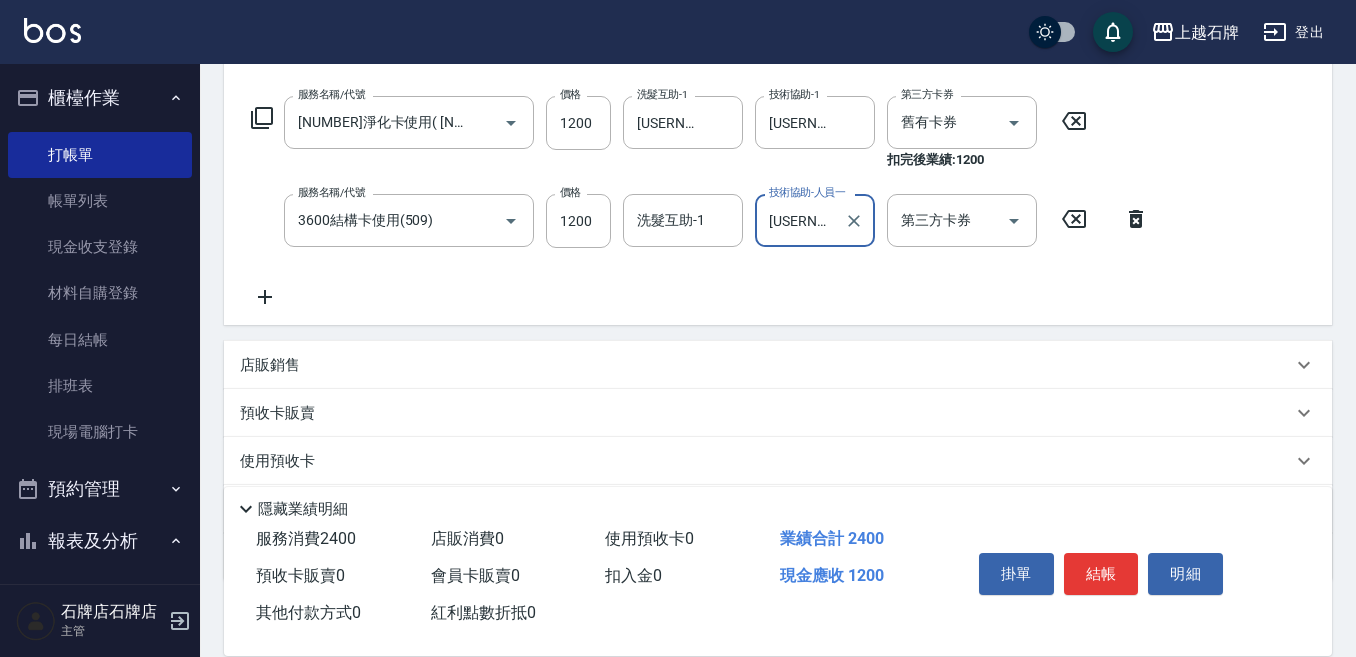 type on "[USERNAME] - [NUMBER]" 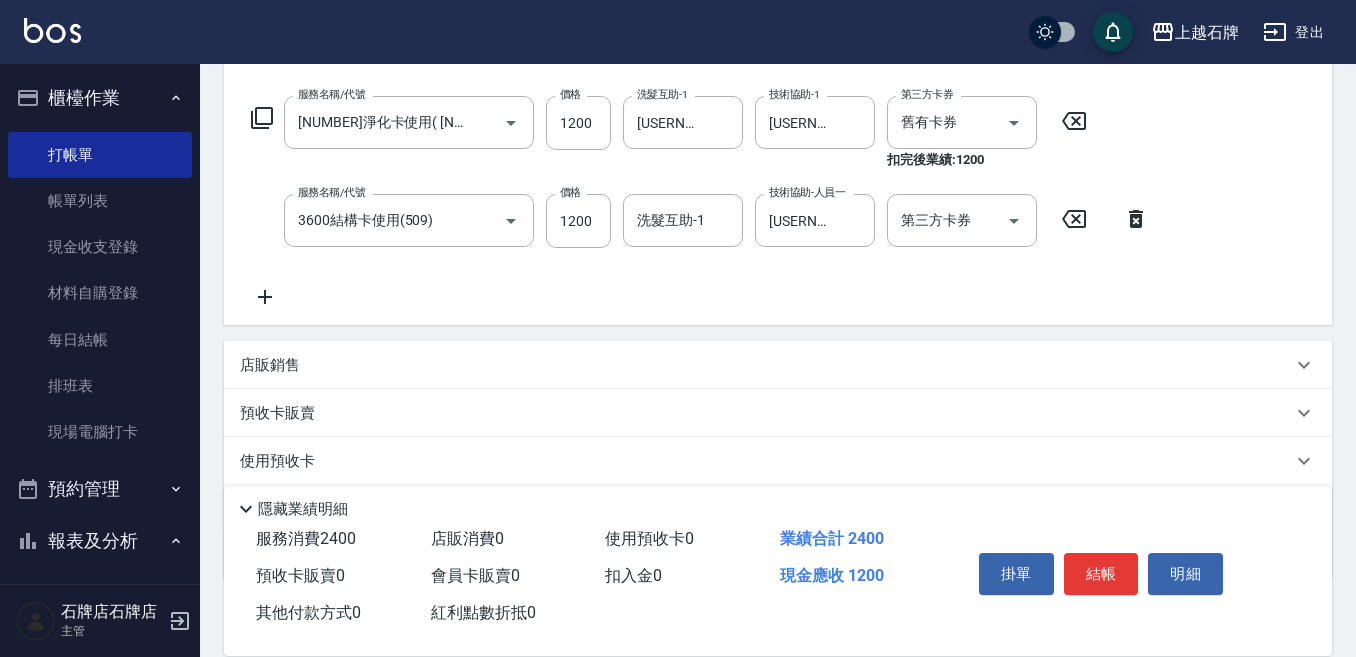 click on "服務名稱/代號 [NUMBER]淨化卡使用( [NUMBER] ) 服務名稱/代號 價格 [NUMBER] 價格 洗髮互助-1 彥伶-20 洗髮互助-1 技術協助-1 彥伶-20 技術協助-1 第三方卡券 舊有卡券 第三方卡券 扣完後業績: [NUMBER] 服務名稱/代號 [NUMBER]結構卡使用( [NUMBER] ) 服務名稱/代號 價格 [NUMBER] 價格 洗髮互助-1 洗髮互助-1 技術協助-人員一 彥伶-20 技術協助-人員一 第三方卡券 第三方卡券" at bounding box center (700, 202) 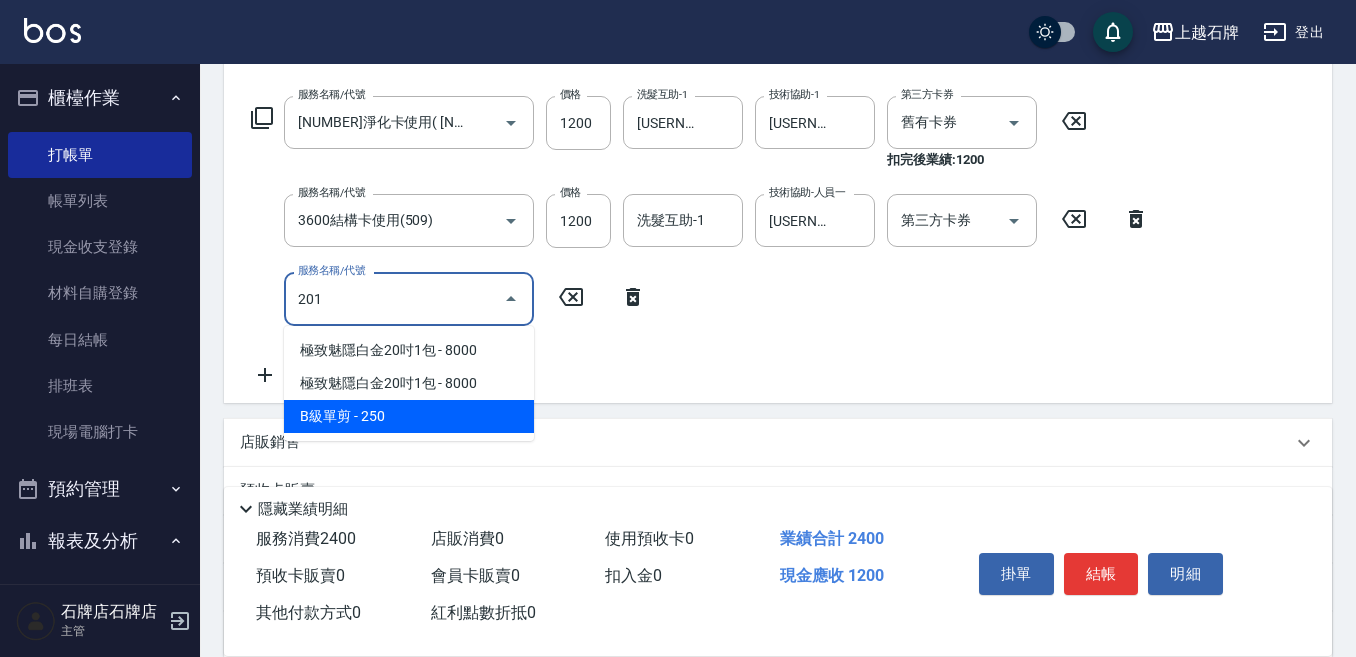 click on "B級單剪 - 250" at bounding box center [409, 416] 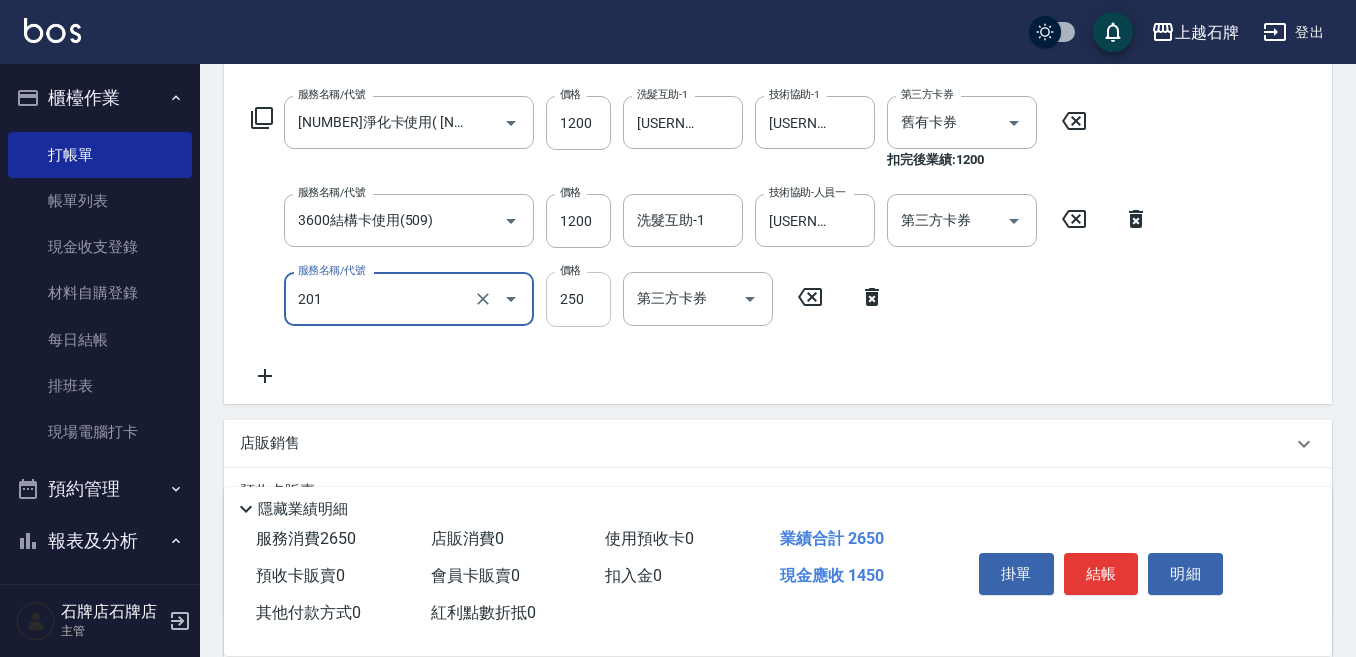 type on "B級單剪(201)" 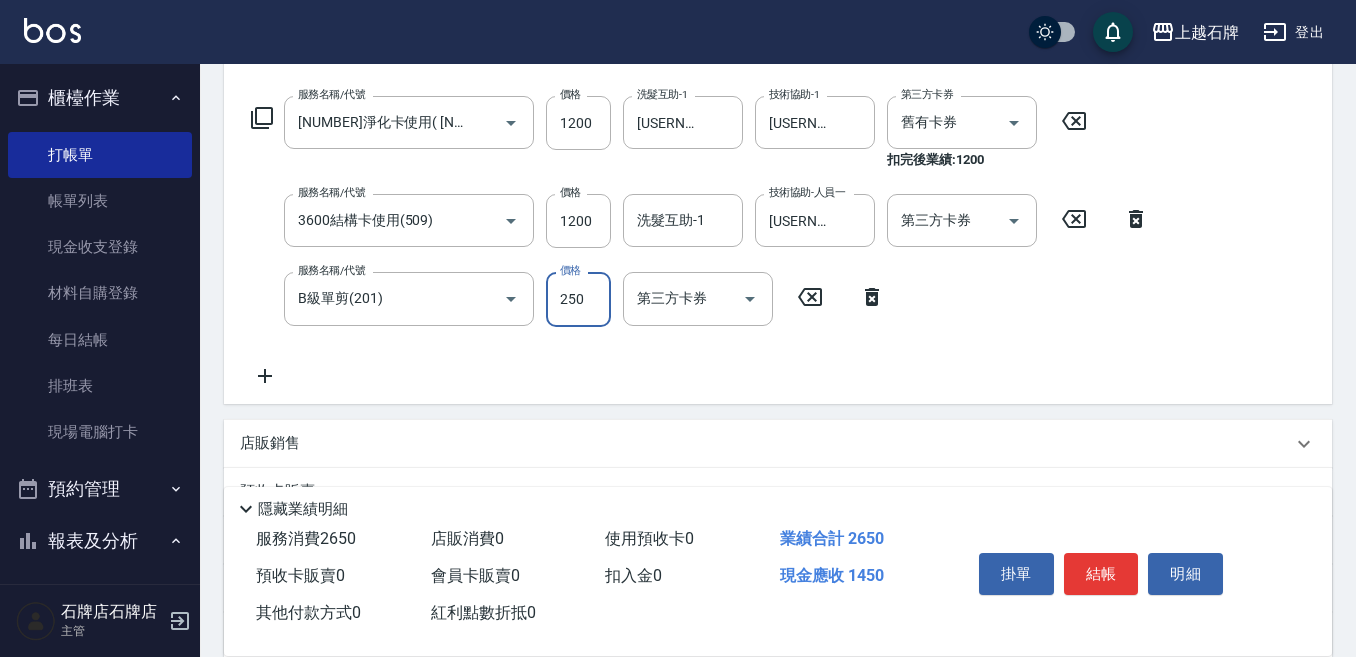 click on "250" at bounding box center (578, 299) 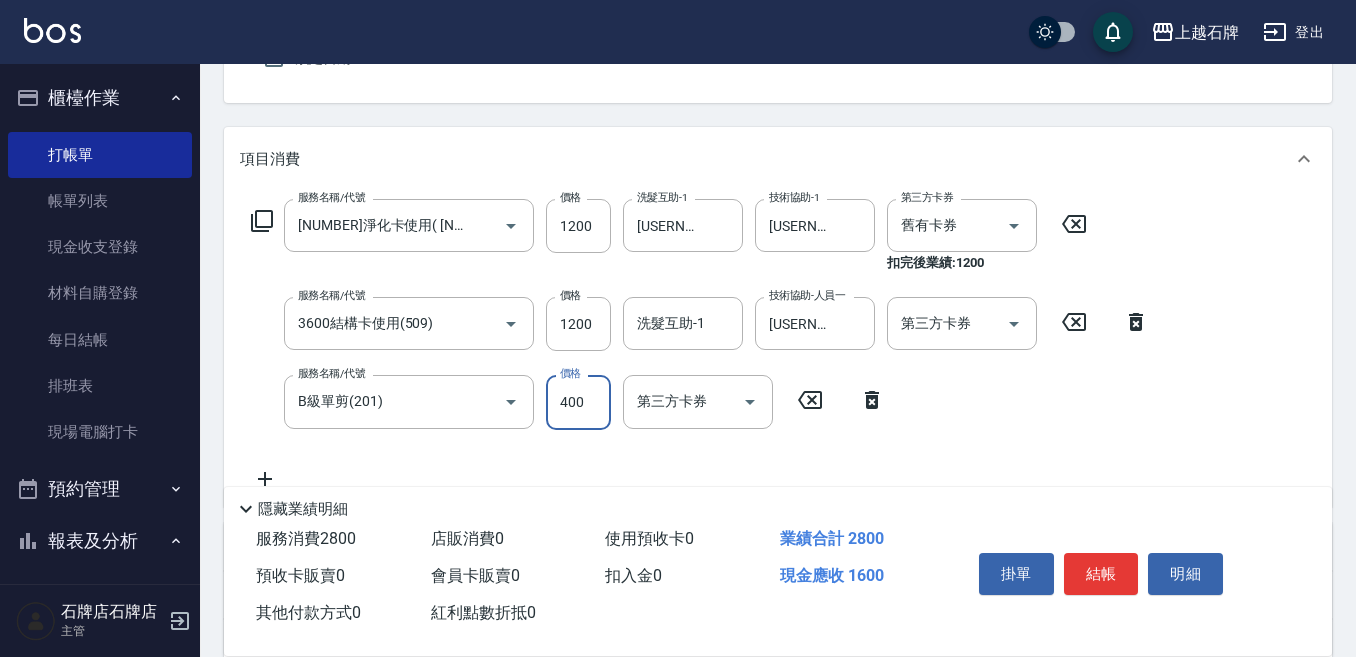 scroll, scrollTop: 300, scrollLeft: 0, axis: vertical 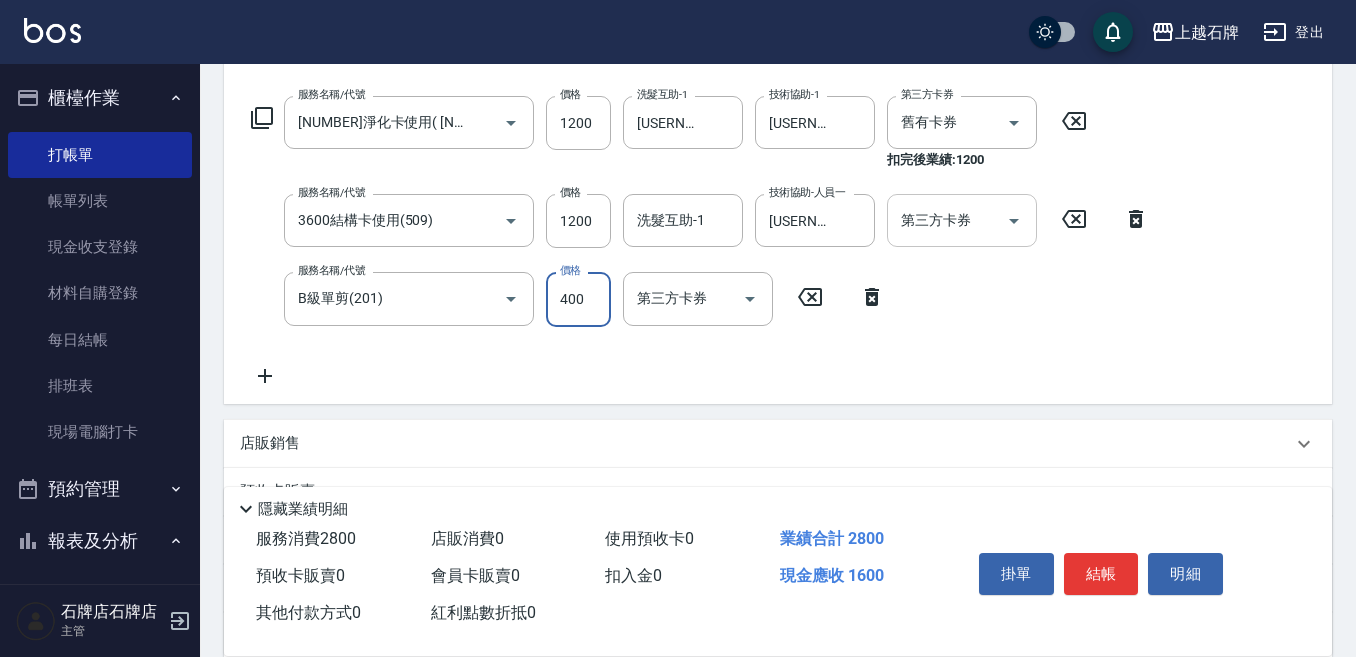 type on "400" 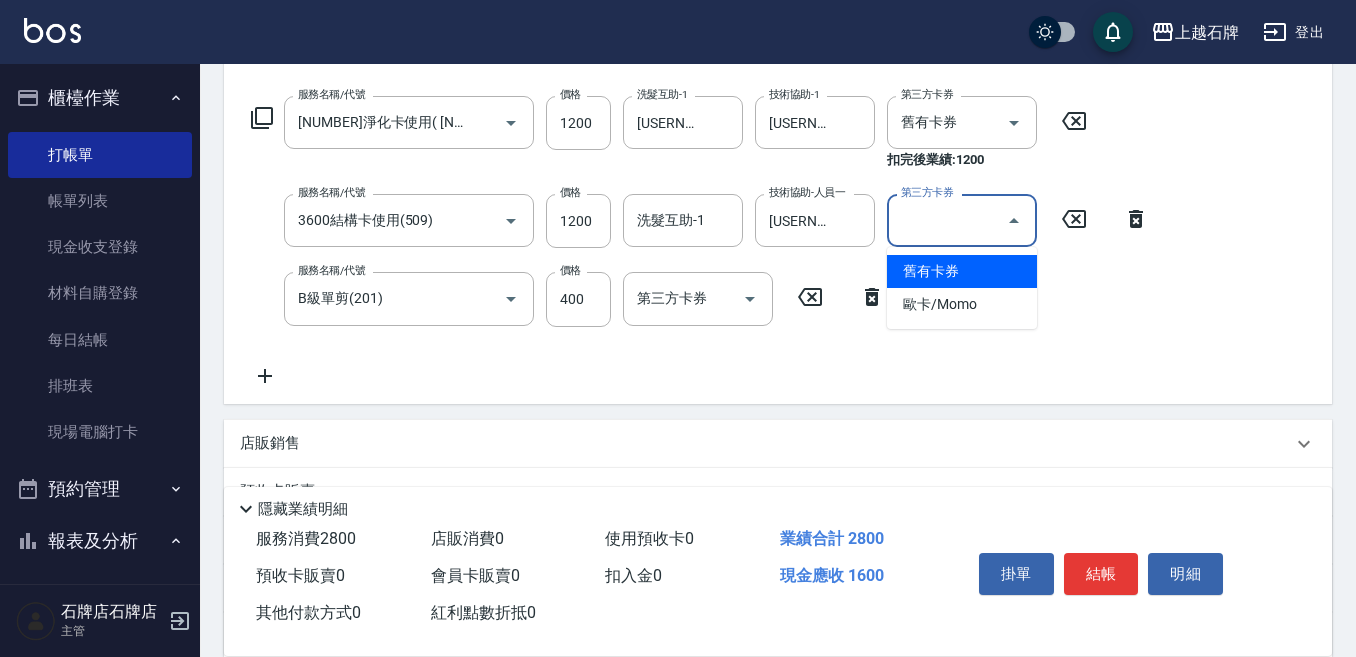 click on "舊有卡券" at bounding box center (962, 271) 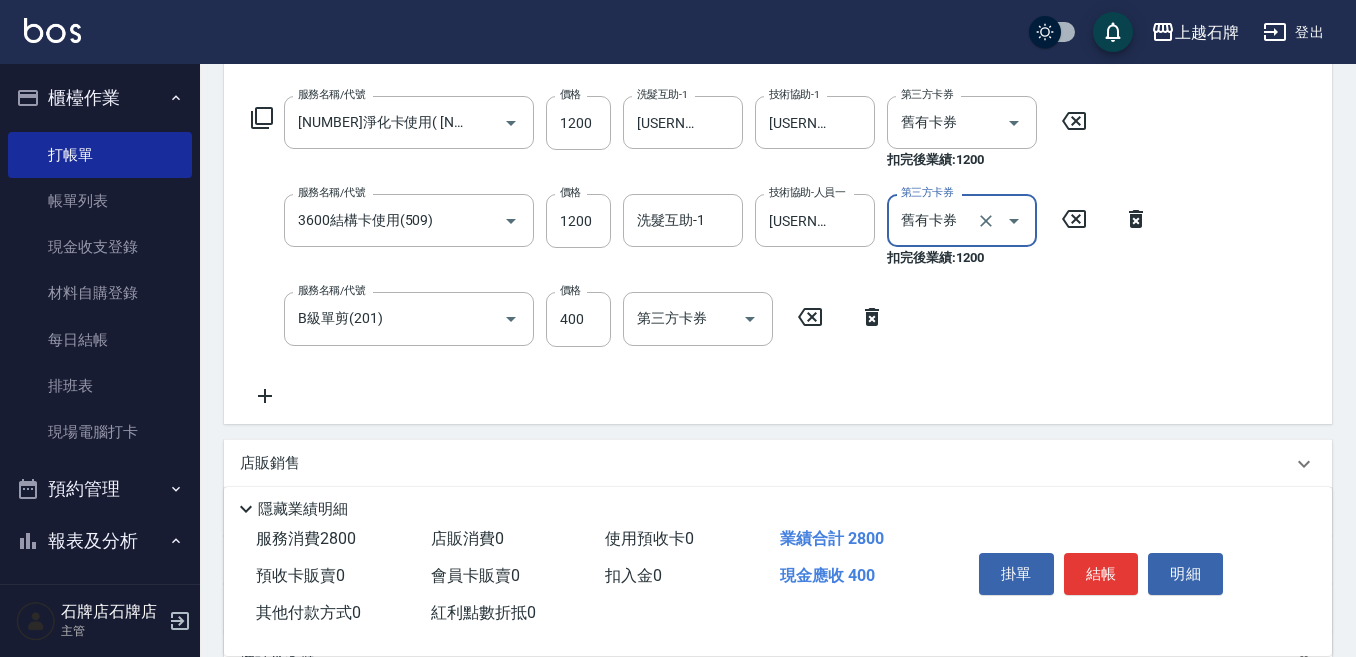 type on "舊有卡券" 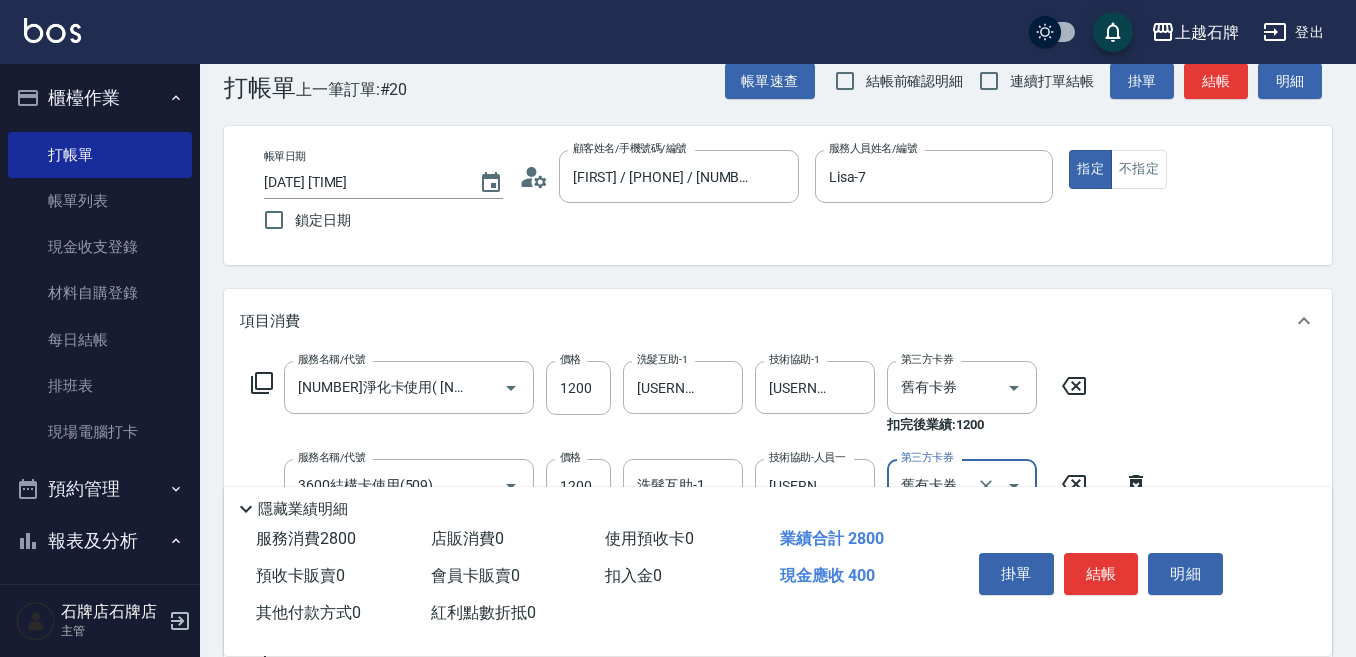 scroll, scrollTop: 0, scrollLeft: 0, axis: both 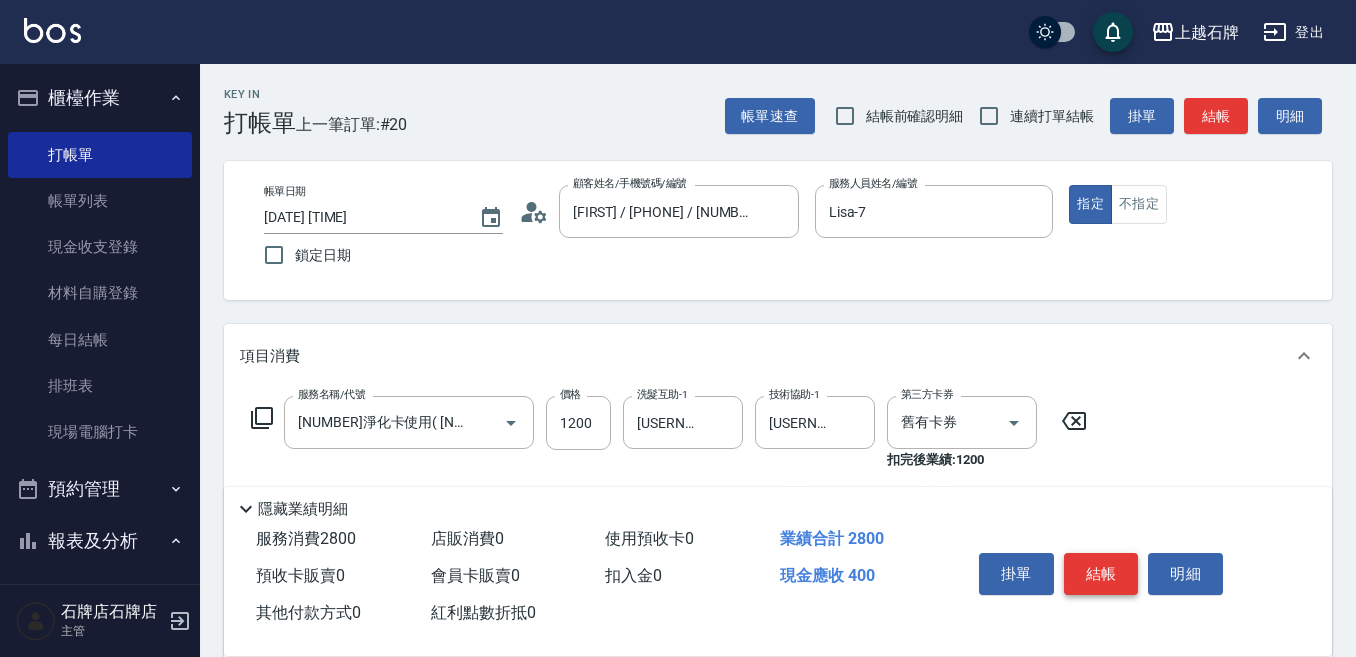 click on "結帳" at bounding box center [1101, 574] 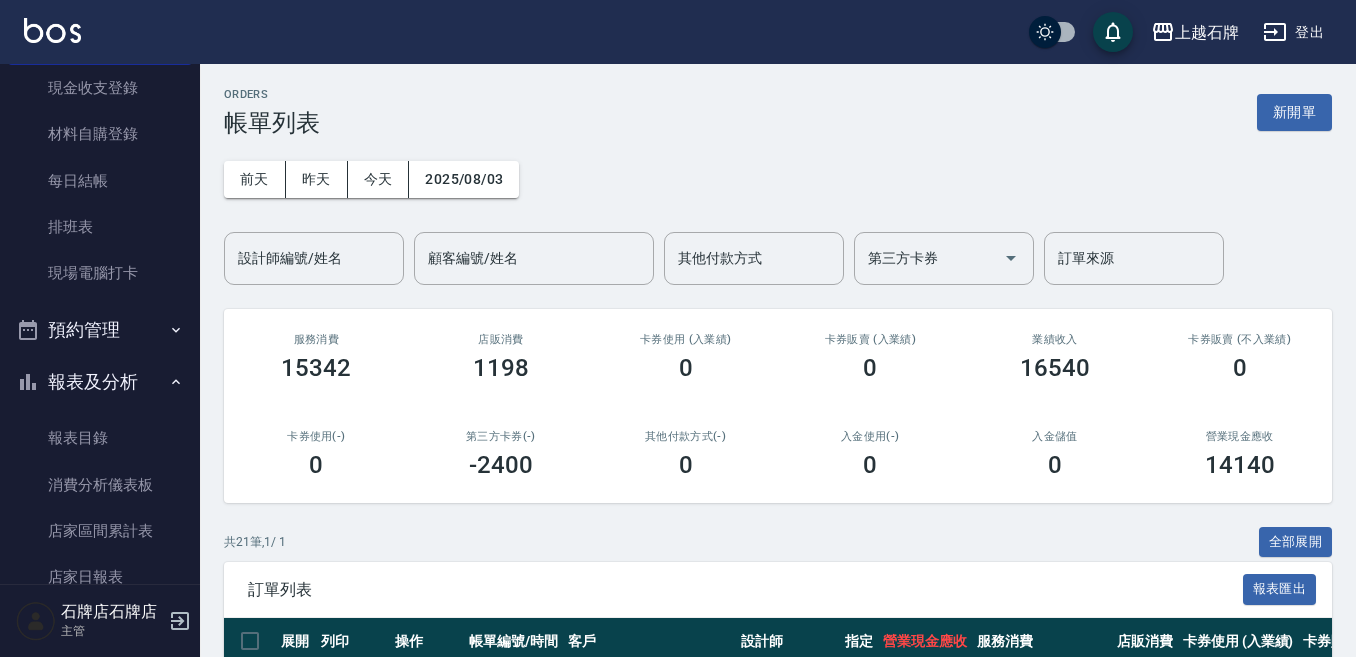 scroll, scrollTop: 200, scrollLeft: 0, axis: vertical 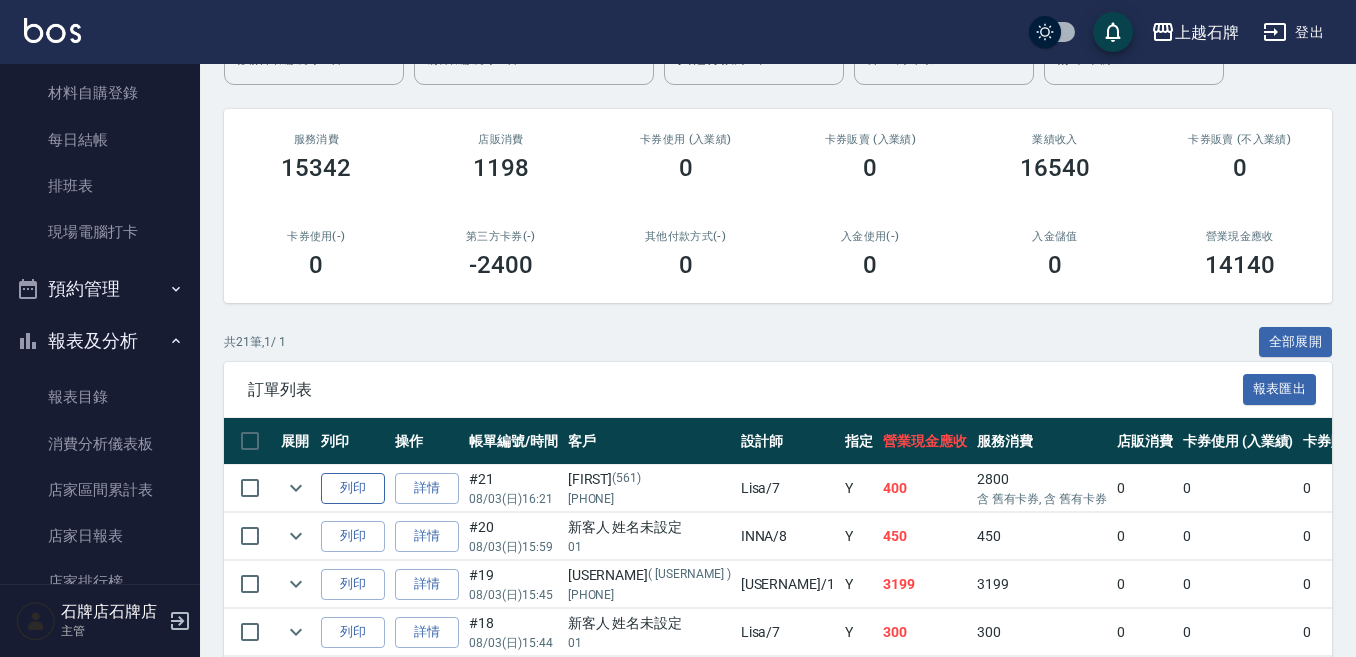 click on "列印" at bounding box center (353, 488) 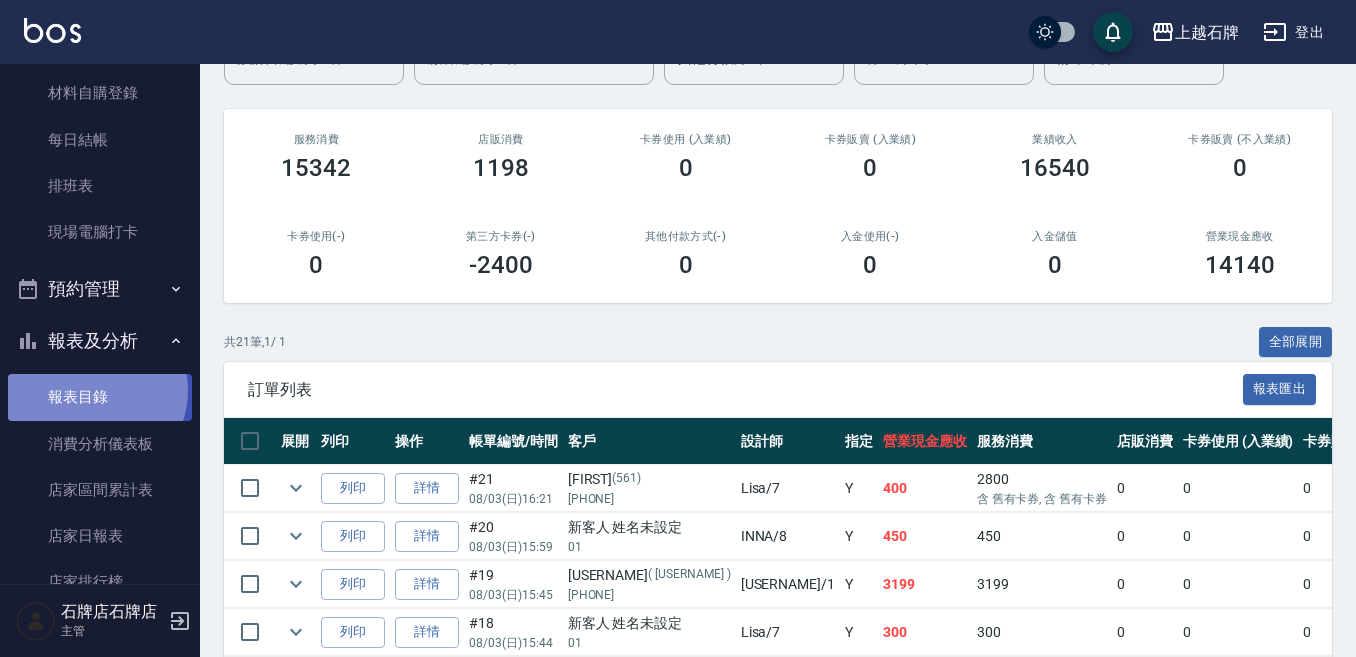click on "報表目錄" at bounding box center (100, 397) 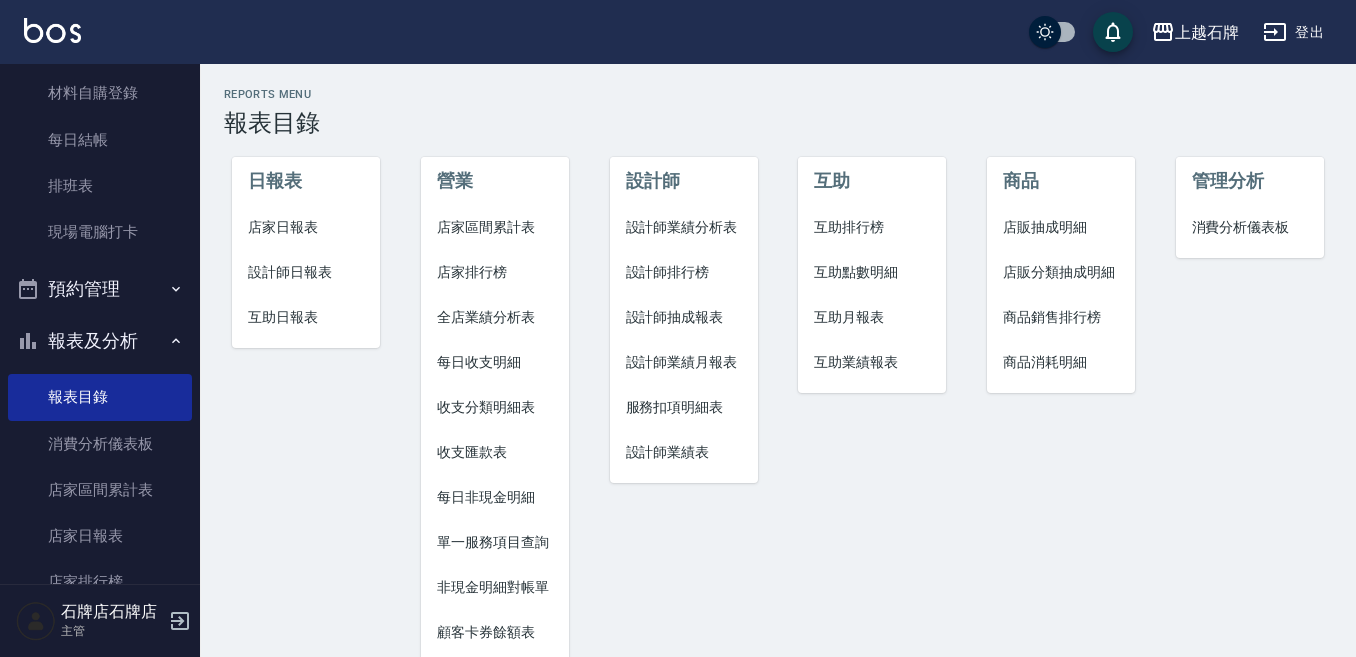 click on "設計師日報表" at bounding box center (306, 272) 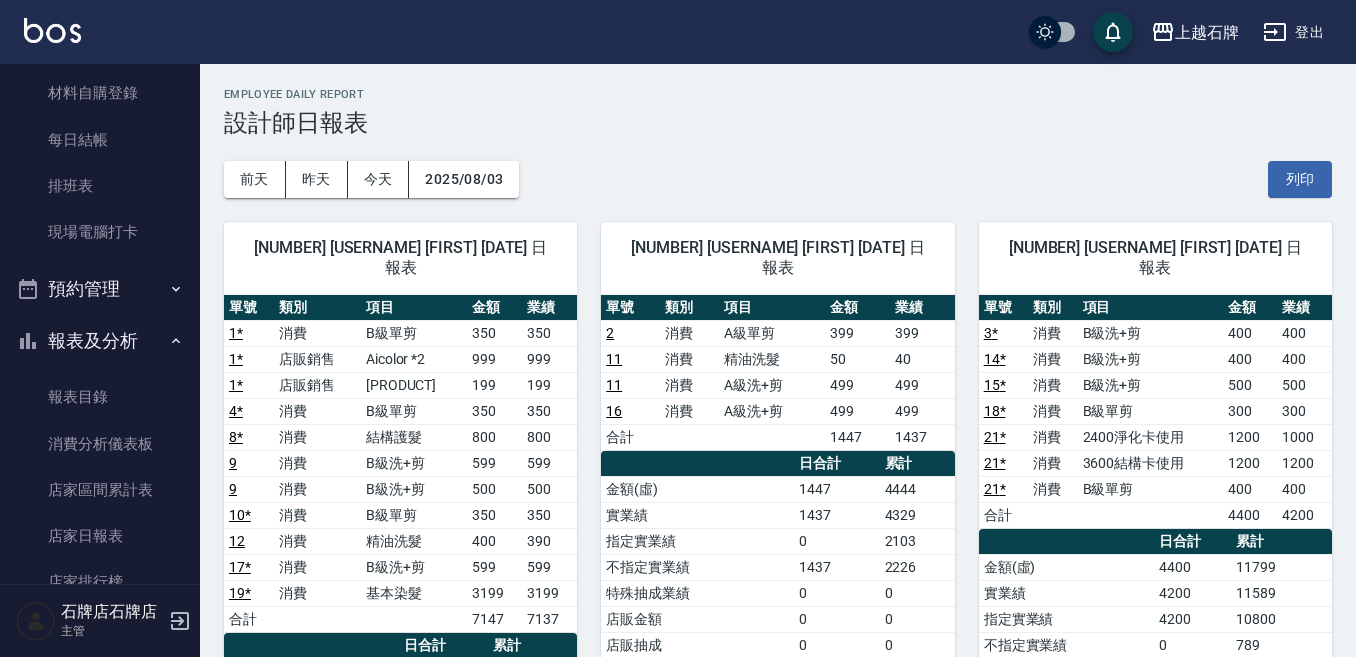 click on "報表及分析" at bounding box center (100, 341) 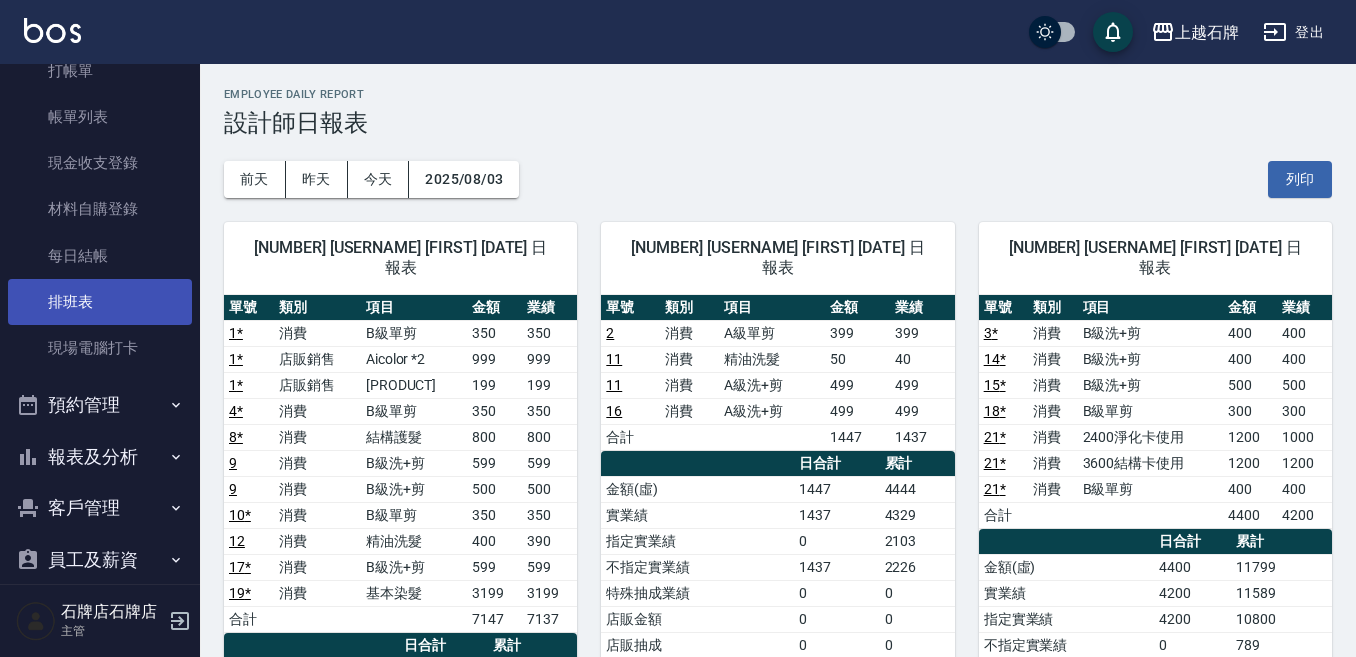 scroll, scrollTop: 0, scrollLeft: 0, axis: both 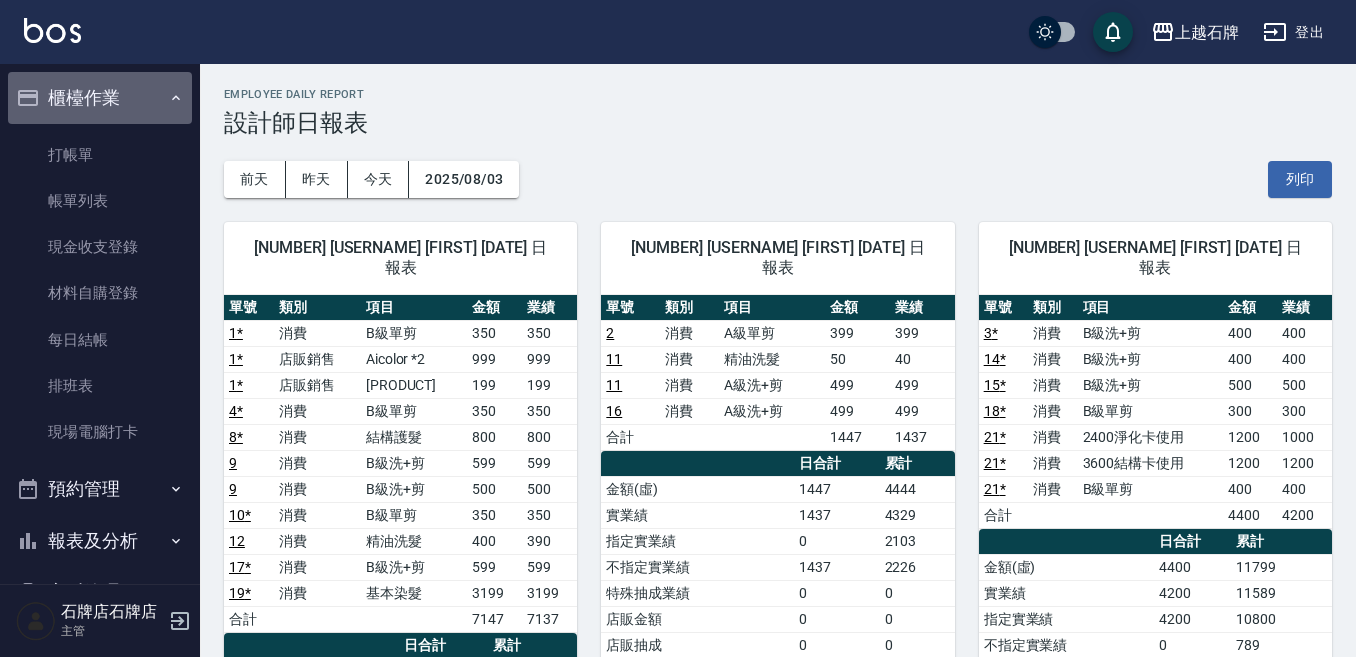 click on "櫃檯作業" at bounding box center [100, 98] 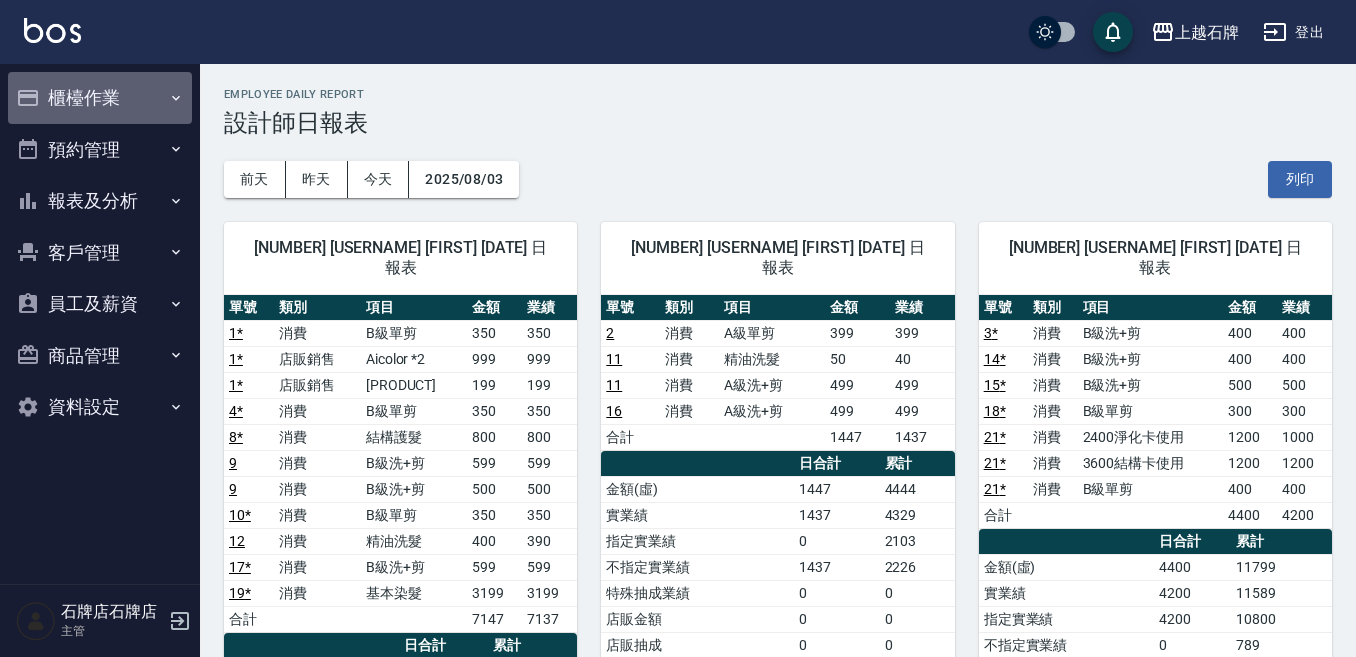 click on "櫃檯作業" at bounding box center [100, 98] 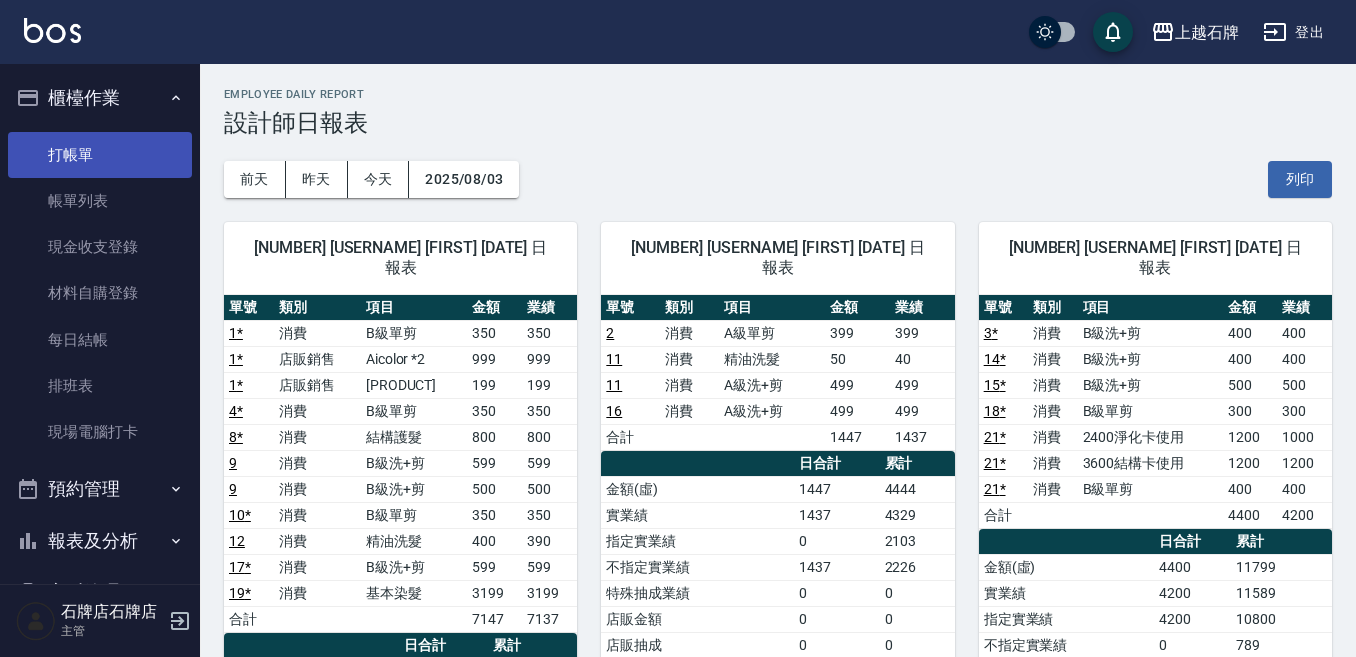 click on "打帳單" at bounding box center (100, 155) 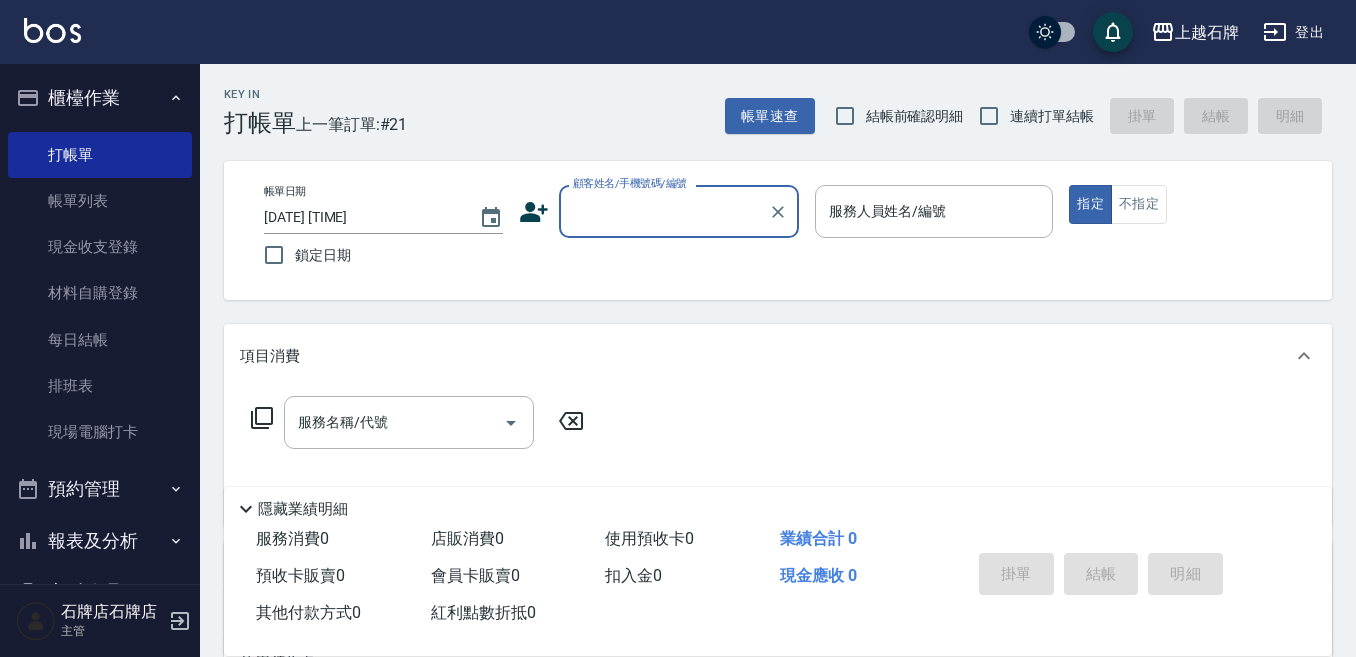 click on "顧客姓名/手機號碼/編號" at bounding box center (664, 211) 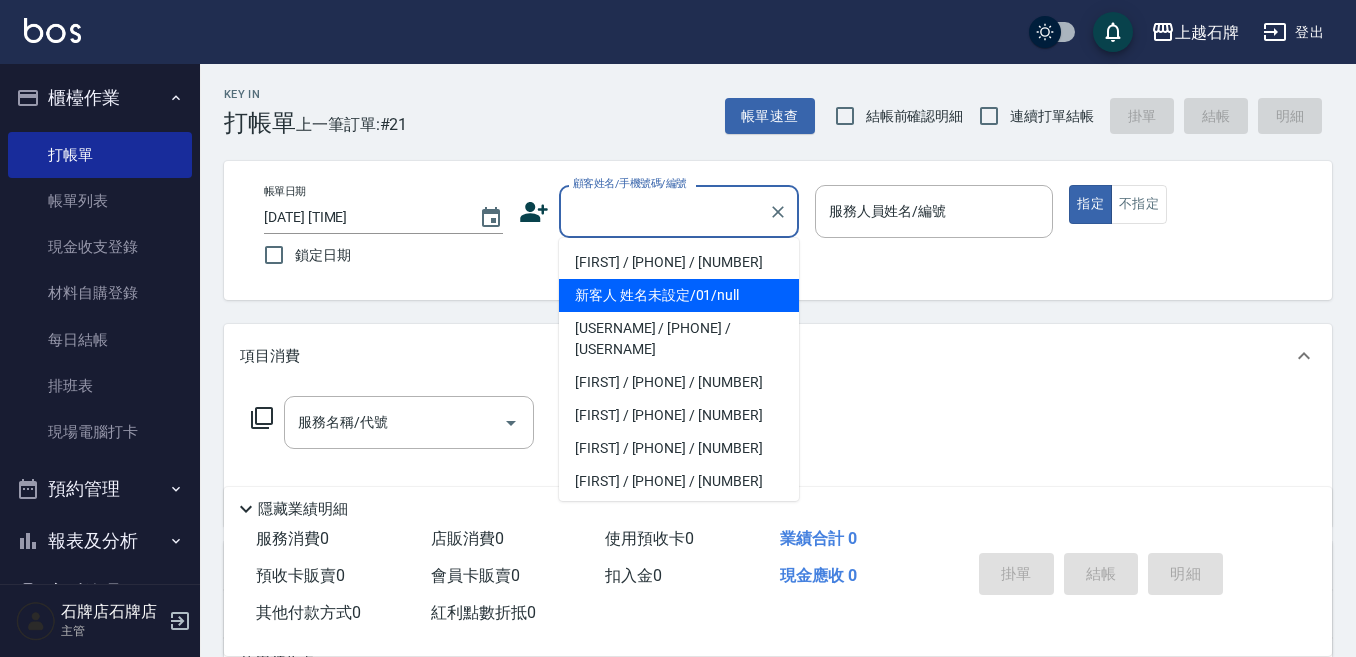drag, startPoint x: 744, startPoint y: 297, endPoint x: 1032, endPoint y: 348, distance: 292.48077 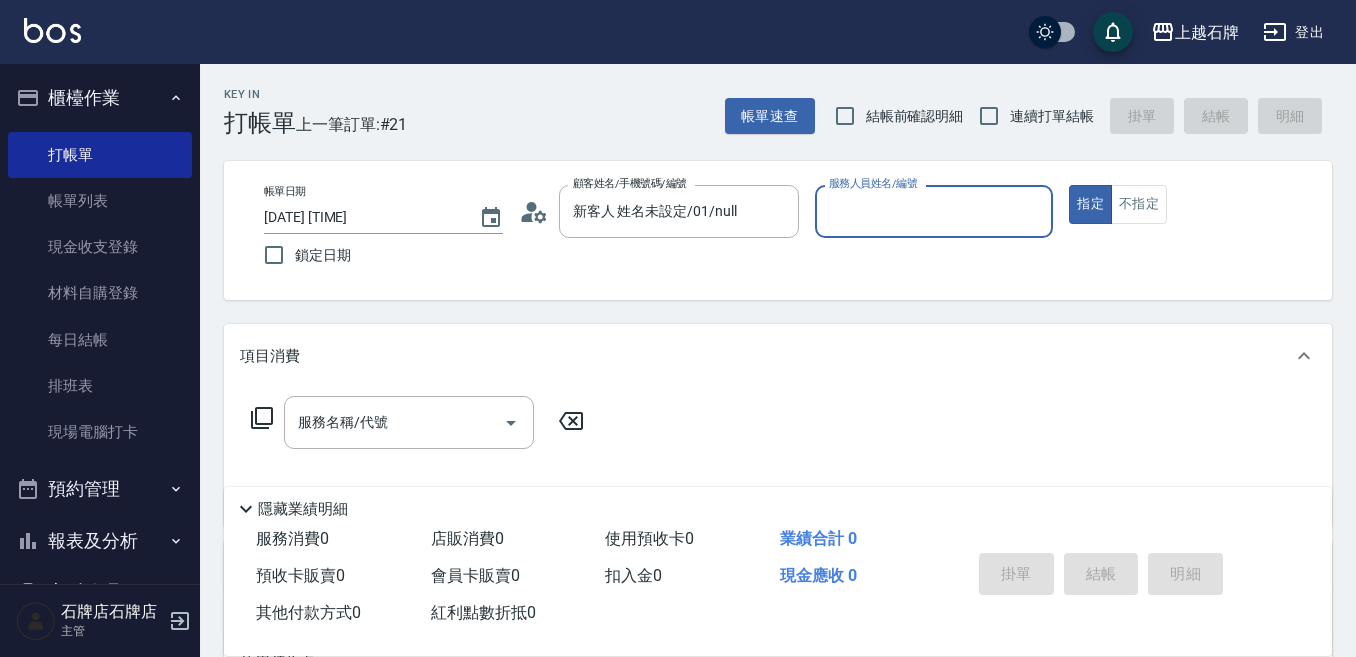 type on "新客人 姓名未設定/01/null" 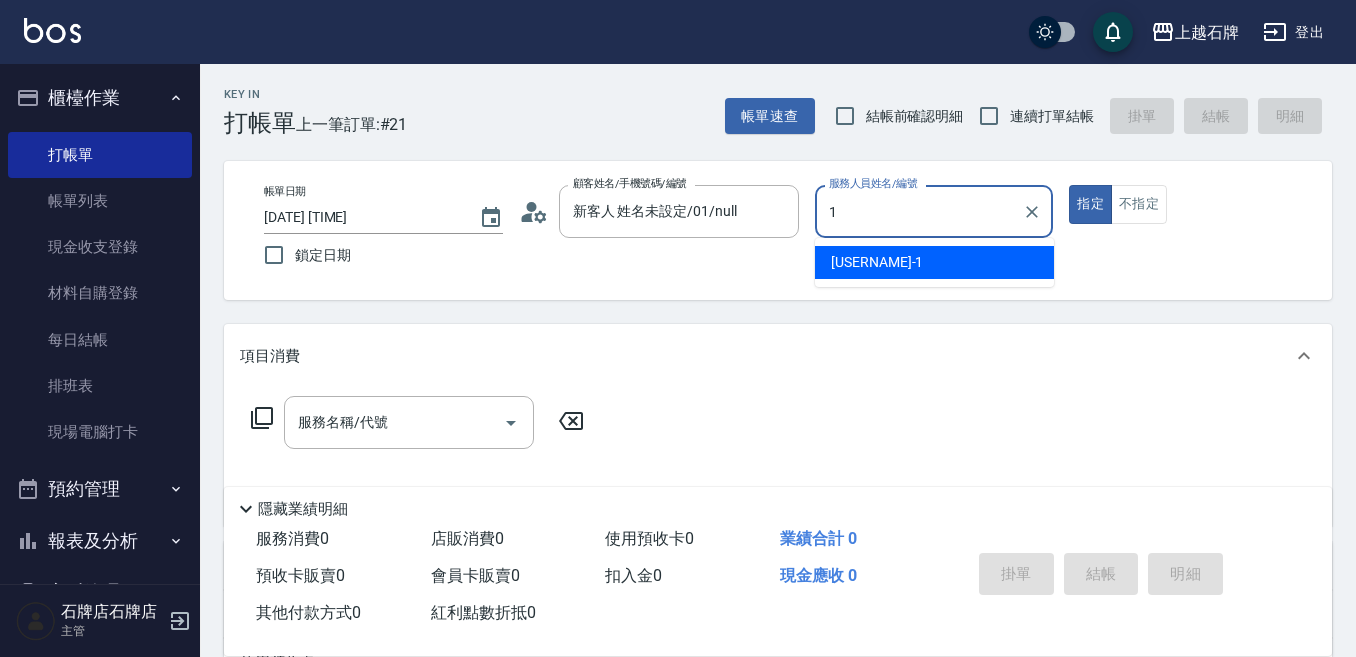 click on "Jk - [NUMBER]" at bounding box center [934, 262] 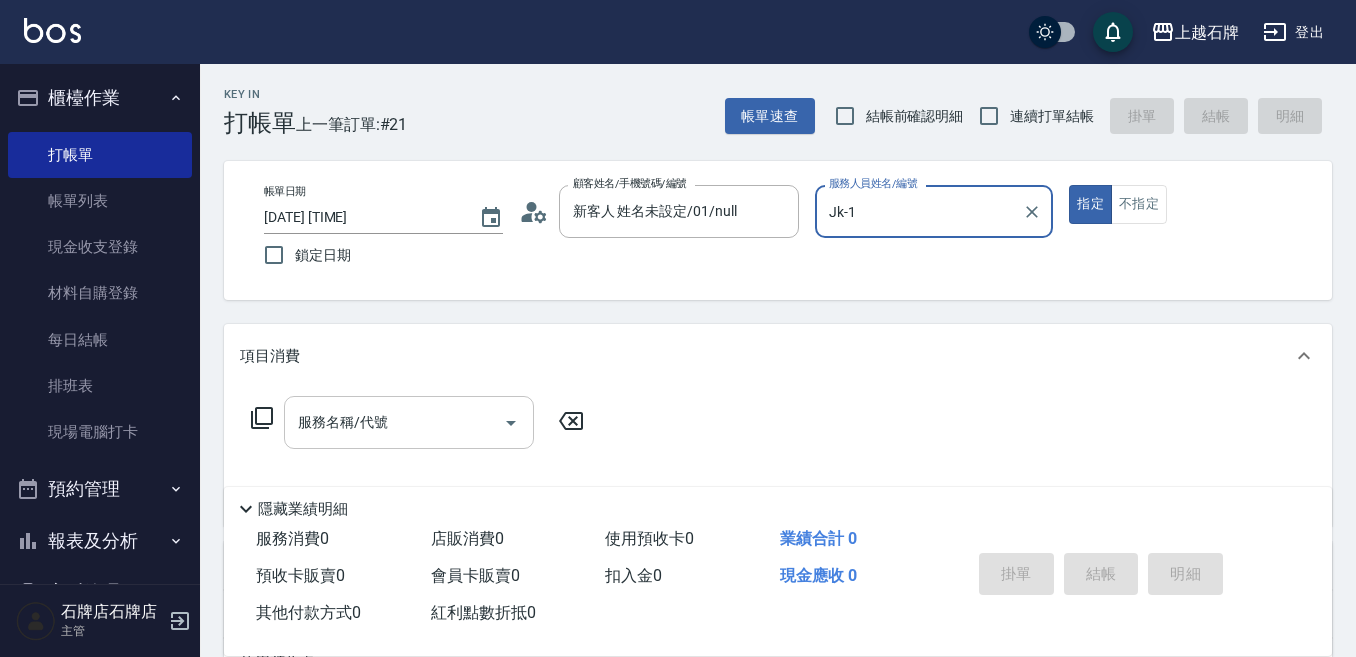 type on "Jk-1" 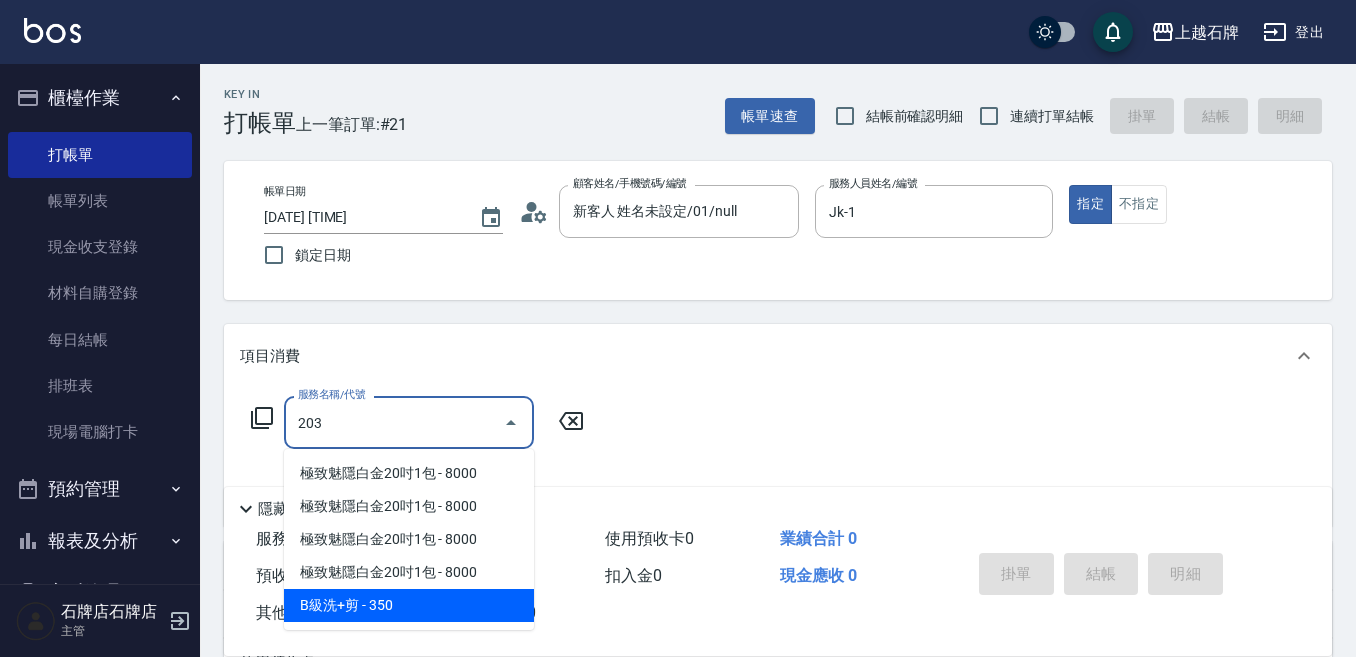 drag, startPoint x: 448, startPoint y: 606, endPoint x: 570, endPoint y: 459, distance: 191.03142 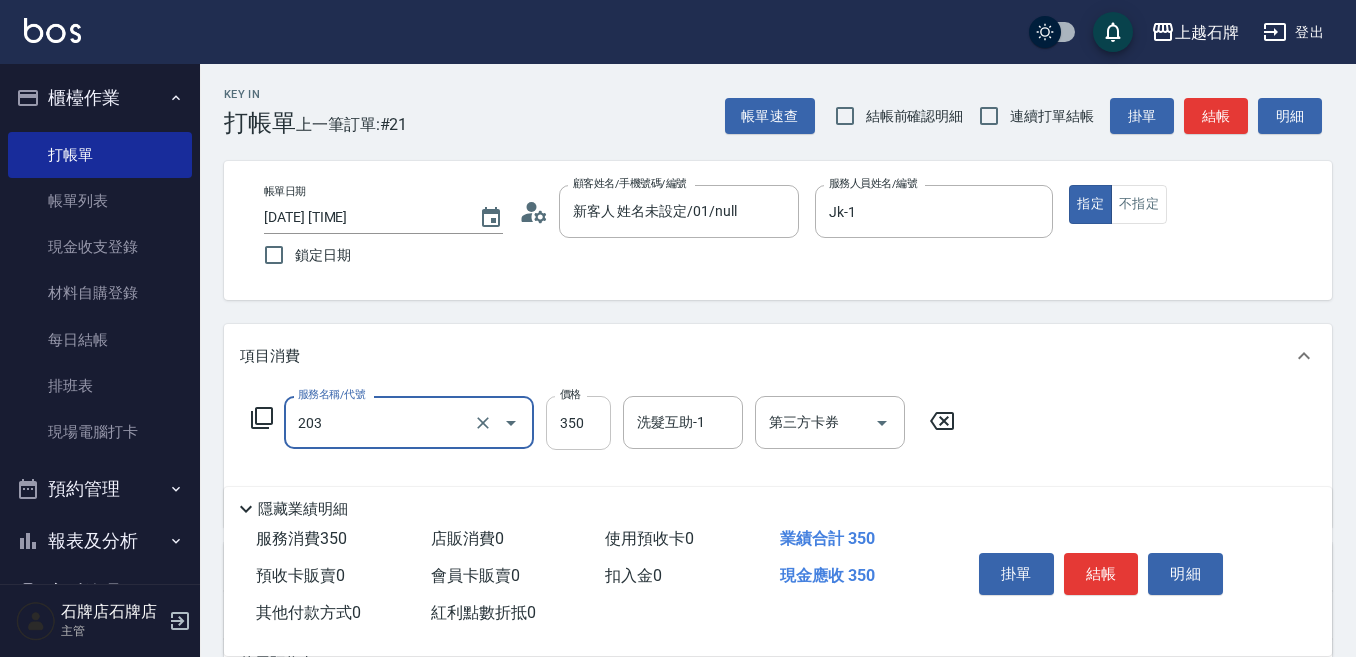 type on "B級洗+剪(203)" 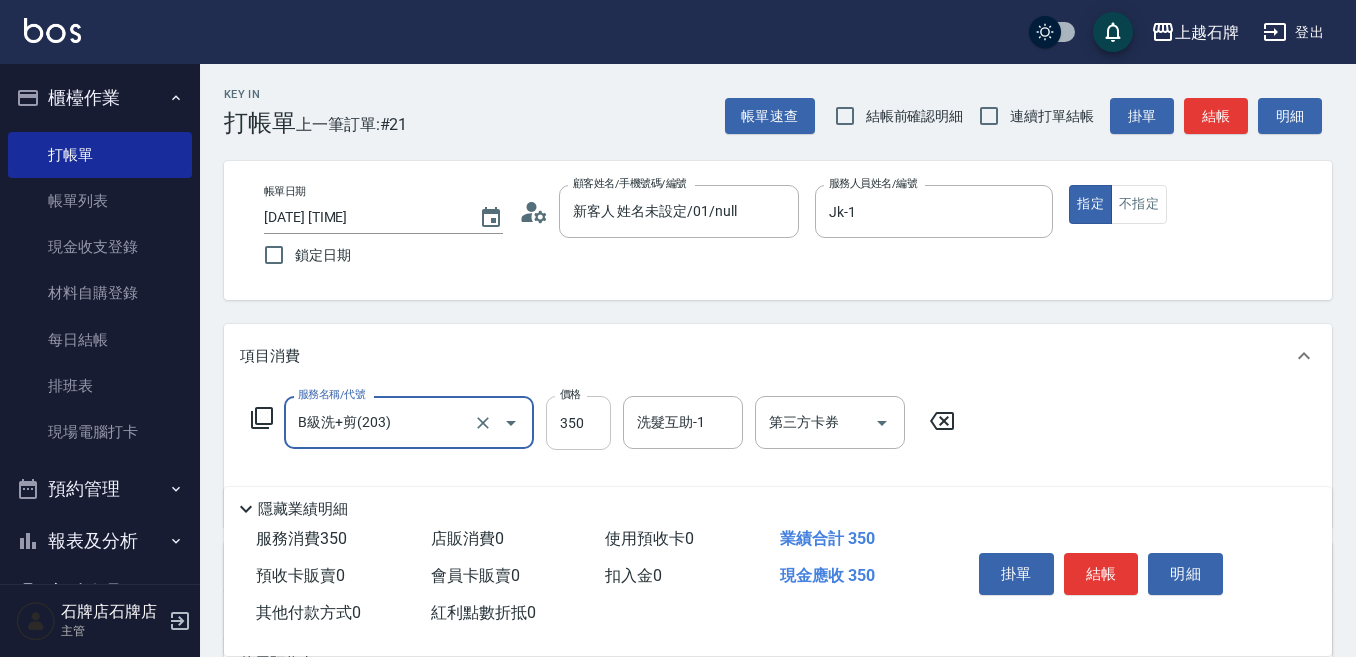 click on "350" at bounding box center [578, 423] 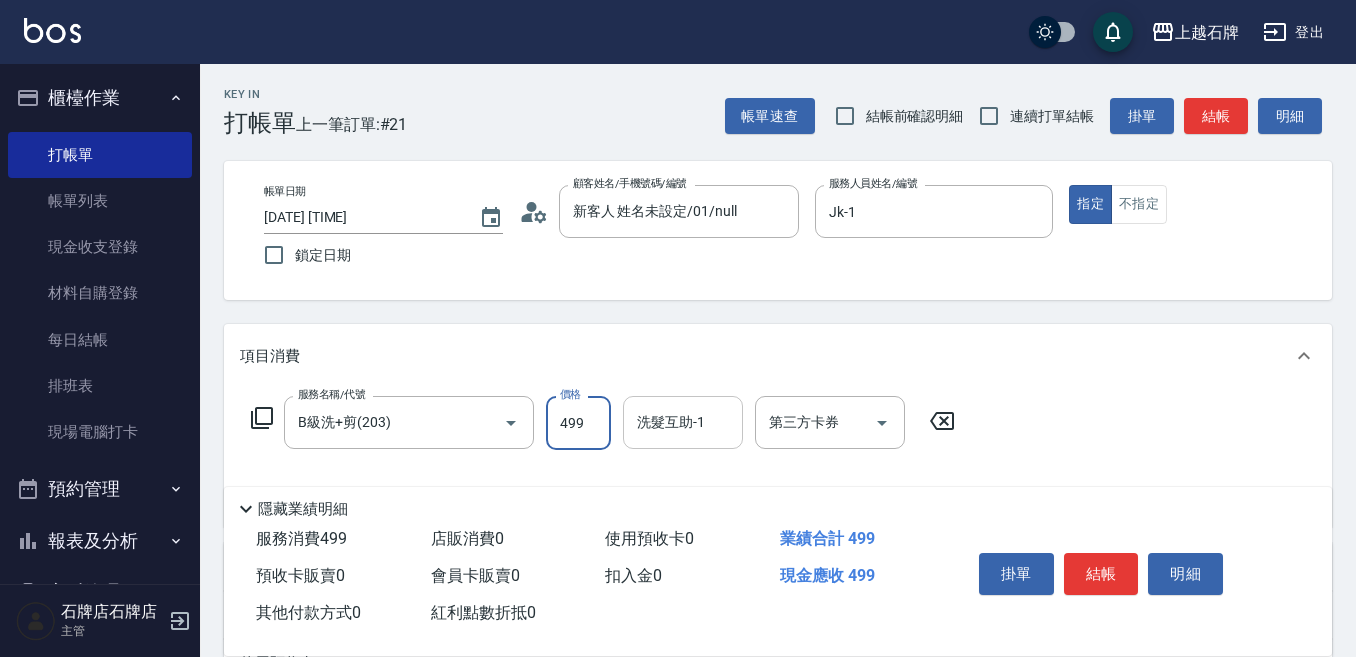 type on "499" 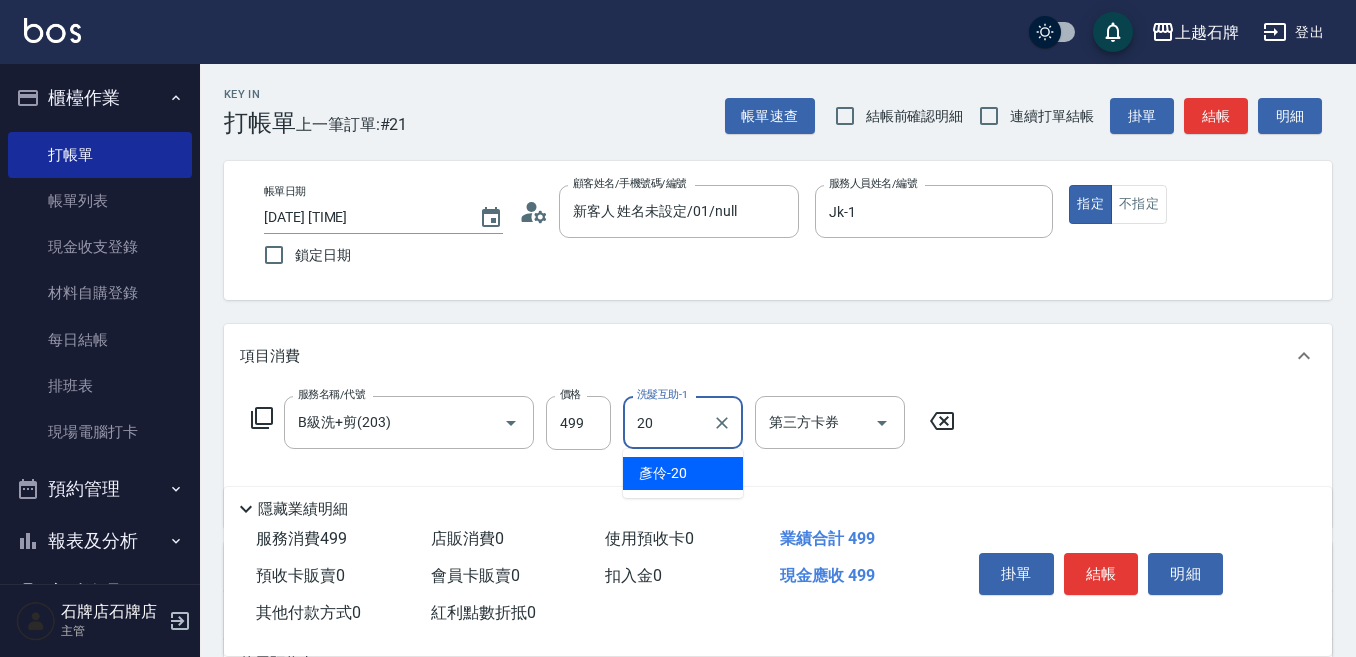 click on "[USERNAME] - [NUMBER]" at bounding box center (683, 473) 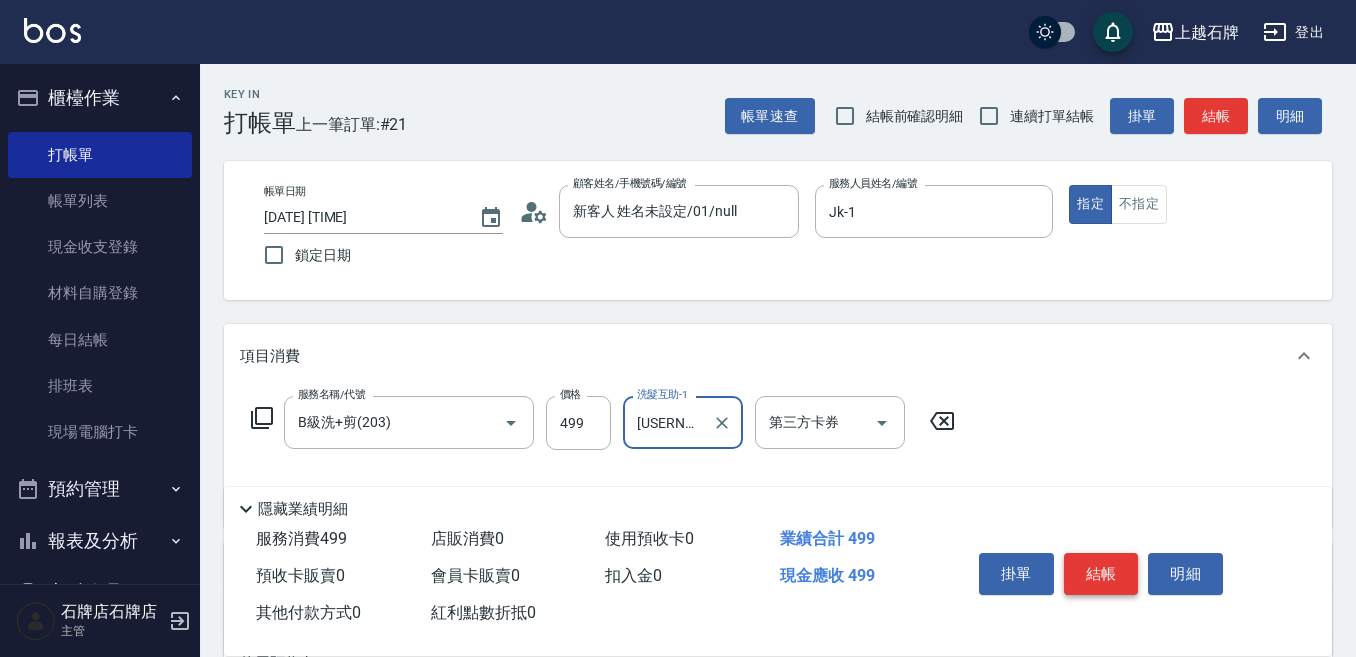 type on "[USERNAME] - [NUMBER]" 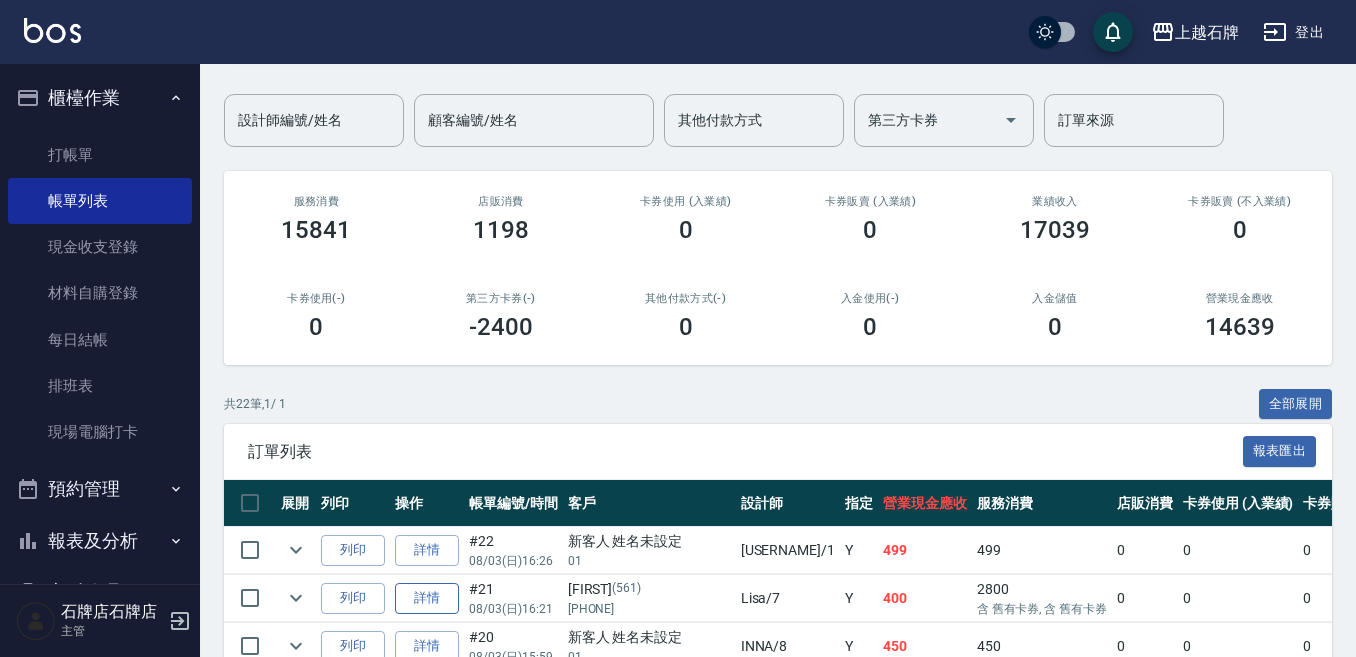 scroll, scrollTop: 200, scrollLeft: 0, axis: vertical 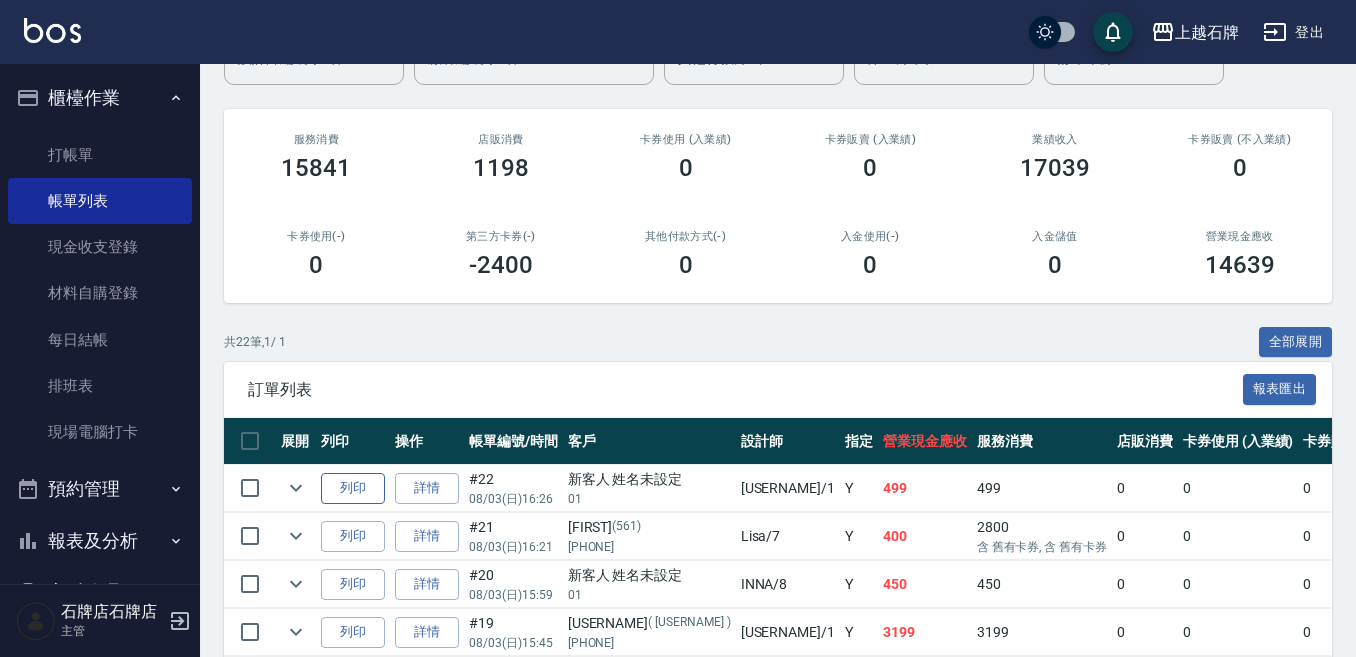 click on "列印" at bounding box center [353, 488] 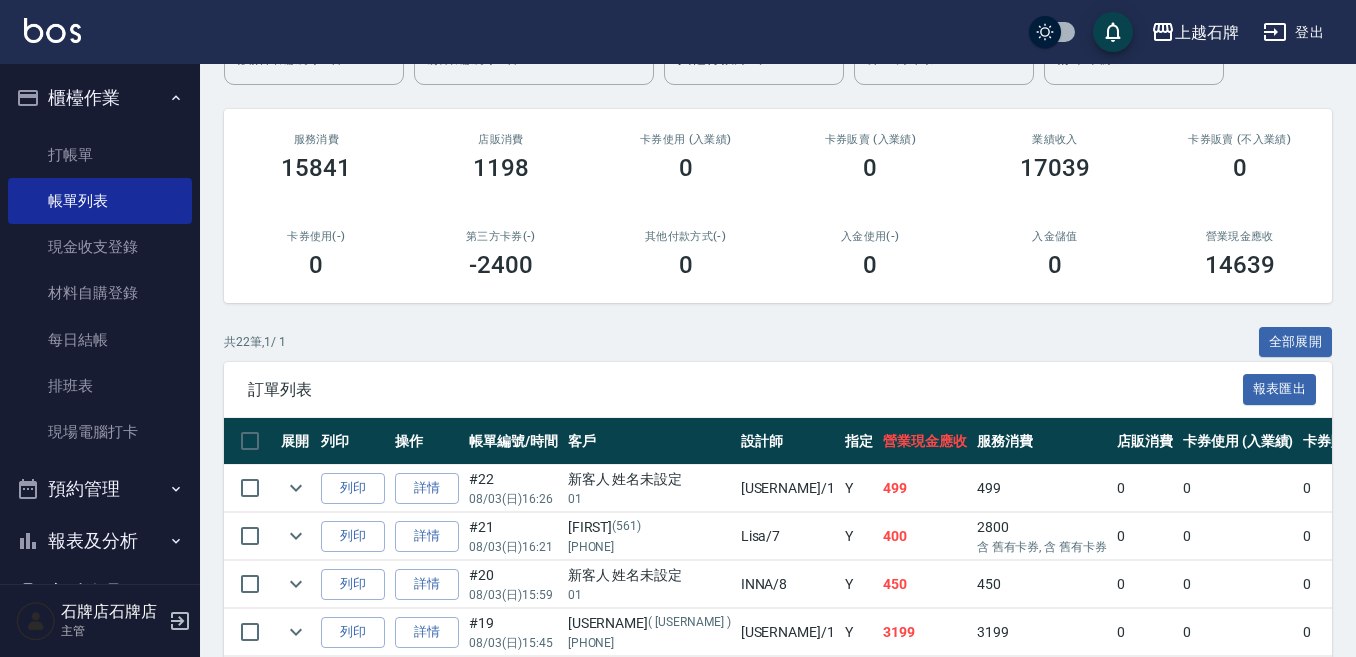 drag, startPoint x: 869, startPoint y: 181, endPoint x: 645, endPoint y: 316, distance: 261.53586 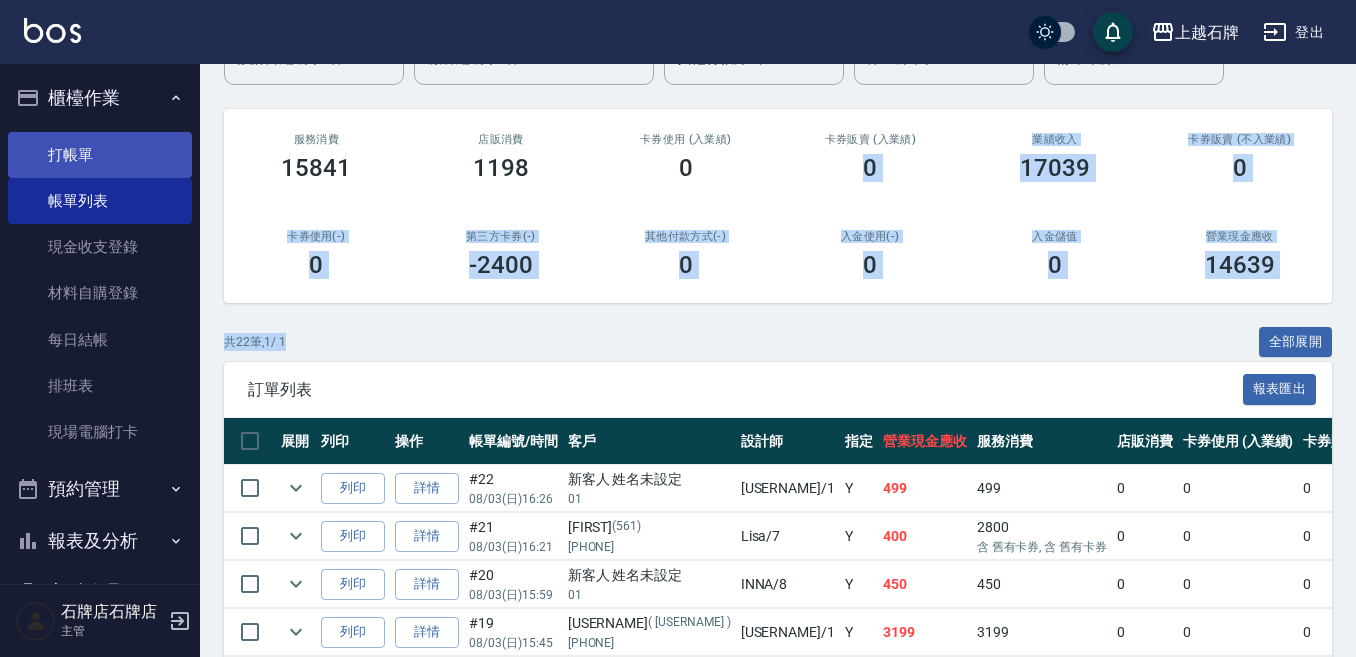 click on "打帳單" at bounding box center (100, 155) 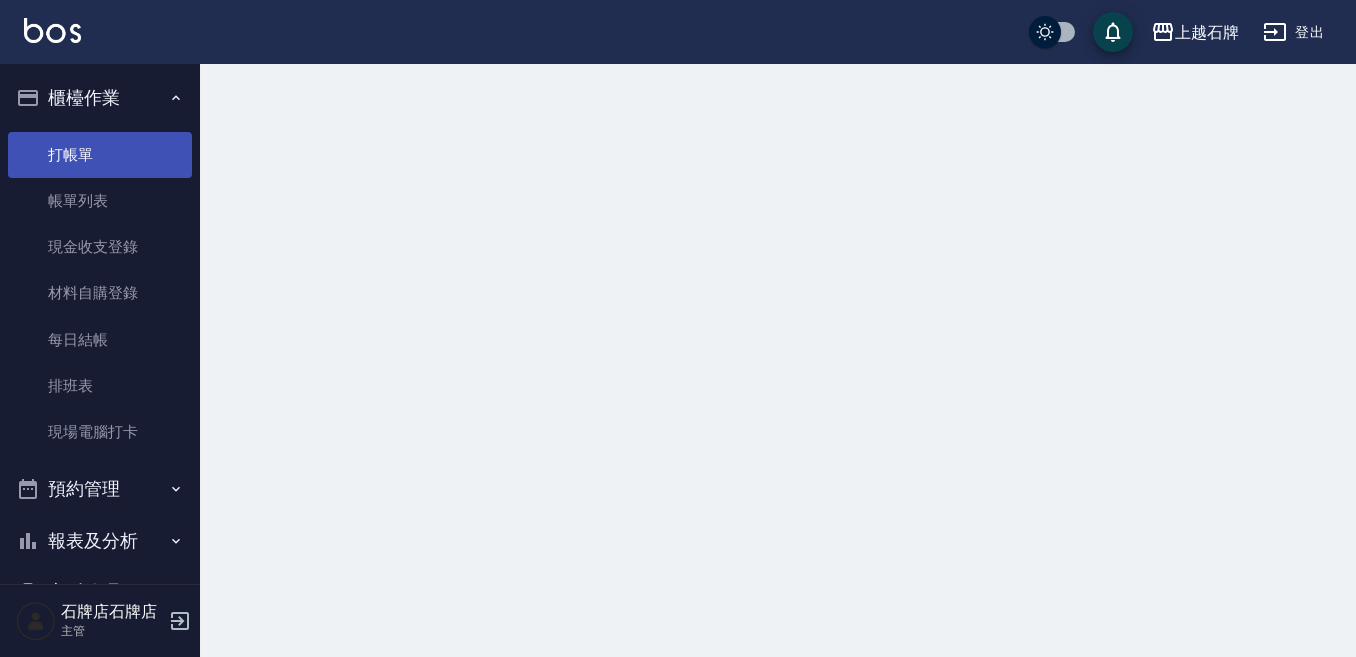 scroll, scrollTop: 0, scrollLeft: 0, axis: both 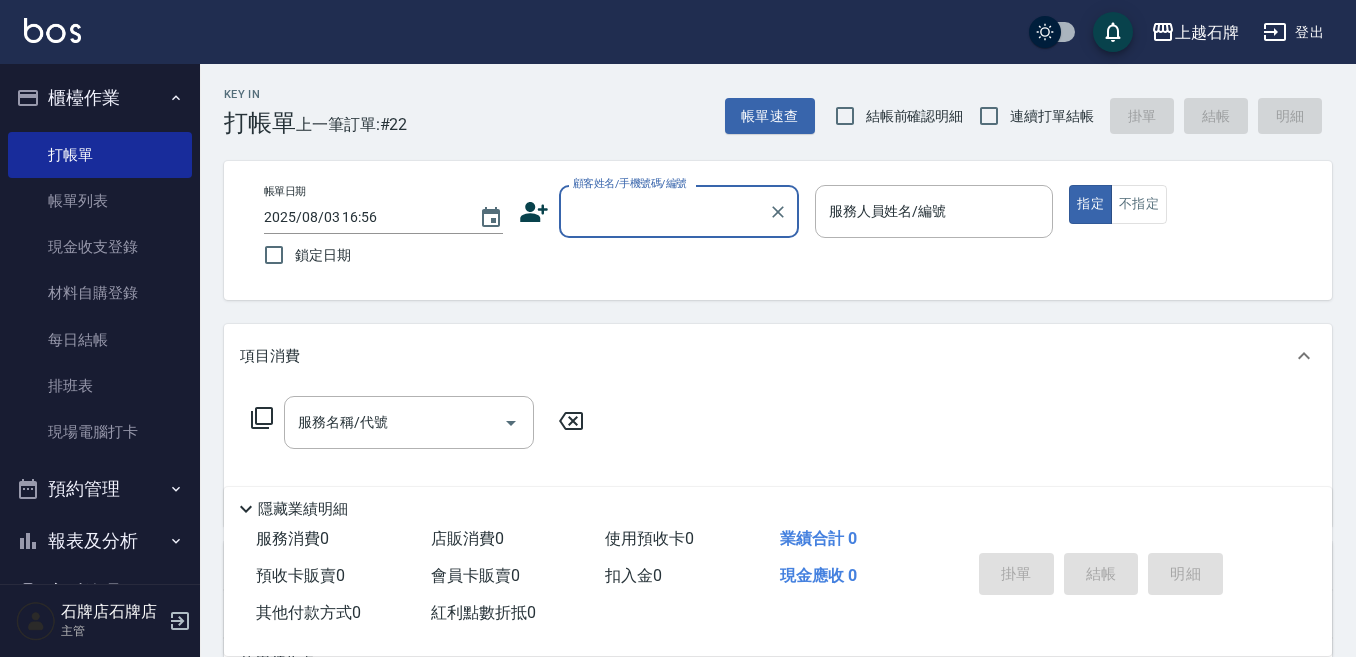 click on "顧客姓名/手機號碼/編號" at bounding box center (664, 211) 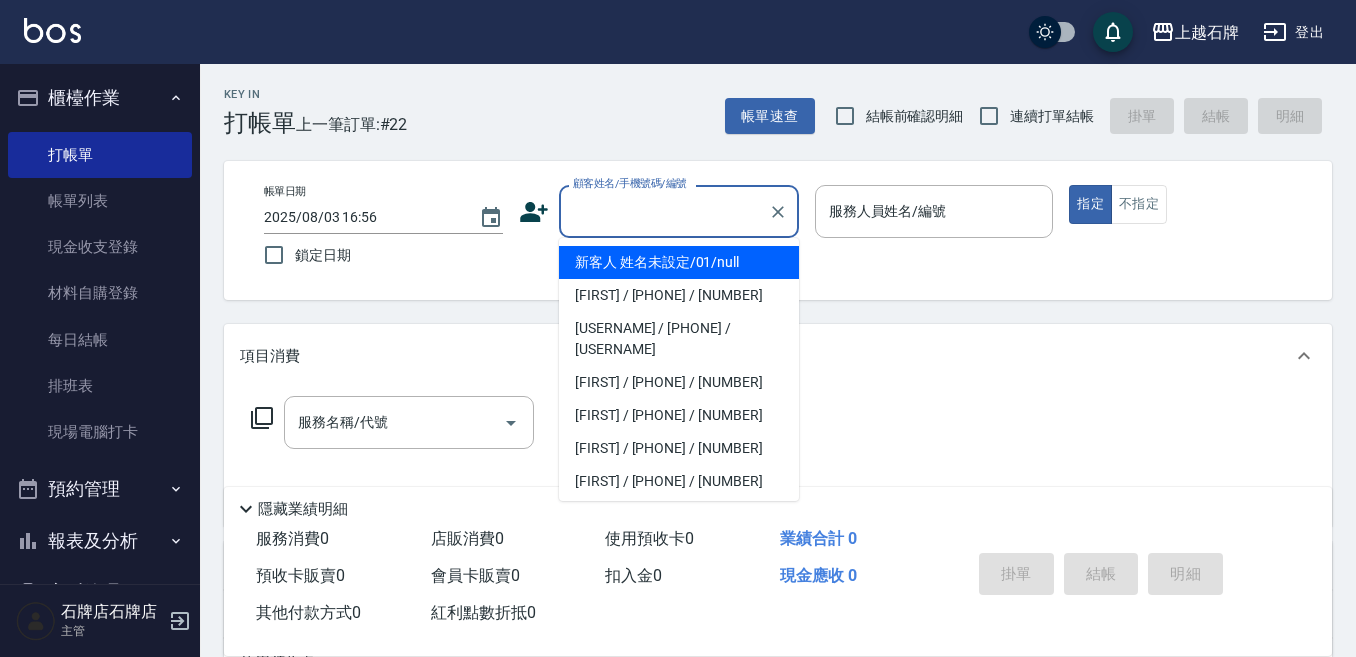 click on "新客人 姓名未設定/01/null" at bounding box center (679, 262) 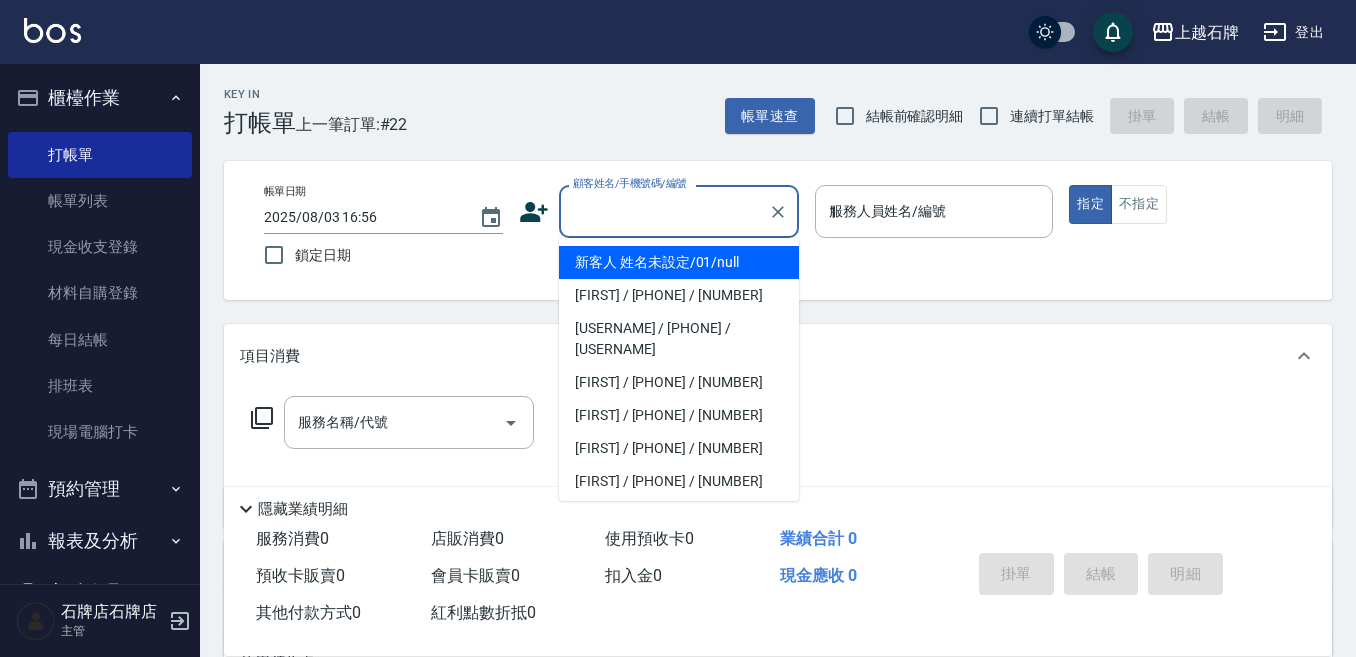 type on "新客人 姓名未設定/01/null" 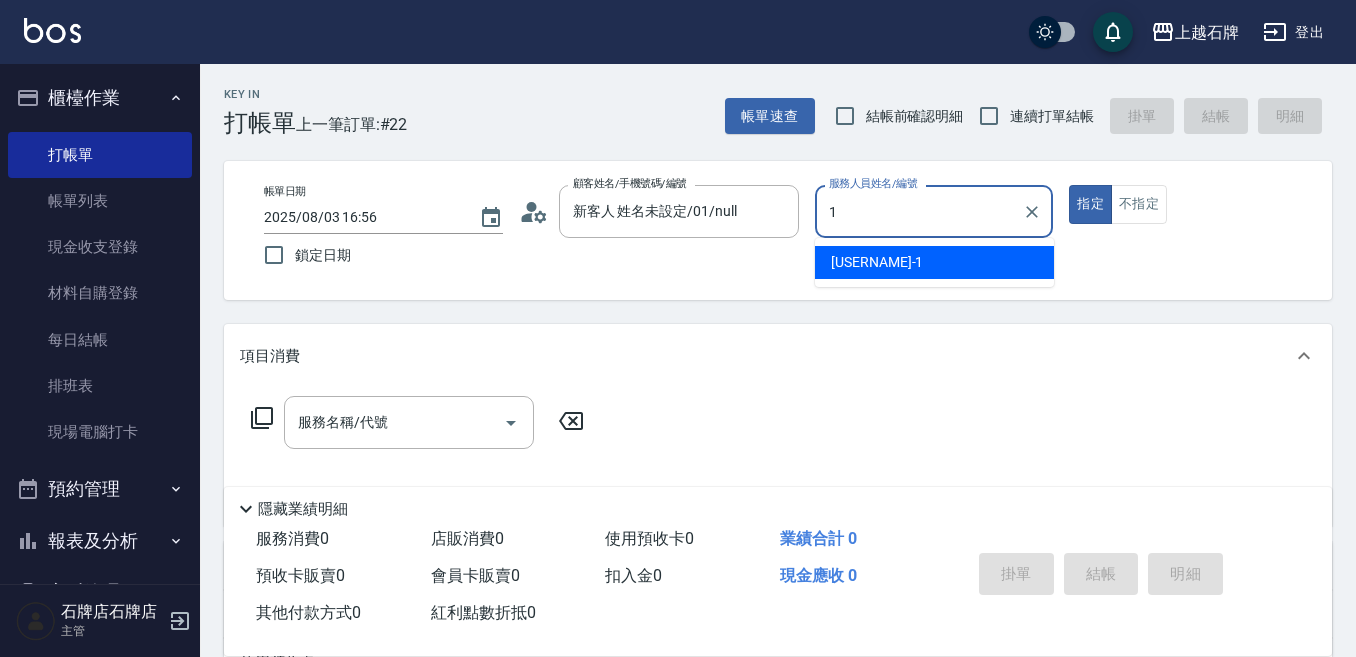 click on "Jk - [NUMBER]" at bounding box center (934, 262) 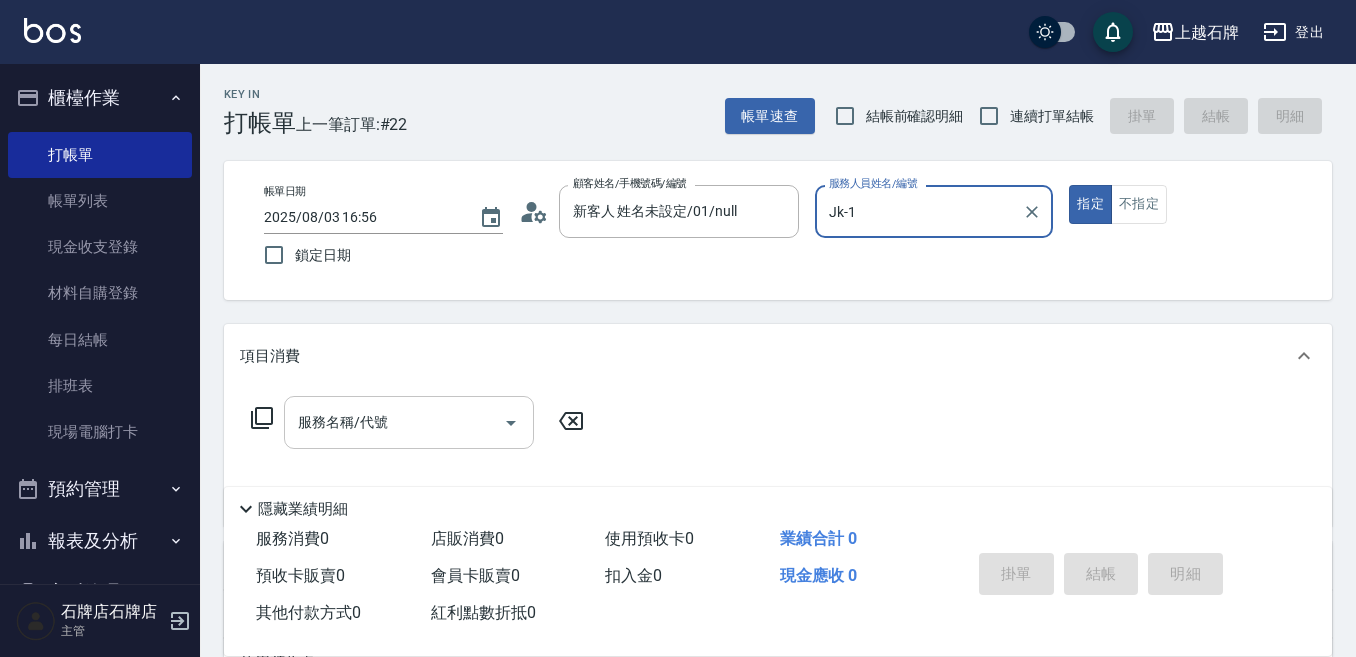 type on "Jk-1" 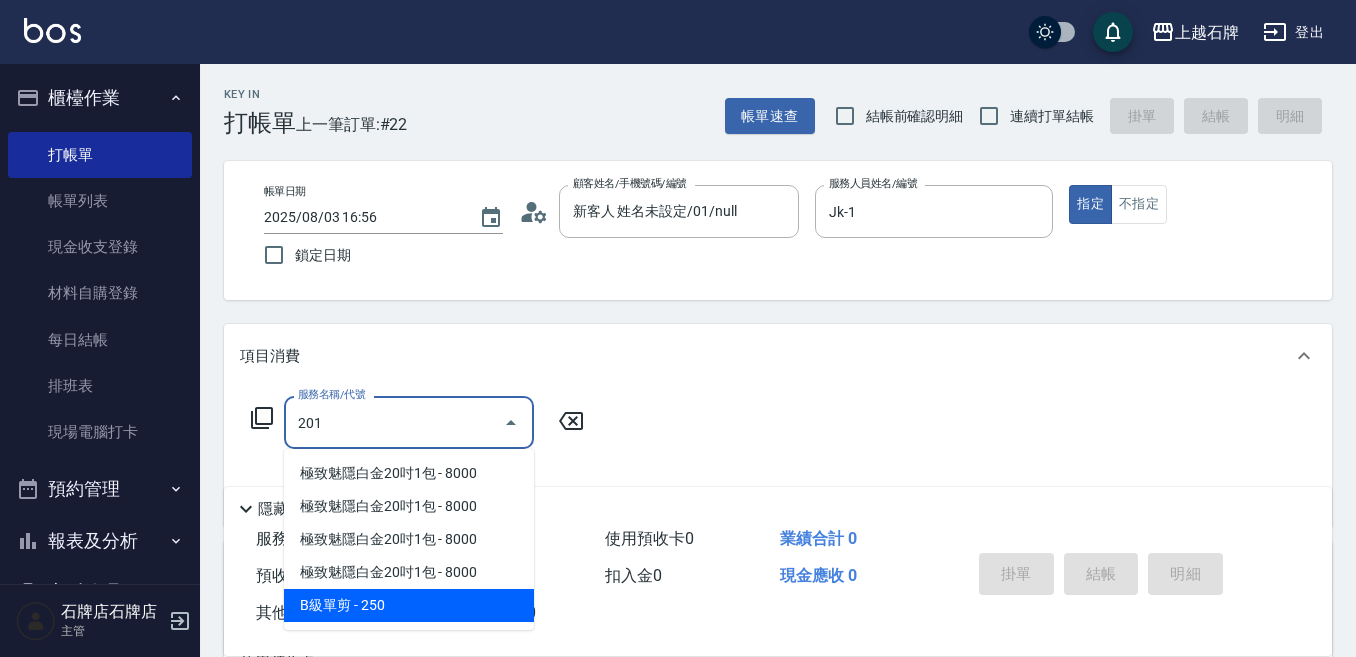 drag, startPoint x: 419, startPoint y: 605, endPoint x: 597, endPoint y: 386, distance: 282.21445 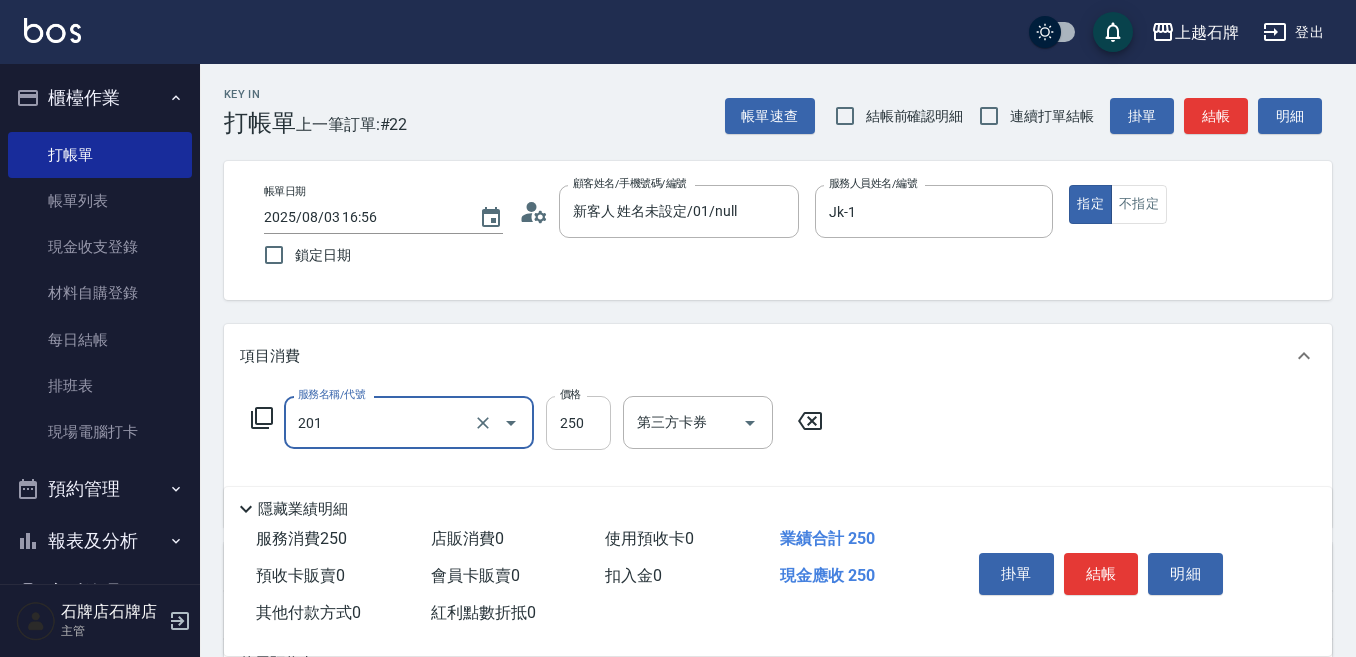 type on "B級單剪(201)" 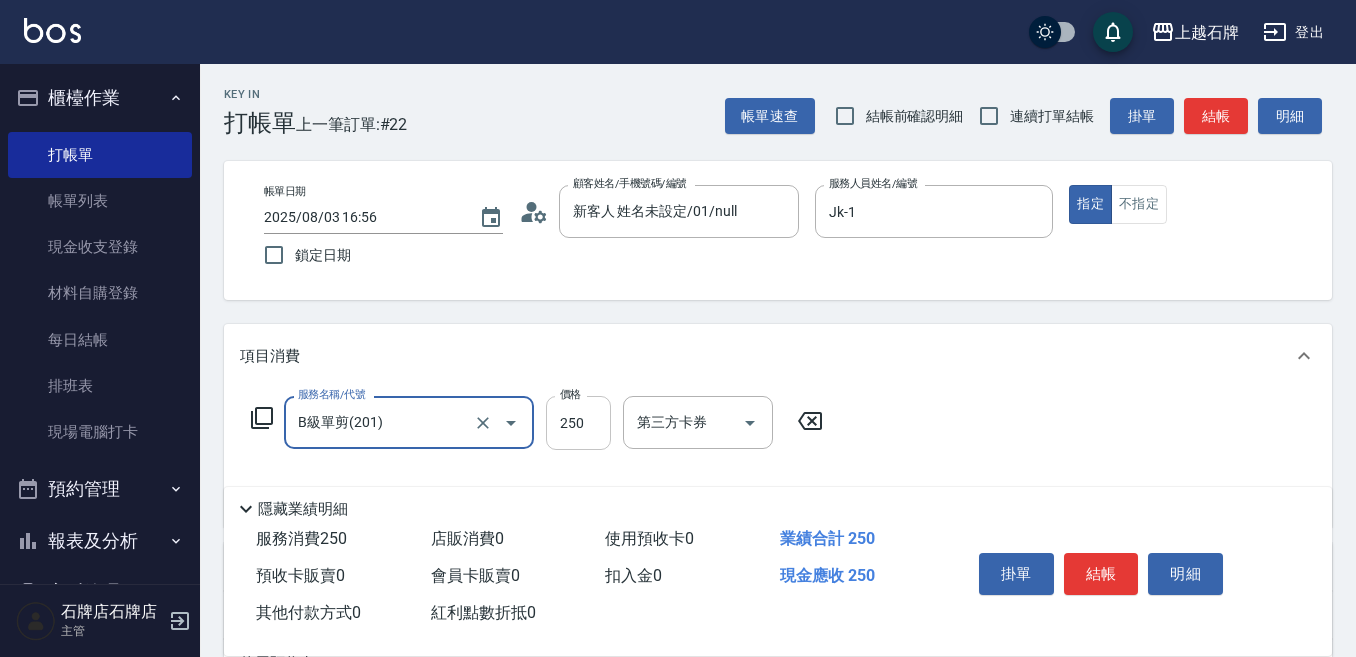 click on "250" at bounding box center (578, 423) 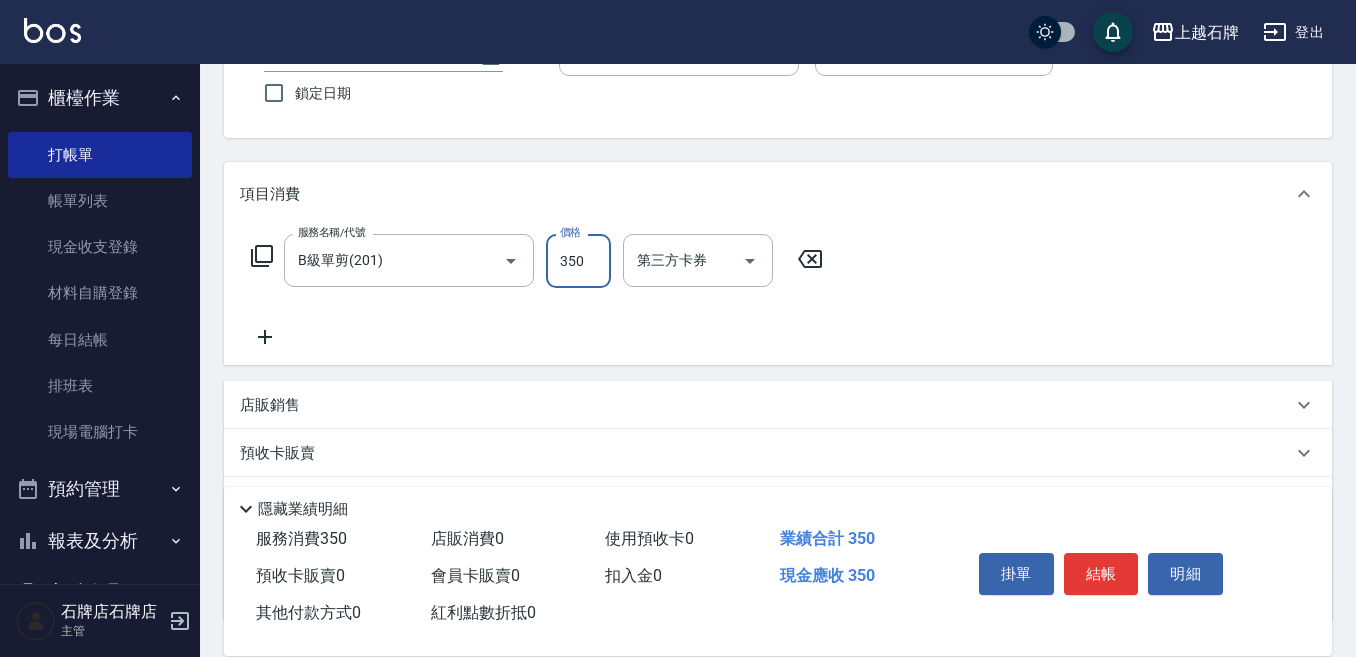 scroll, scrollTop: 200, scrollLeft: 0, axis: vertical 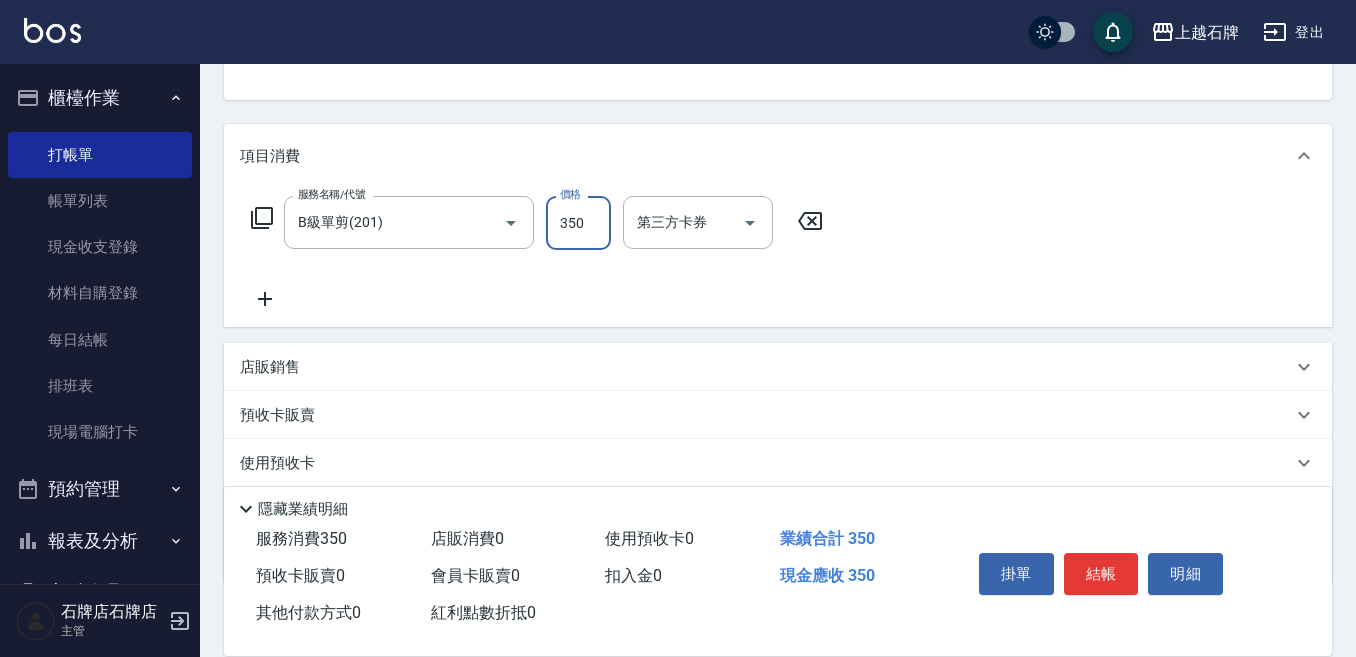 type on "350" 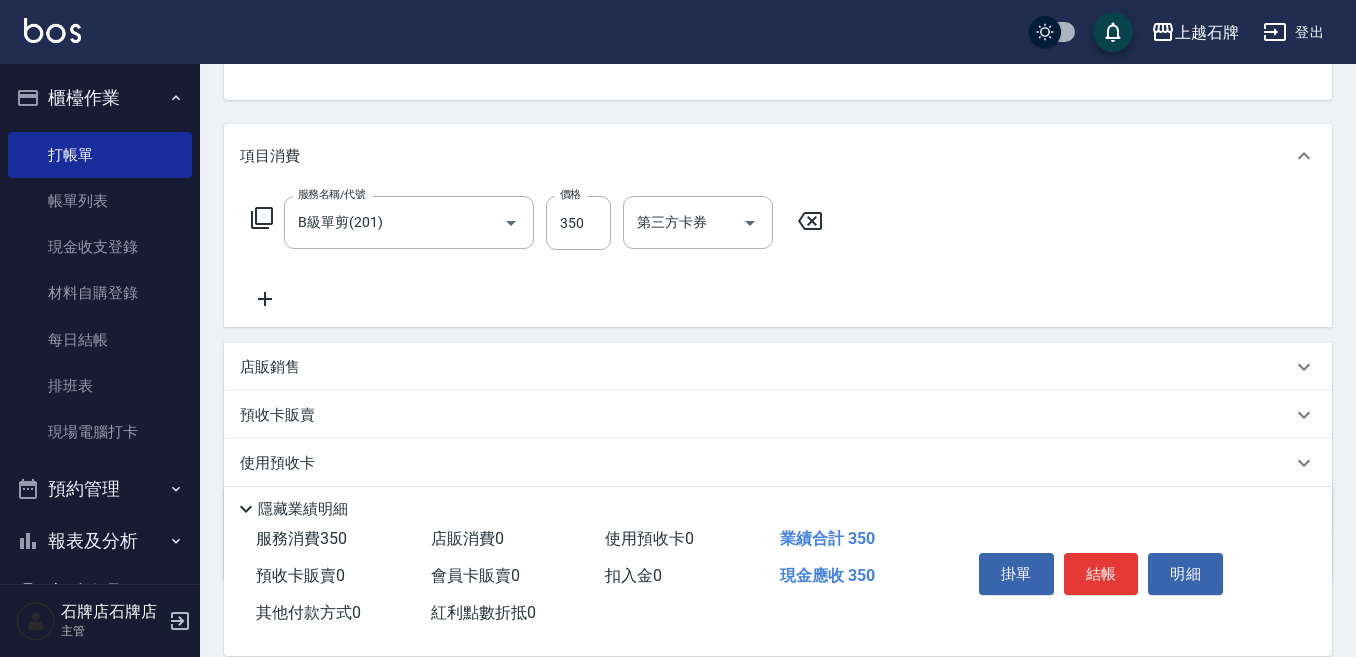 click 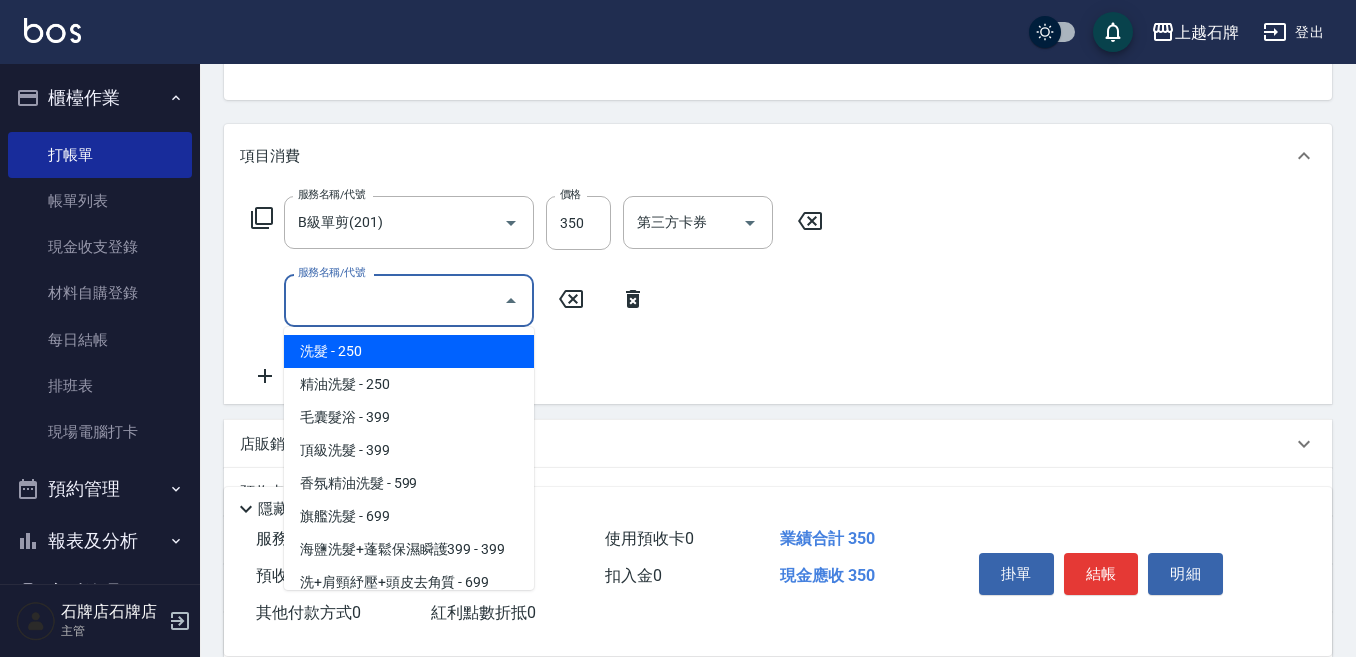 click on "服務名稱/代號" at bounding box center [394, 300] 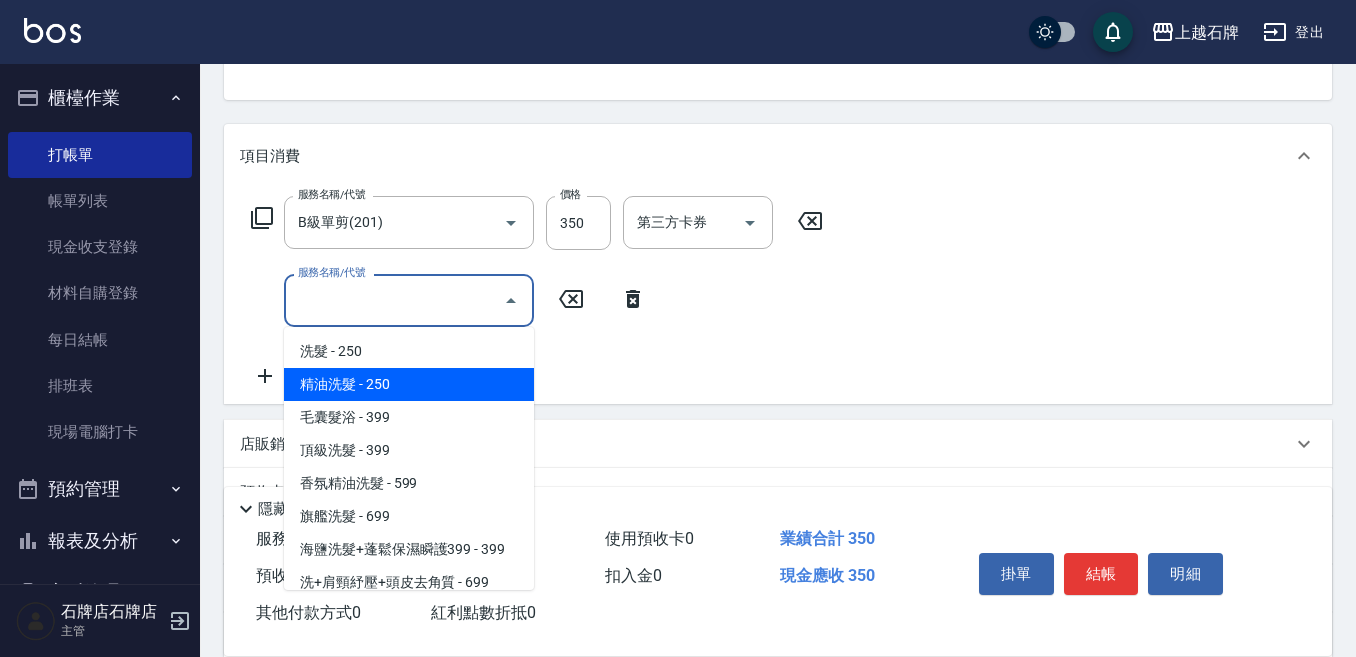 click on "精油洗髮 - 250" at bounding box center (409, 384) 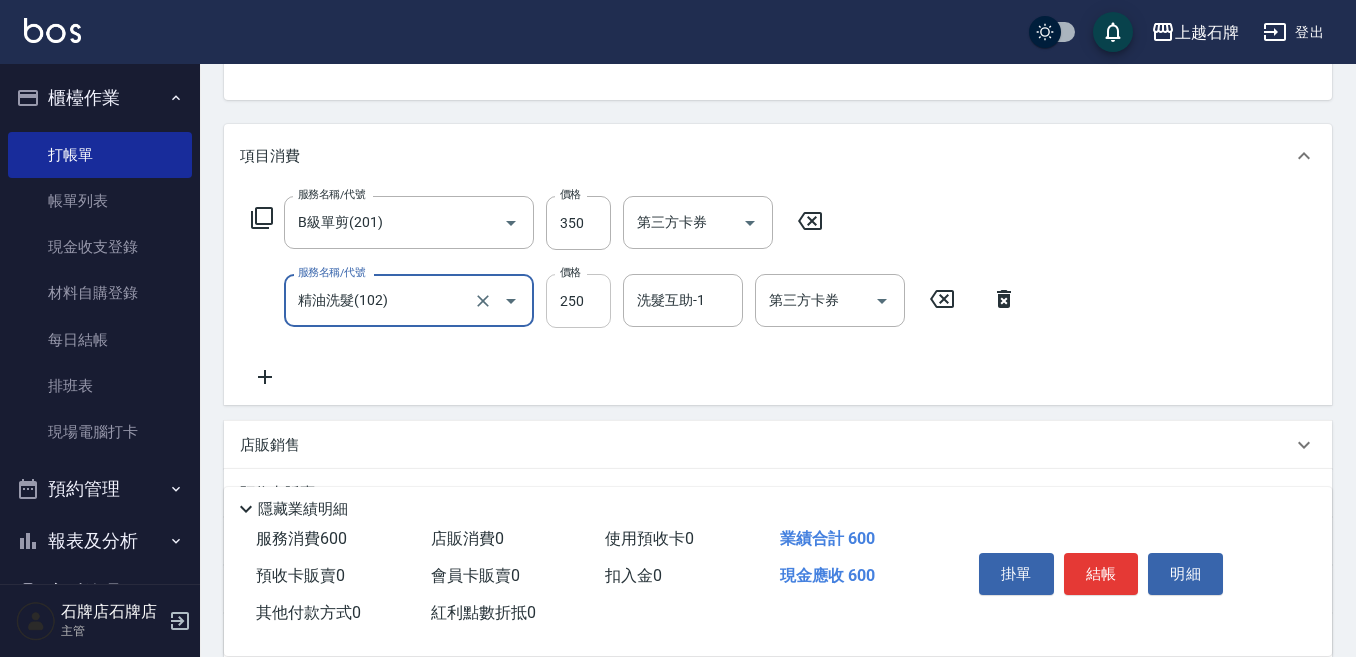 click on "250" at bounding box center [578, 301] 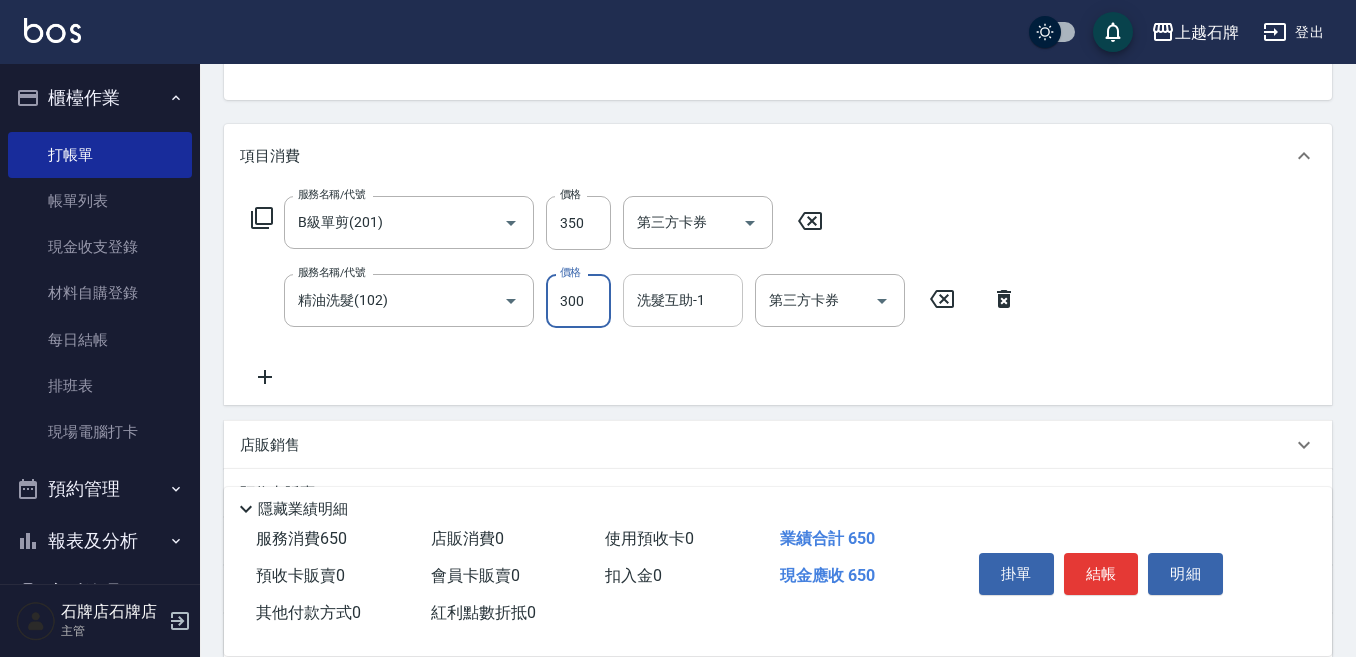 type on "300" 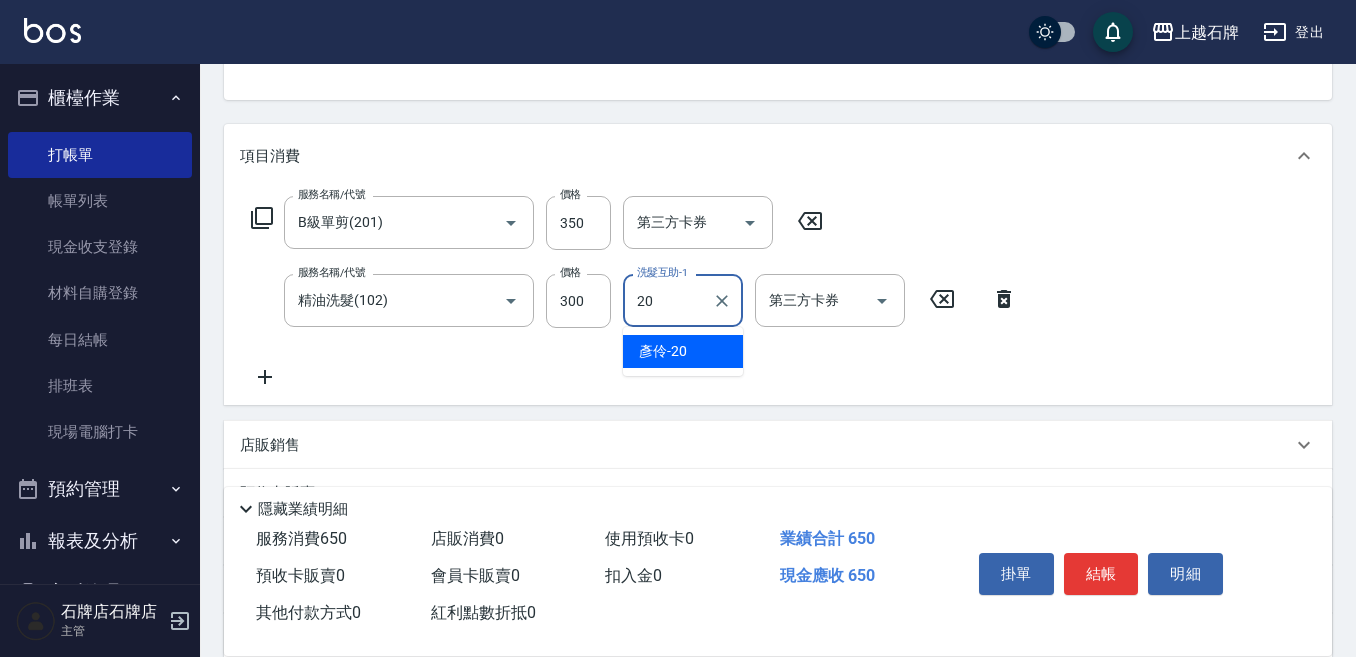 click on "[USERNAME] - [NUMBER]" at bounding box center [663, 351] 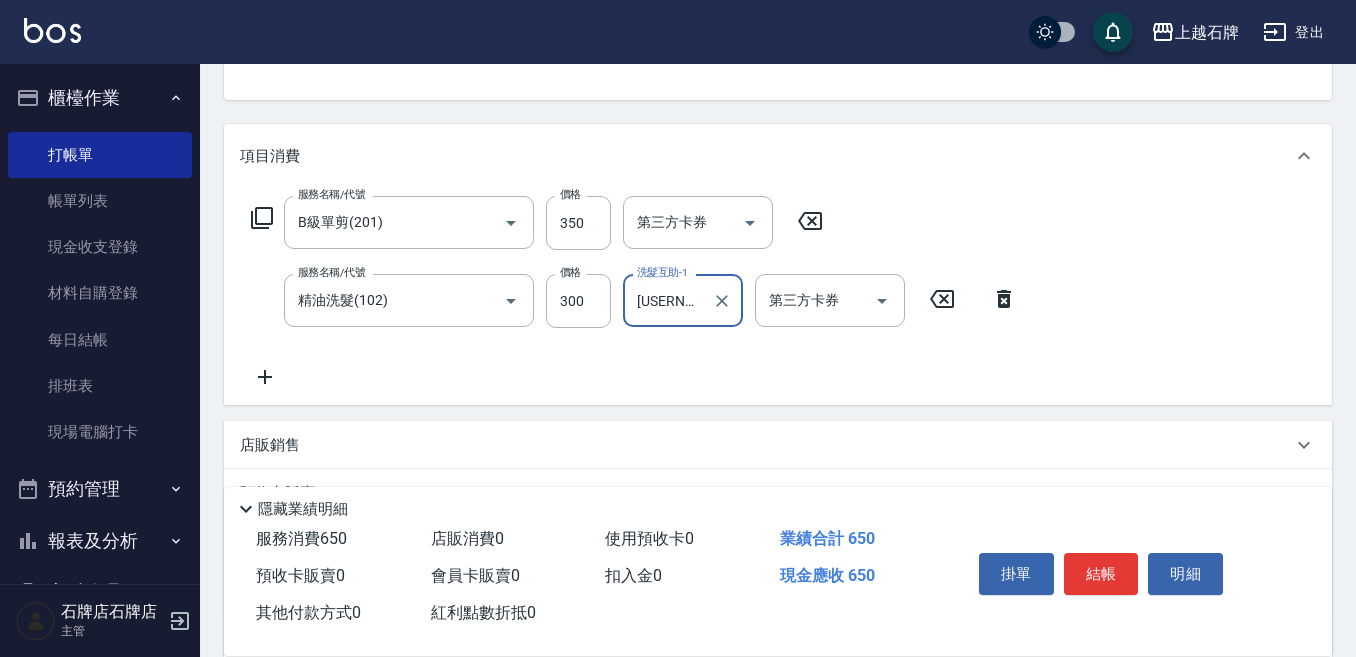 scroll, scrollTop: 0, scrollLeft: 0, axis: both 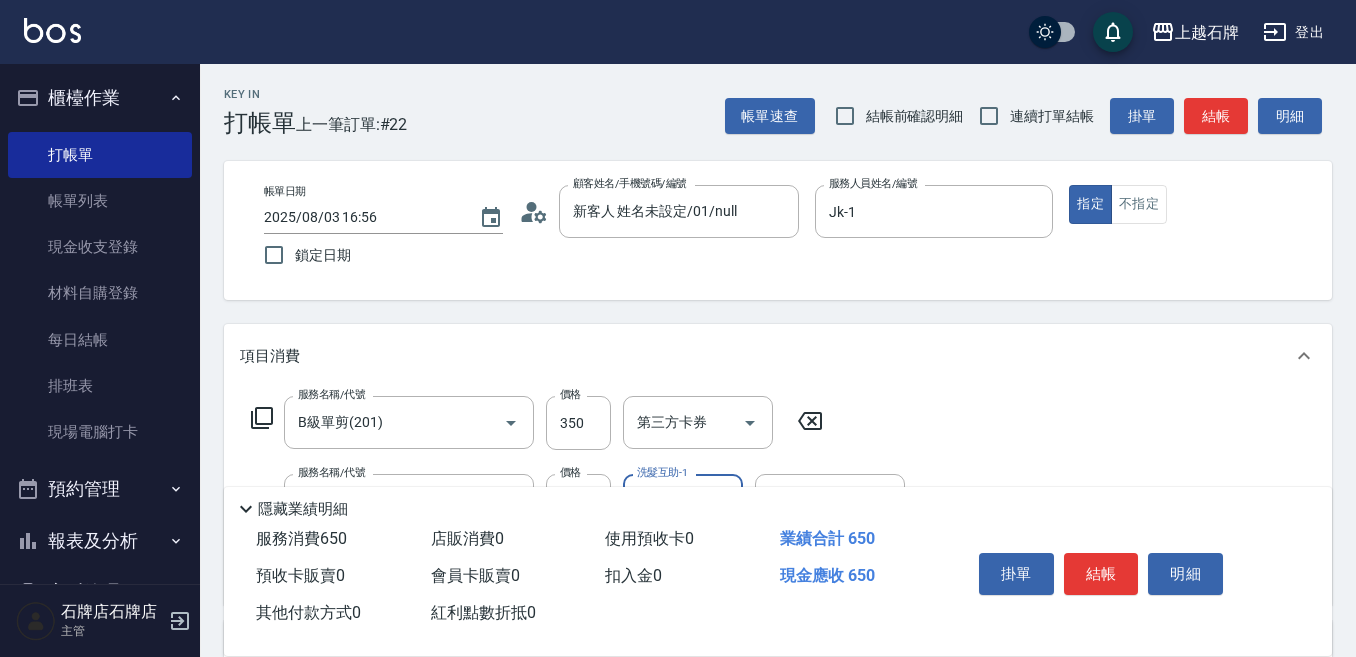 type on "[USERNAME] - [NUMBER]" 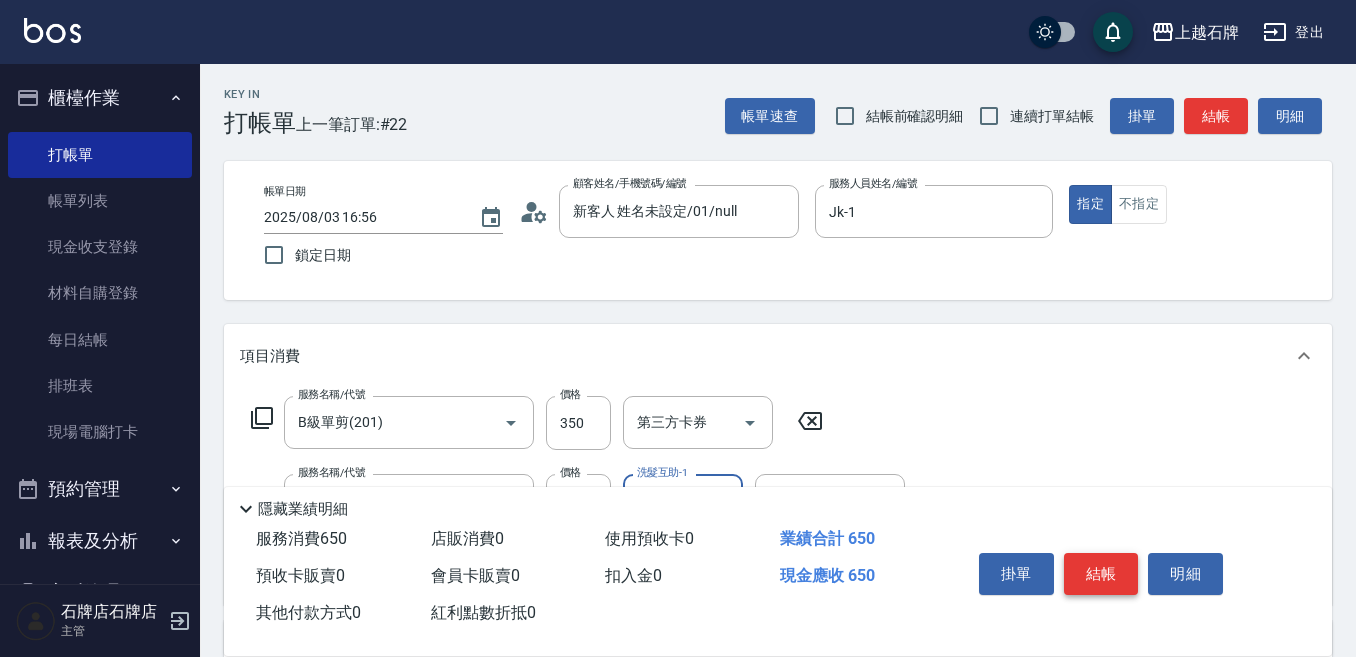 drag, startPoint x: 1079, startPoint y: 588, endPoint x: 1083, endPoint y: 576, distance: 12.649111 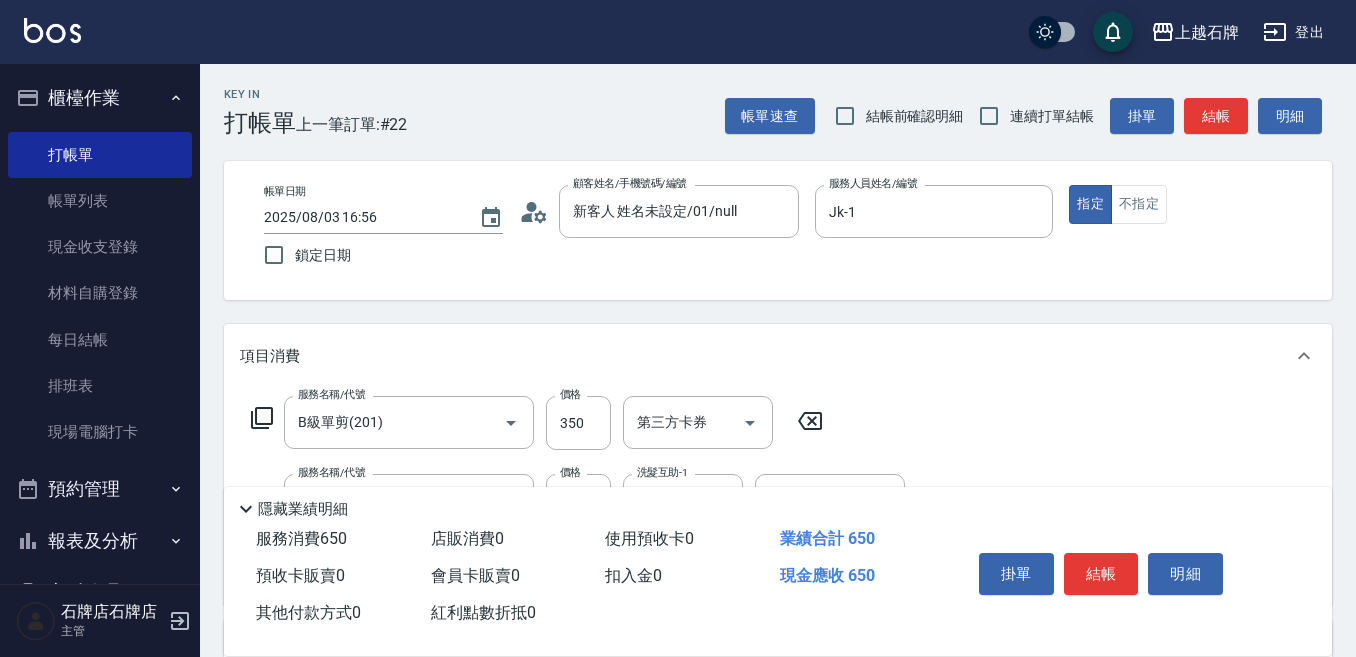 click on "結帳" at bounding box center [1101, 574] 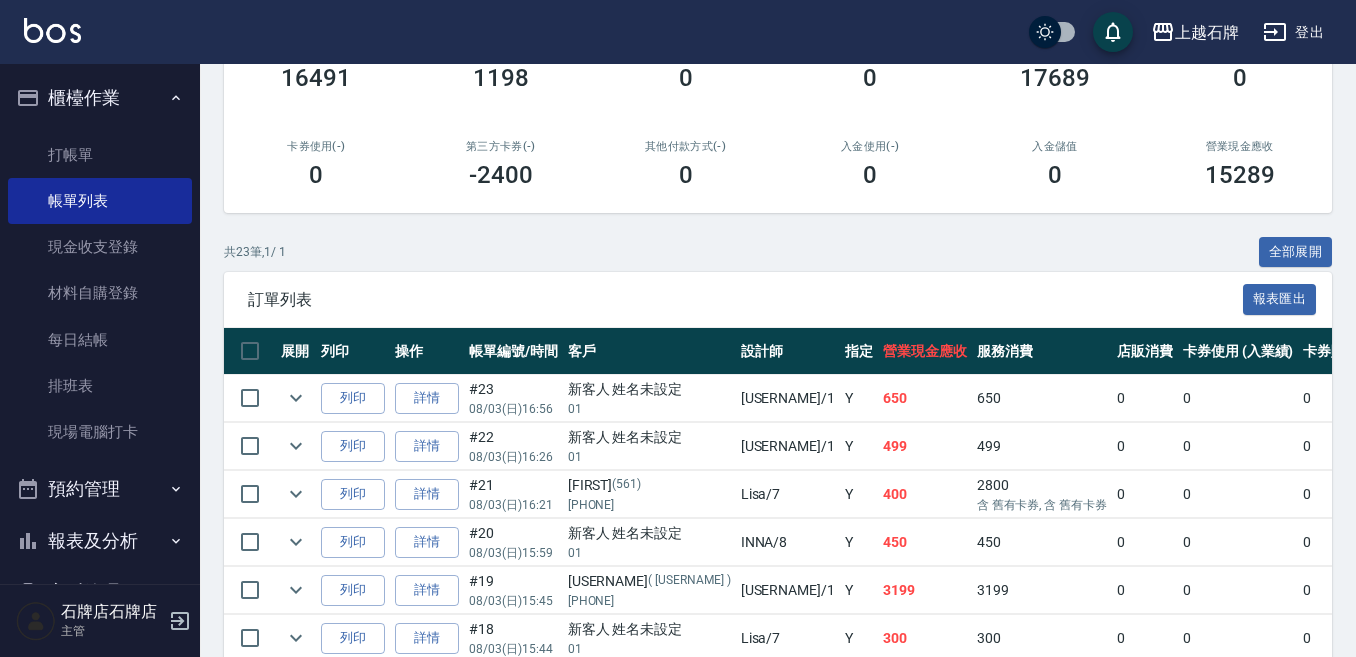 scroll, scrollTop: 300, scrollLeft: 0, axis: vertical 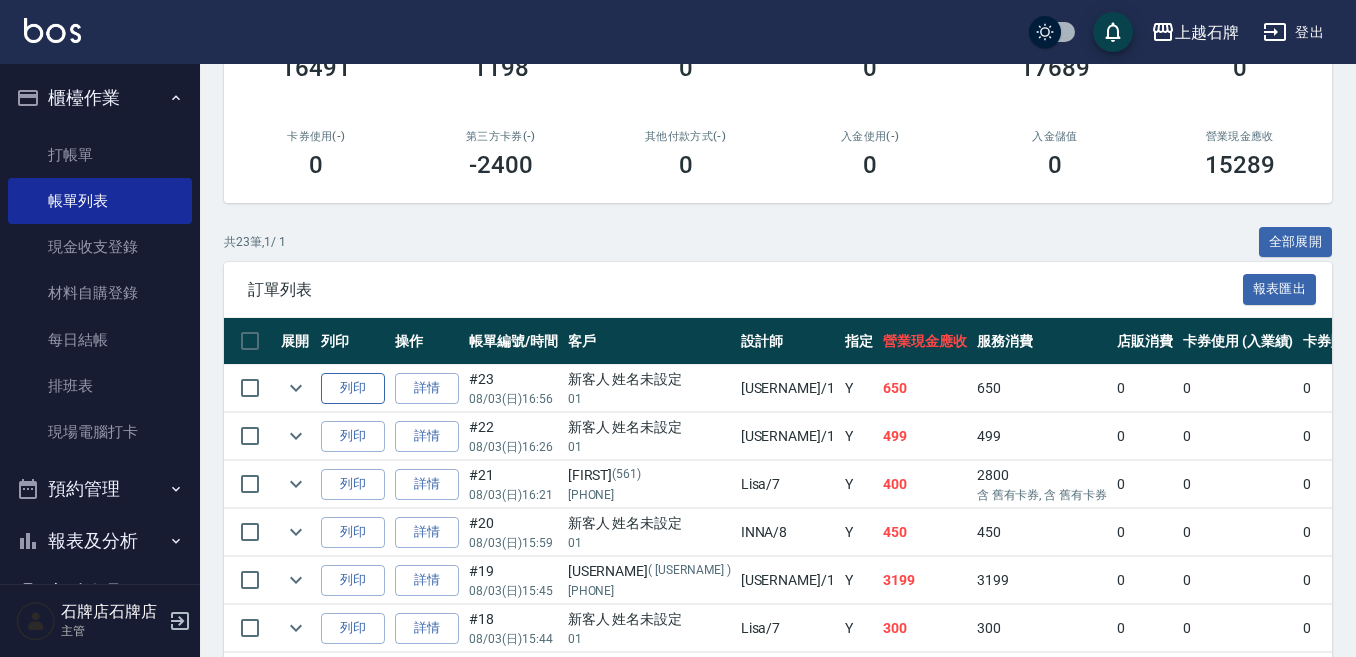 click on "列印" at bounding box center [353, 388] 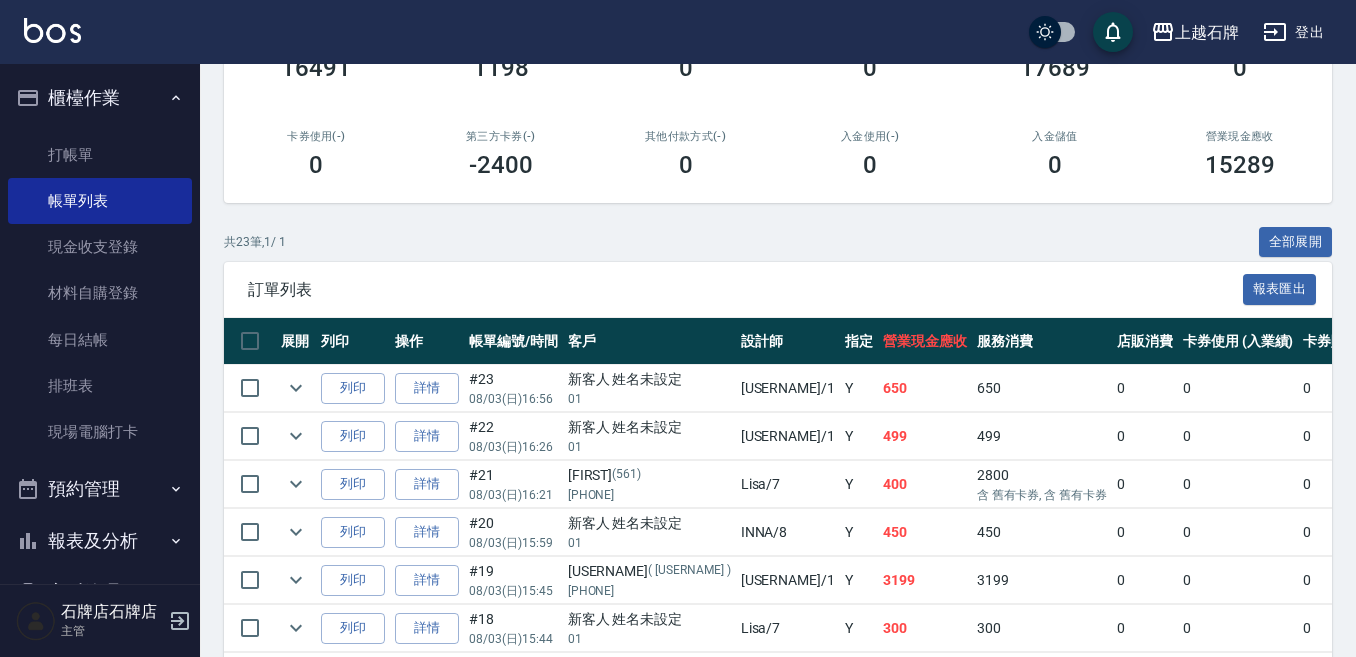 drag, startPoint x: 123, startPoint y: 373, endPoint x: 117, endPoint y: 346, distance: 27.658634 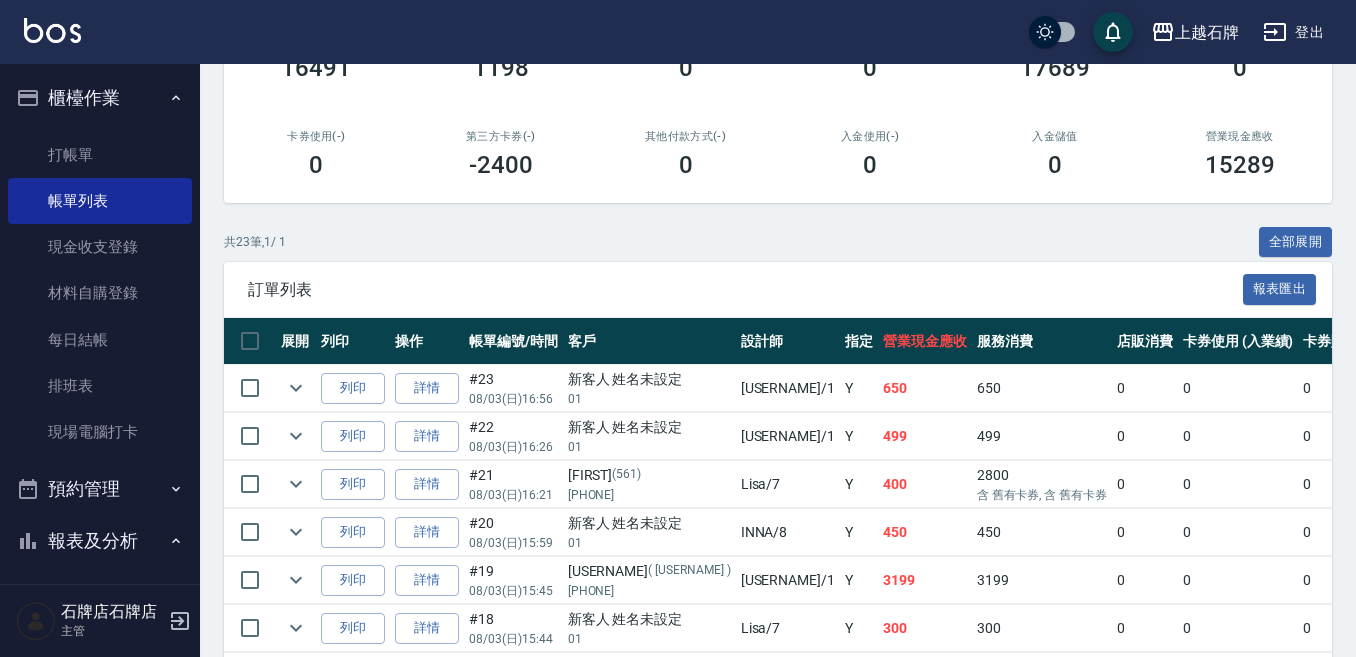 click on "設計師日報表" at bounding box center [100, 1245] 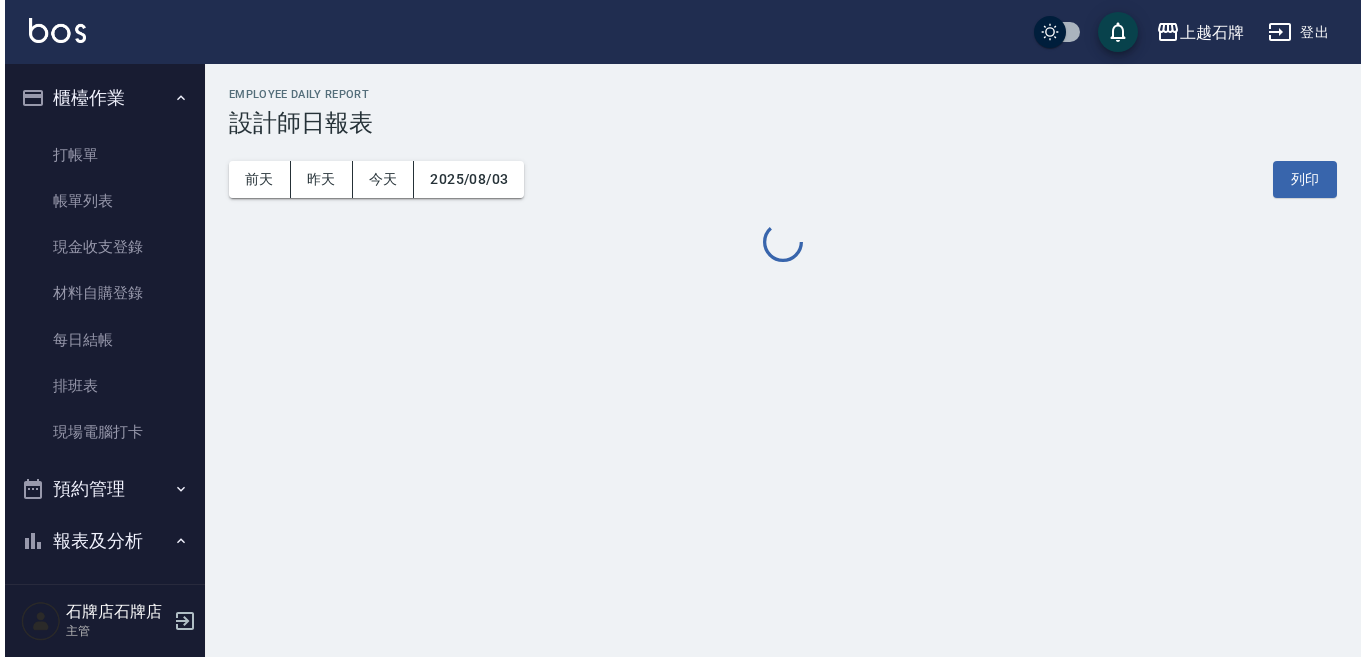 scroll, scrollTop: 0, scrollLeft: 0, axis: both 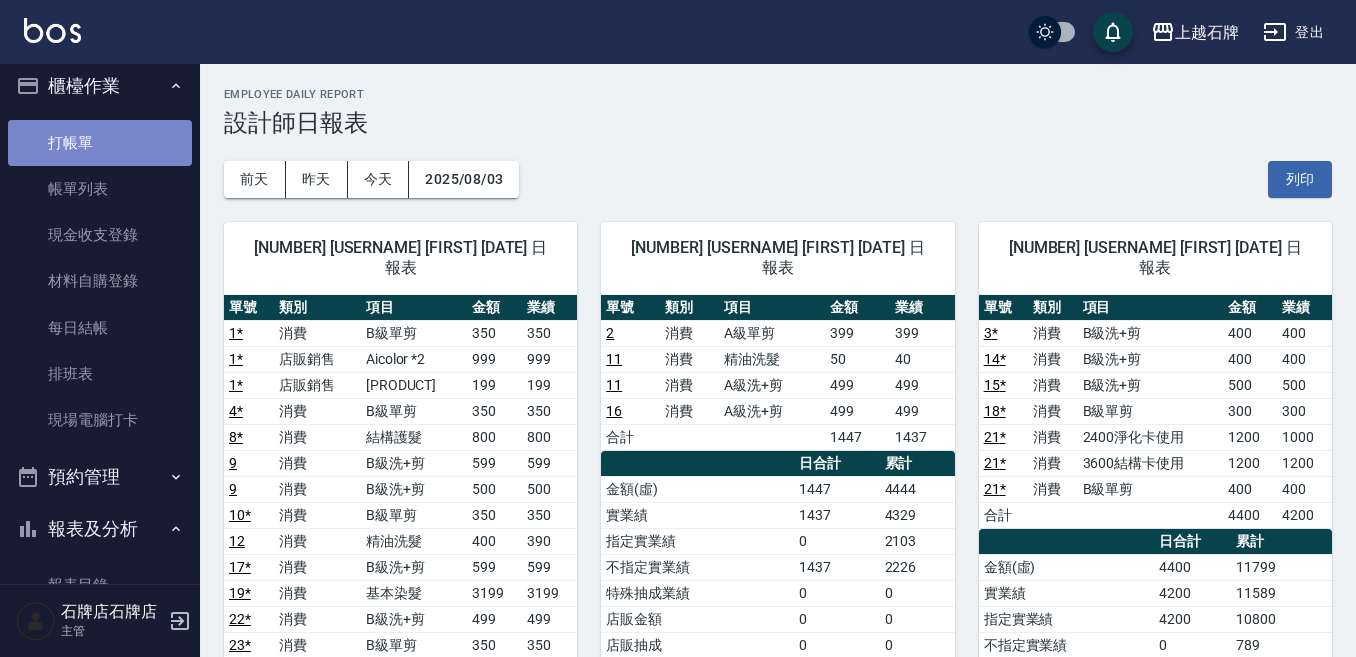 click on "打帳單" at bounding box center (100, 143) 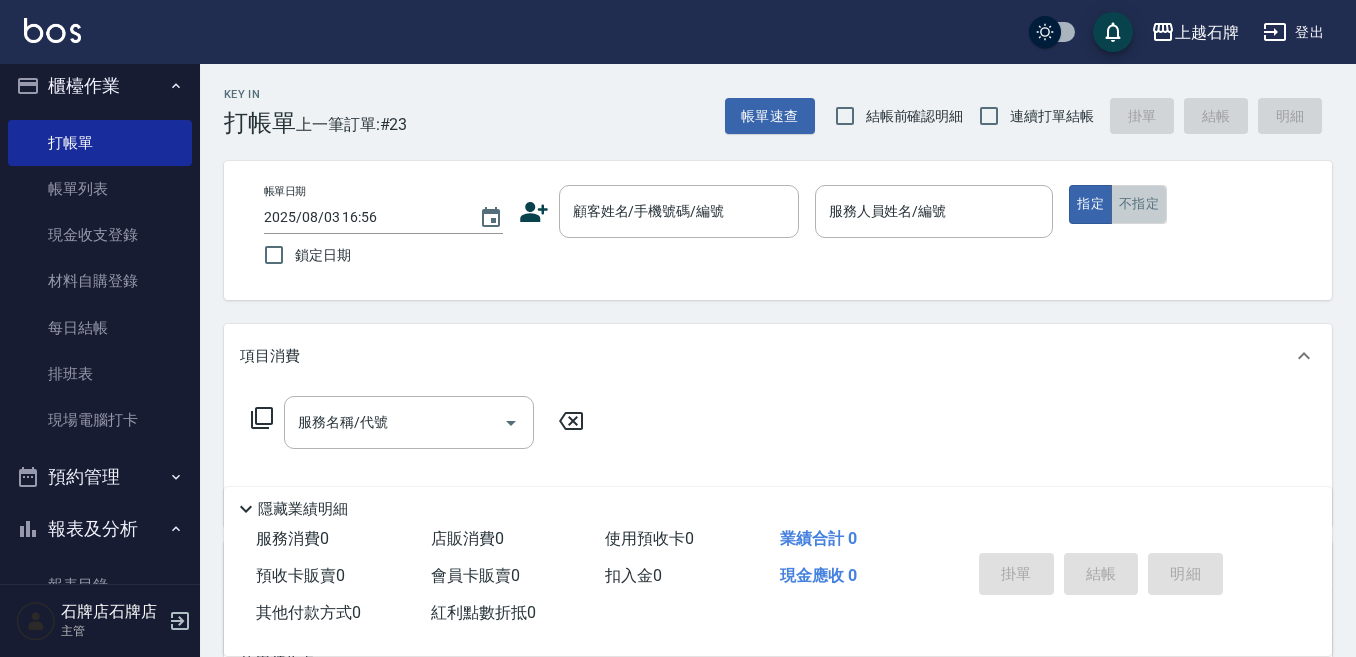 click on "不指定" at bounding box center [1139, 204] 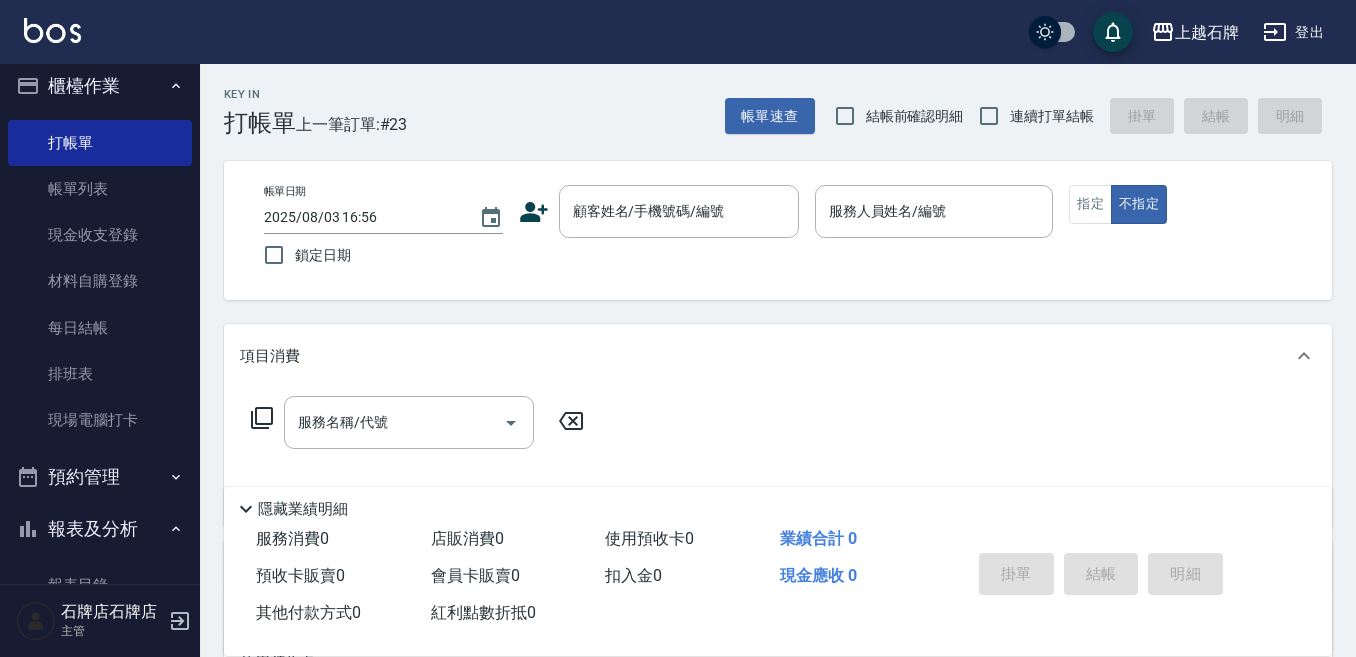 click on "Key In 打帳單 上一筆訂單:# [NUMBER] 帳單速查 結帳前確認明細 連續打單結帳 掛單 結帳 明細" at bounding box center (766, 100) 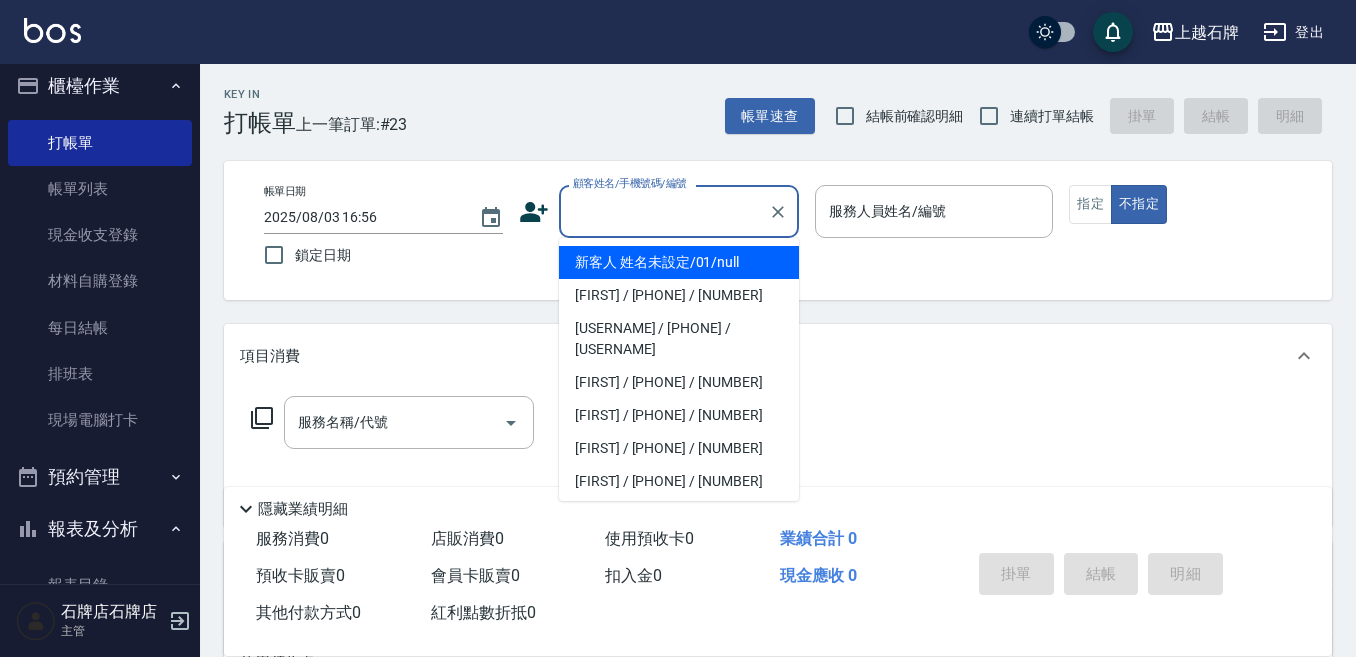 click on "顧客姓名/手機號碼/編號" at bounding box center [664, 211] 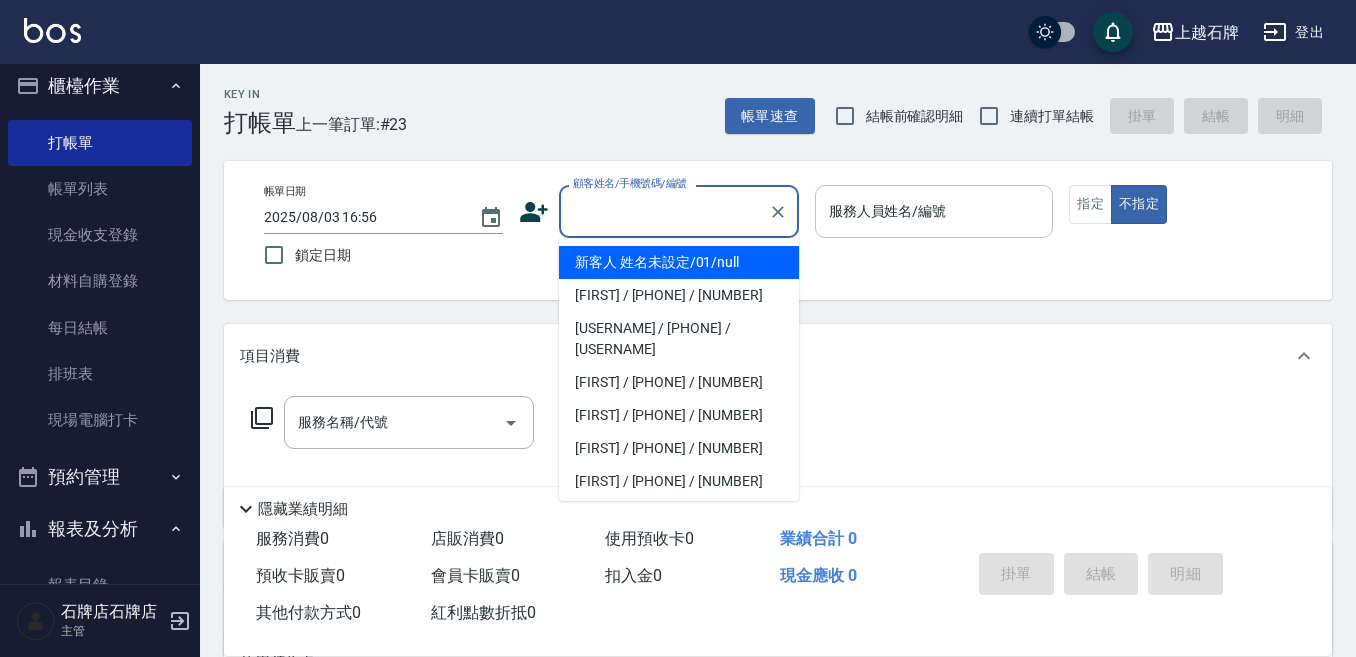 type on "新客人 姓名未設定/01/null" 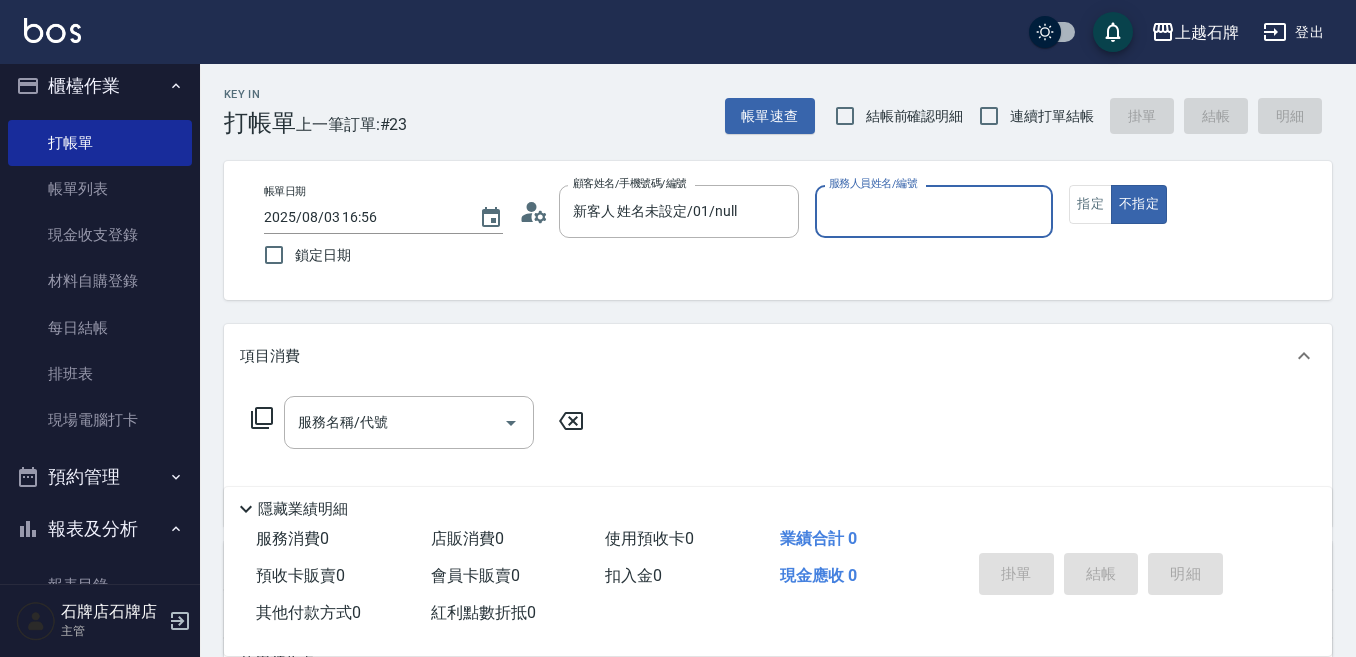 click on "服務人員姓名/編號" at bounding box center (934, 211) 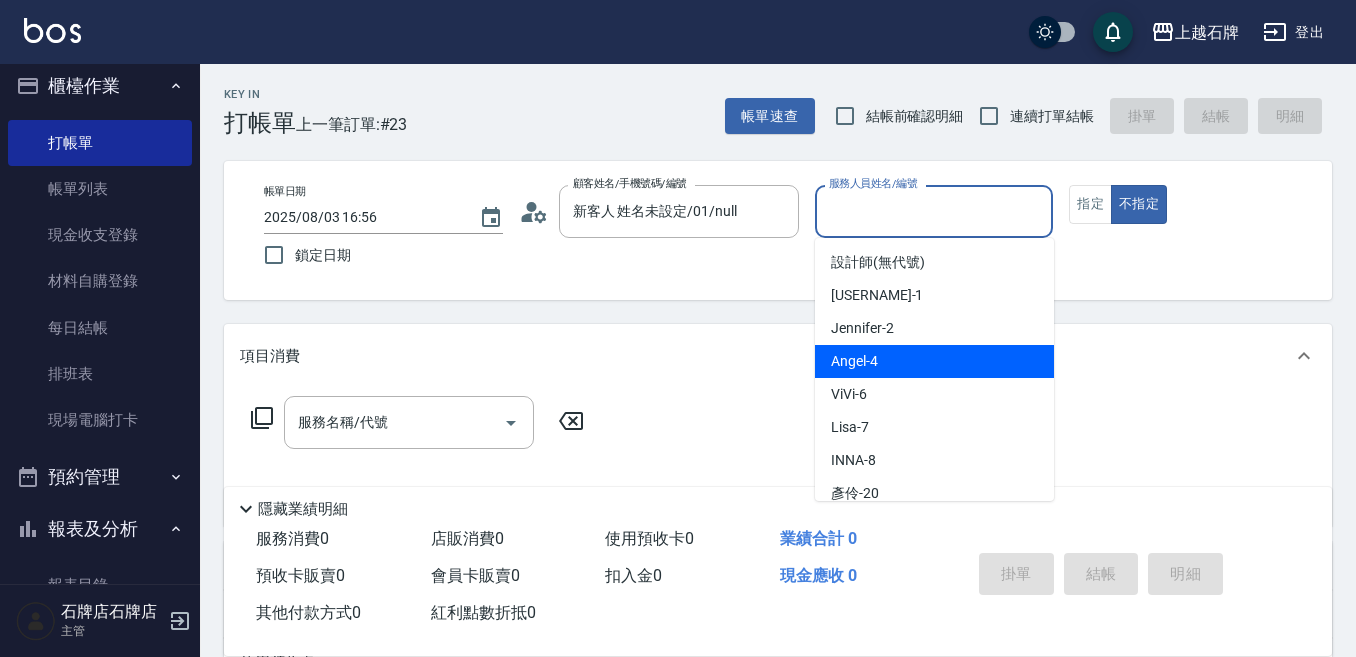 drag, startPoint x: 936, startPoint y: 352, endPoint x: 592, endPoint y: 437, distance: 354.3459 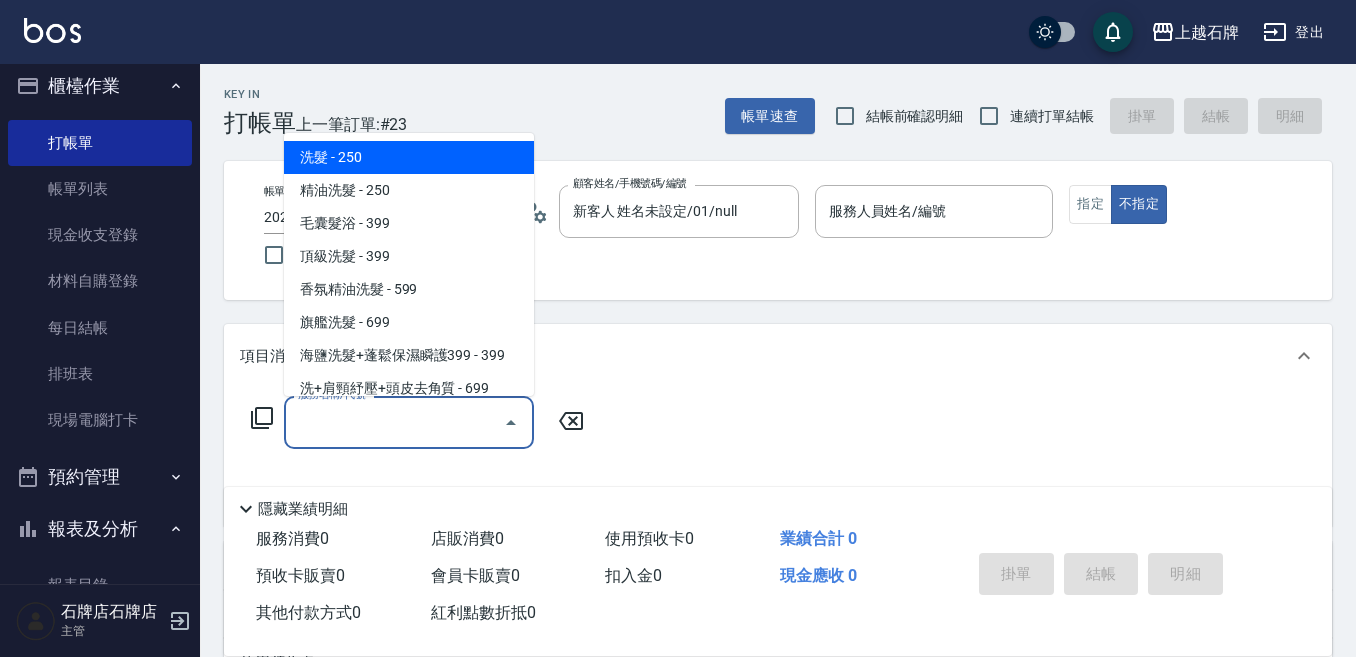 click on "服務名稱/代號" at bounding box center [394, 422] 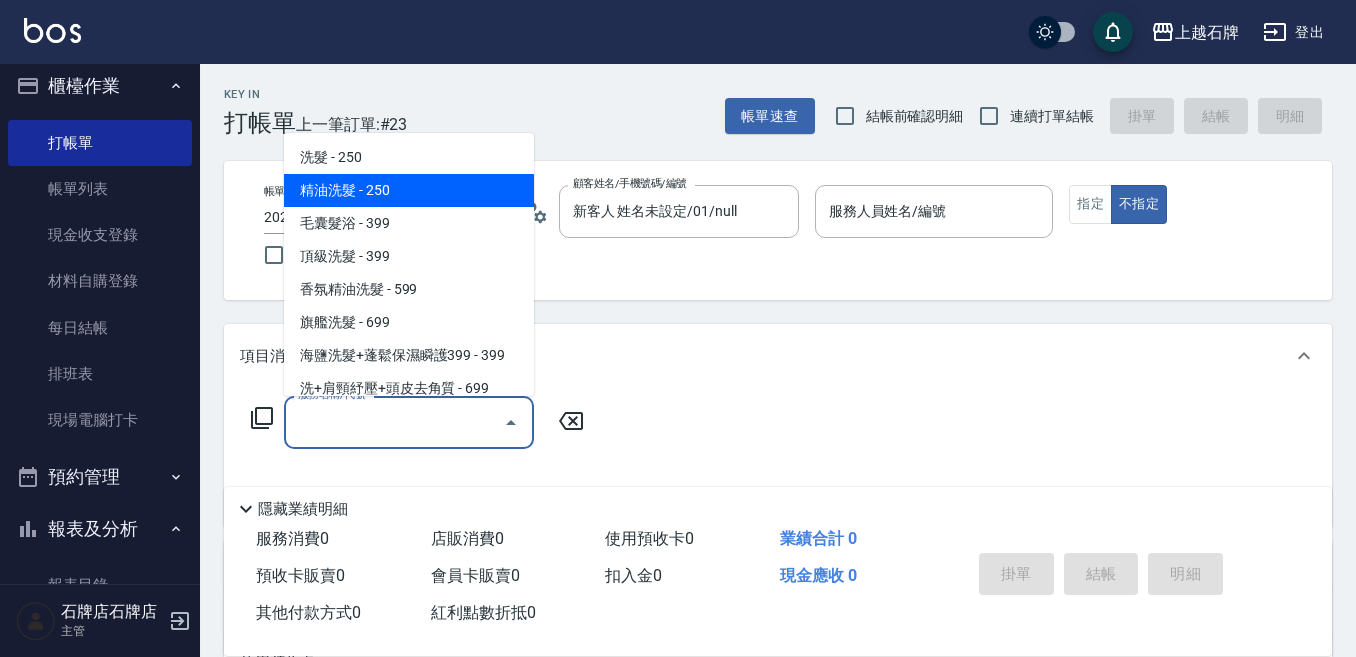 click on "精油洗髮 - 250" at bounding box center (409, 190) 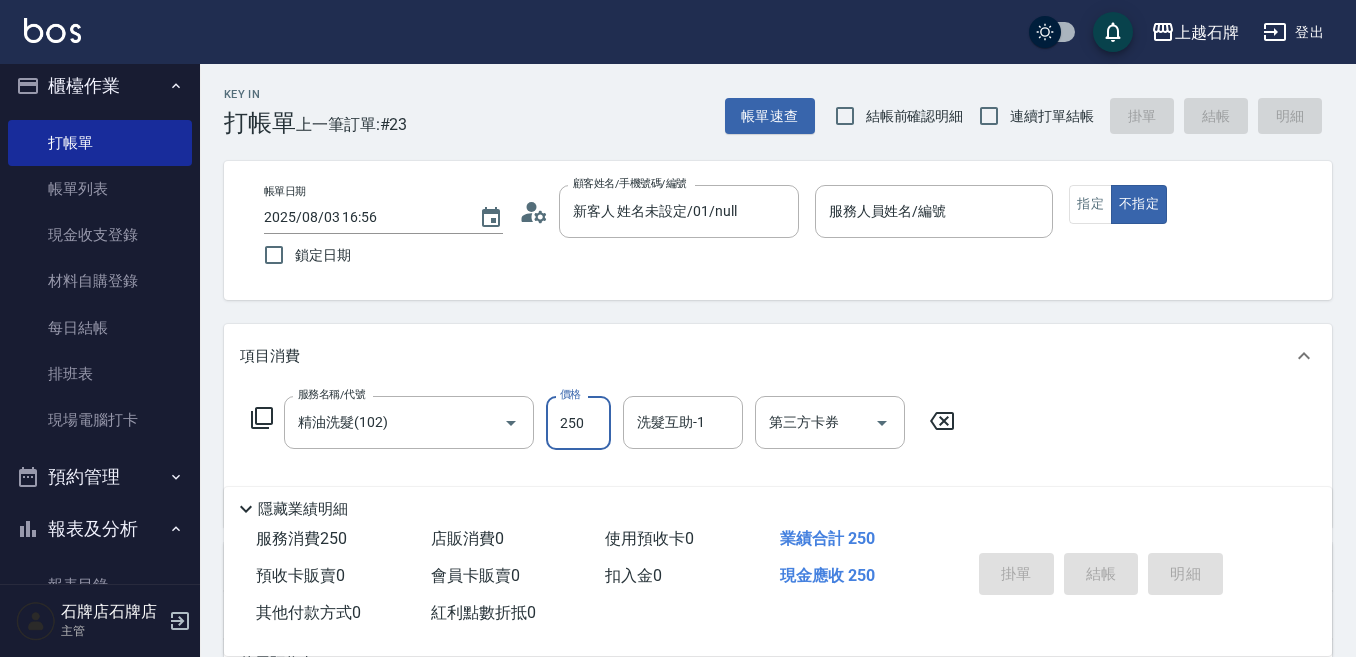 click on "250" at bounding box center (578, 423) 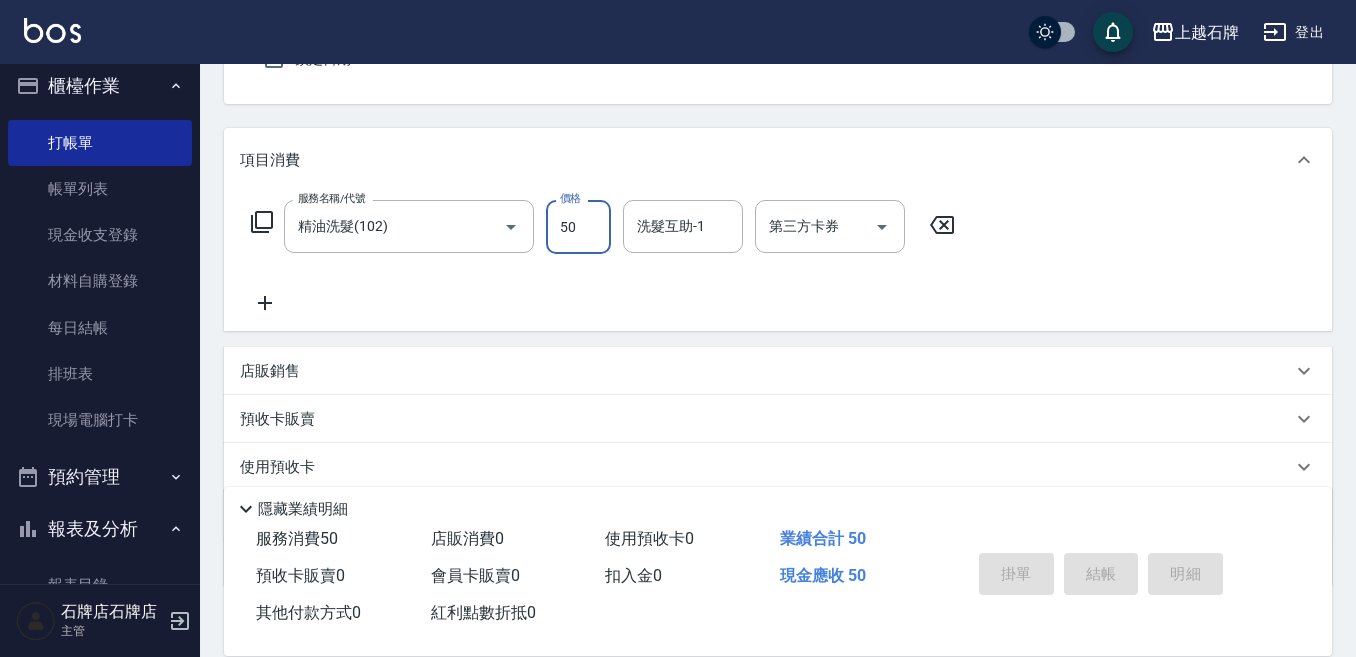 scroll, scrollTop: 200, scrollLeft: 0, axis: vertical 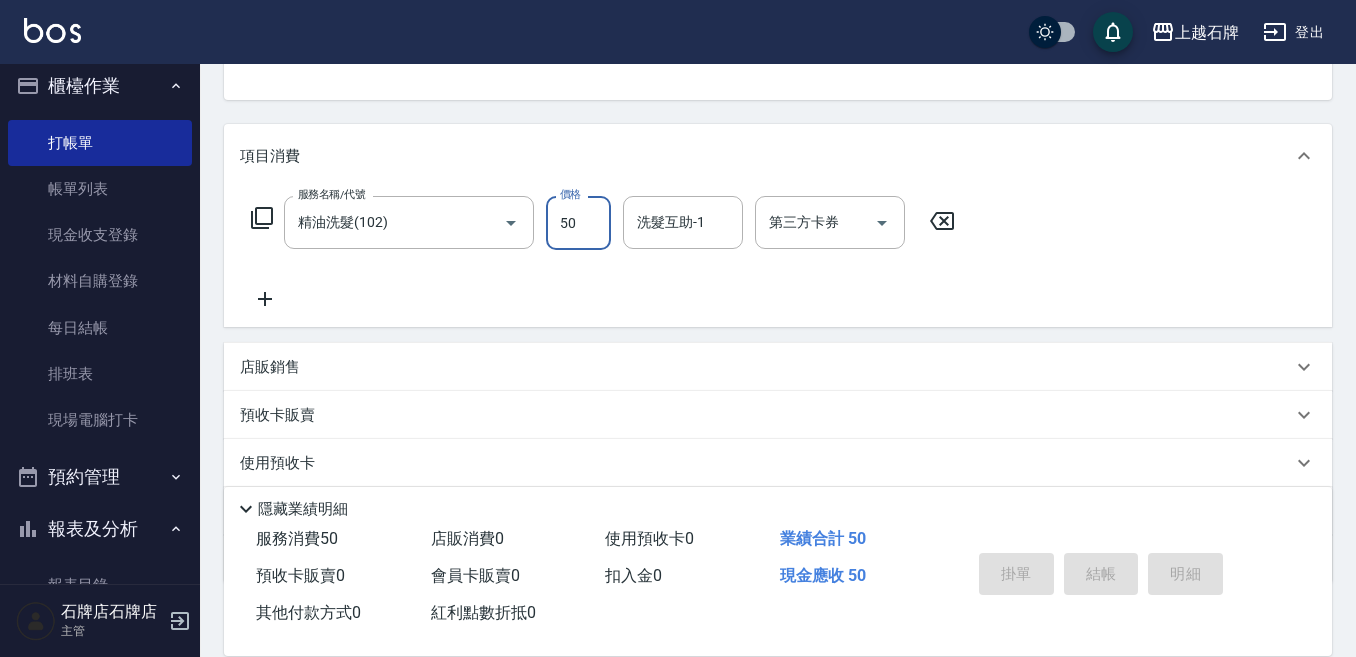 type on "50" 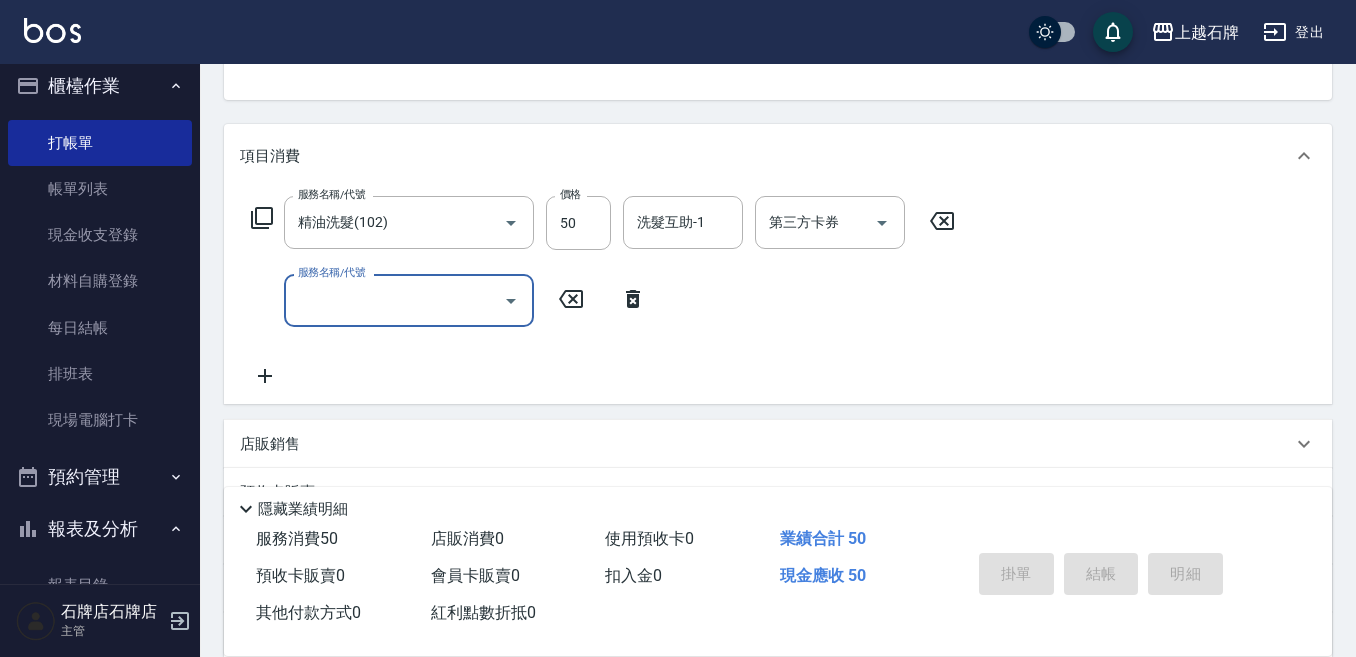 click on "服務名稱/代號" at bounding box center [394, 300] 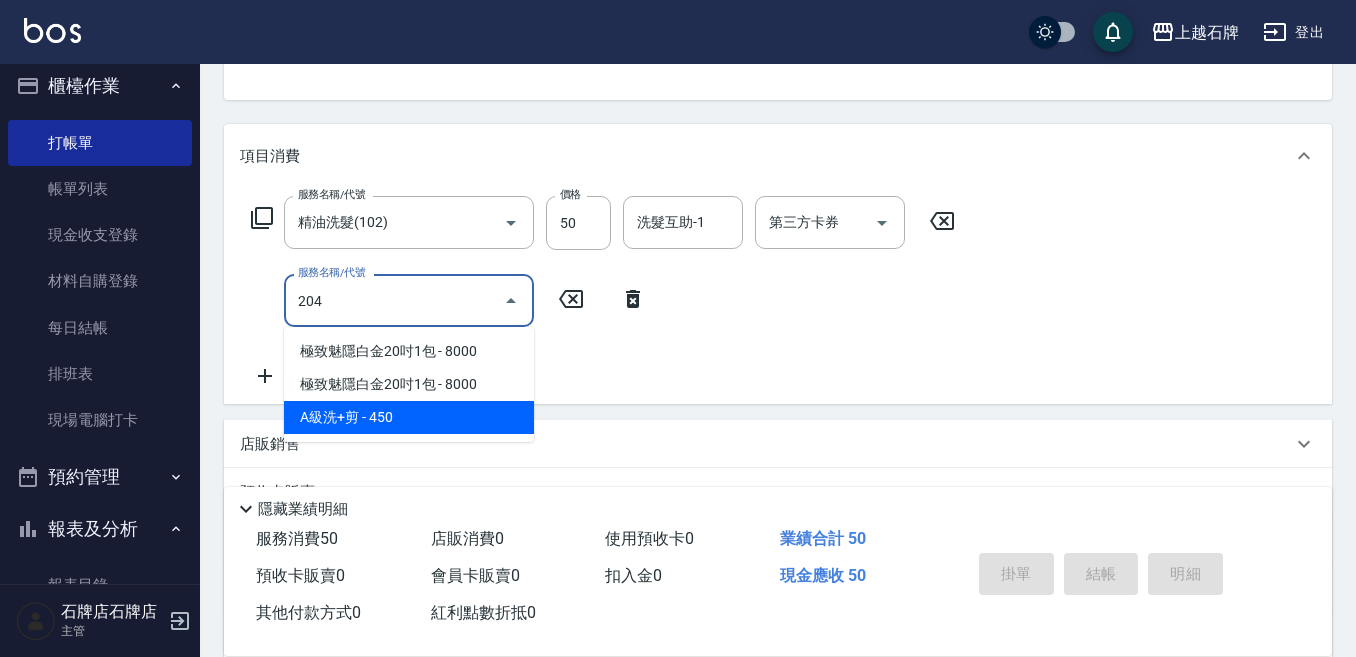 click on "A級洗+剪 - 450" at bounding box center [409, 417] 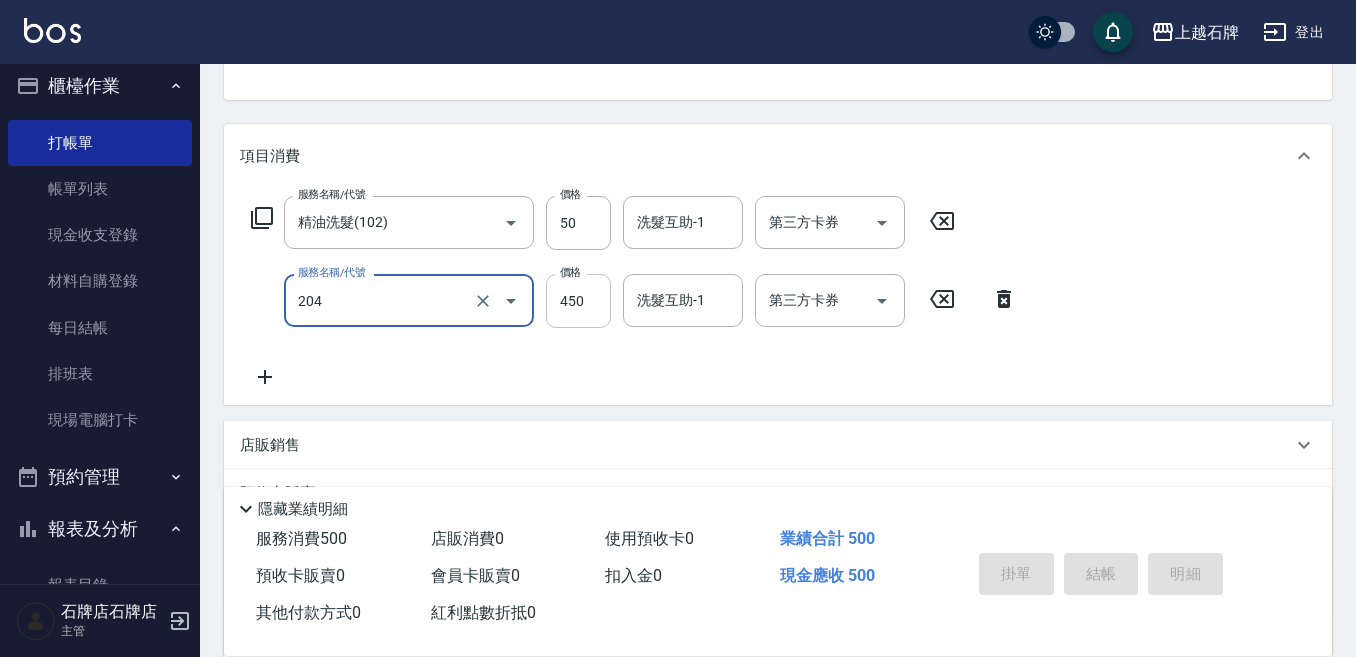 type on "A級洗+剪(204)" 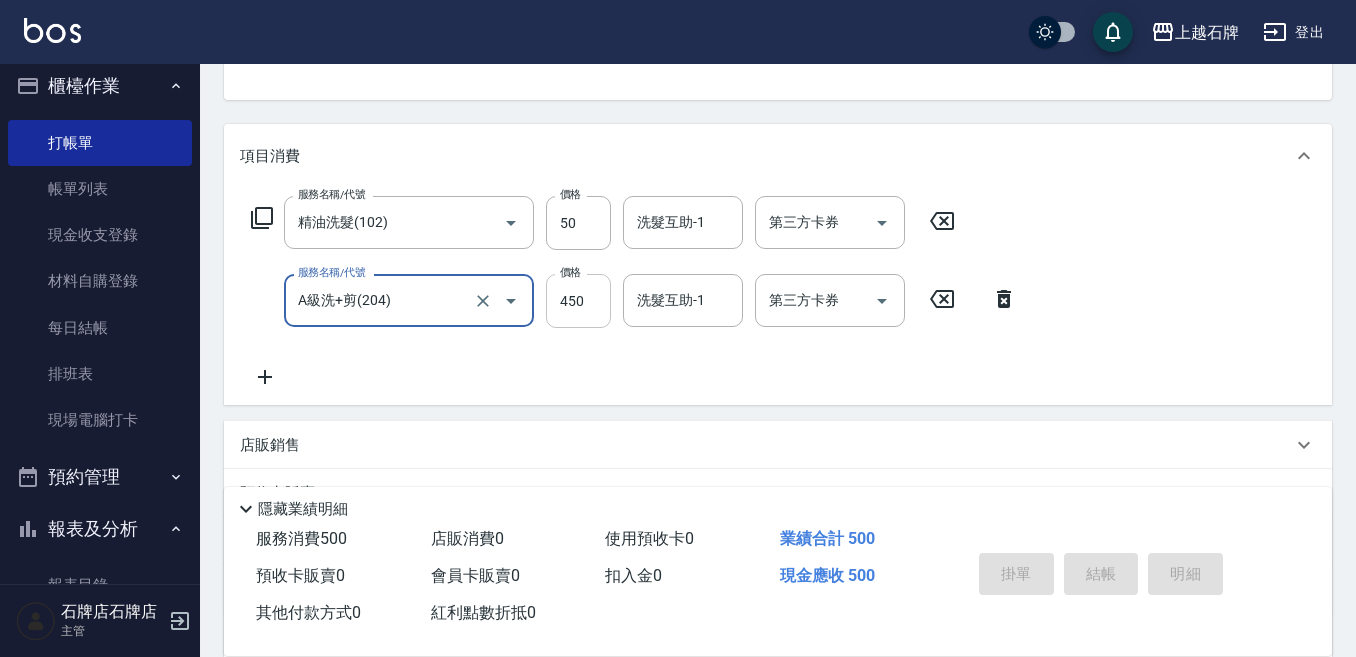 click on "450" at bounding box center (578, 301) 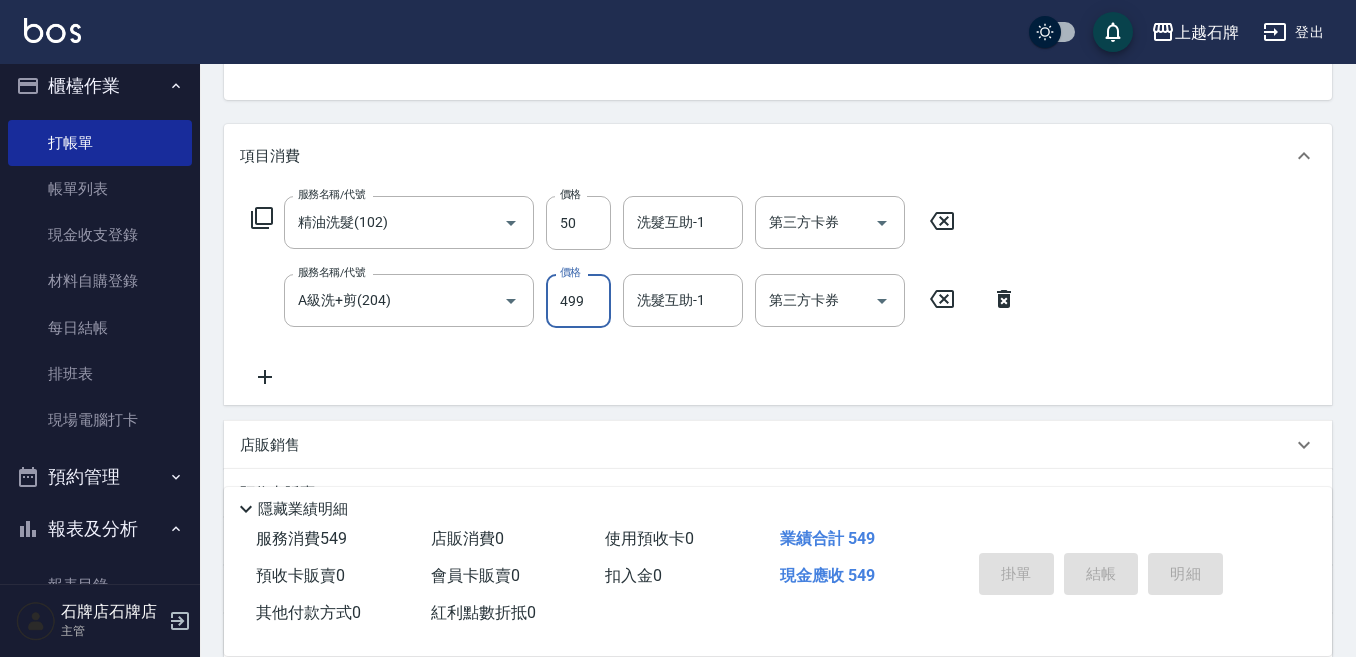 scroll, scrollTop: 0, scrollLeft: 0, axis: both 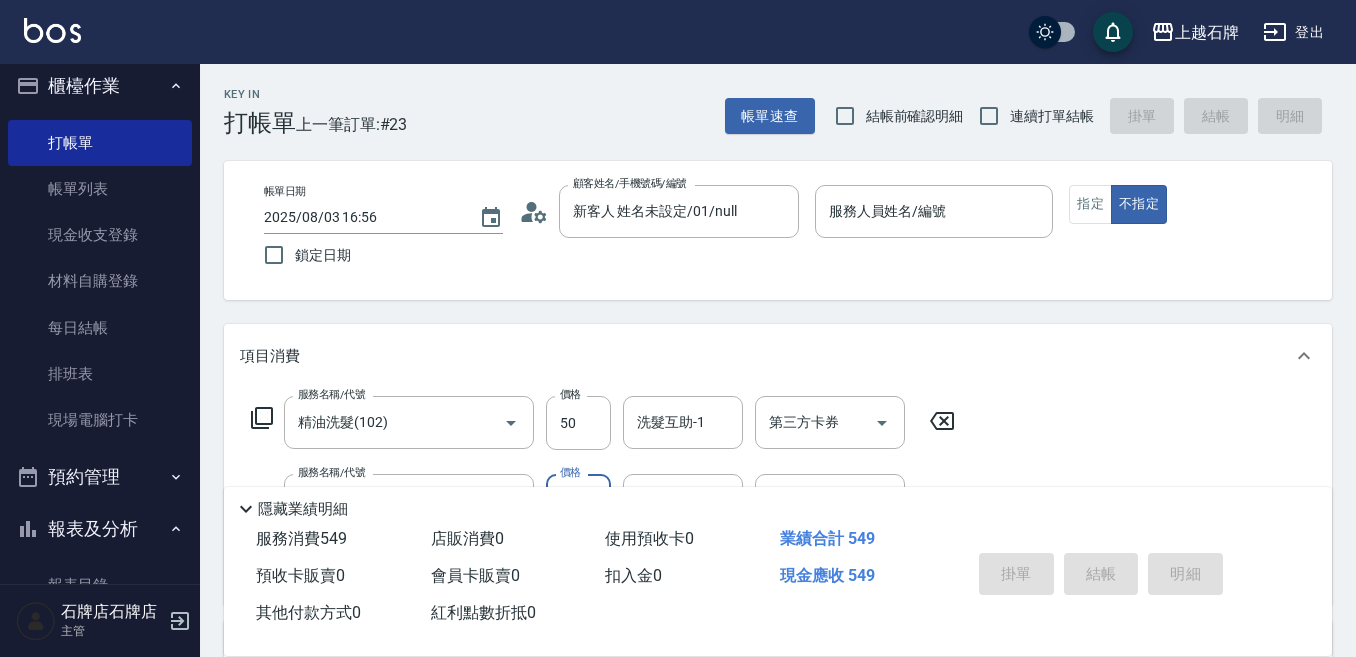 type on "499" 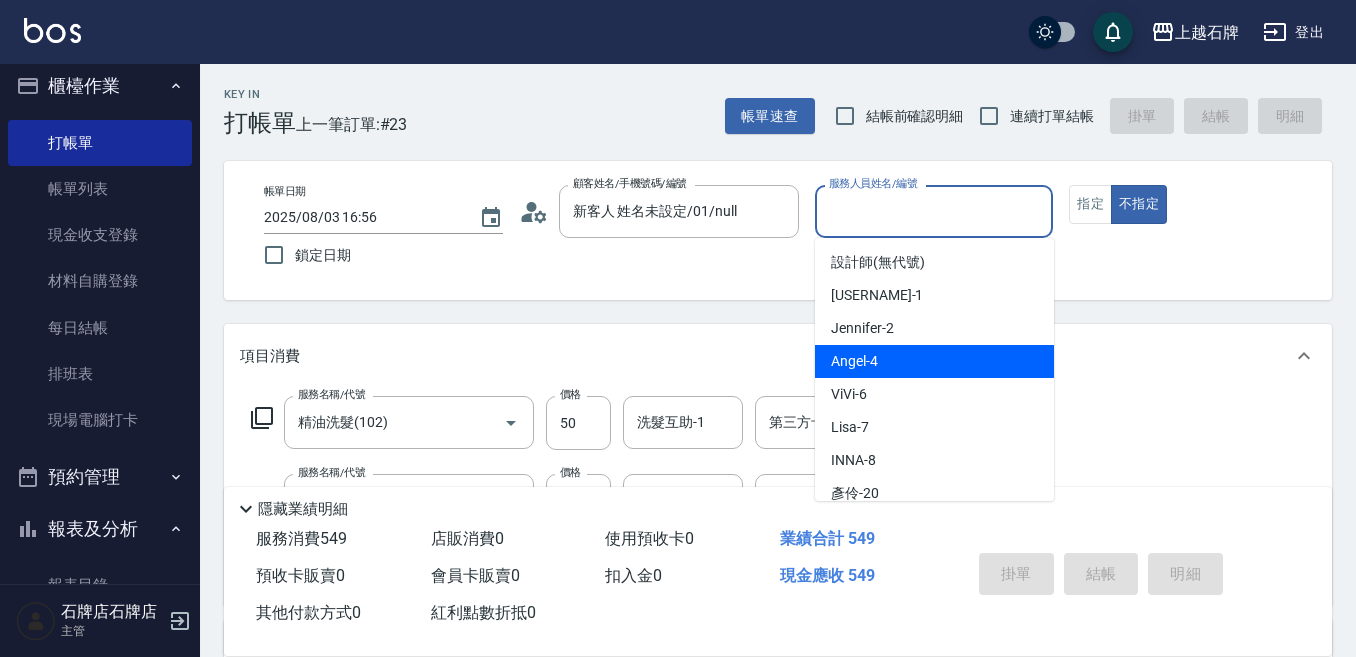 drag, startPoint x: 915, startPoint y: 354, endPoint x: 841, endPoint y: 349, distance: 74.168724 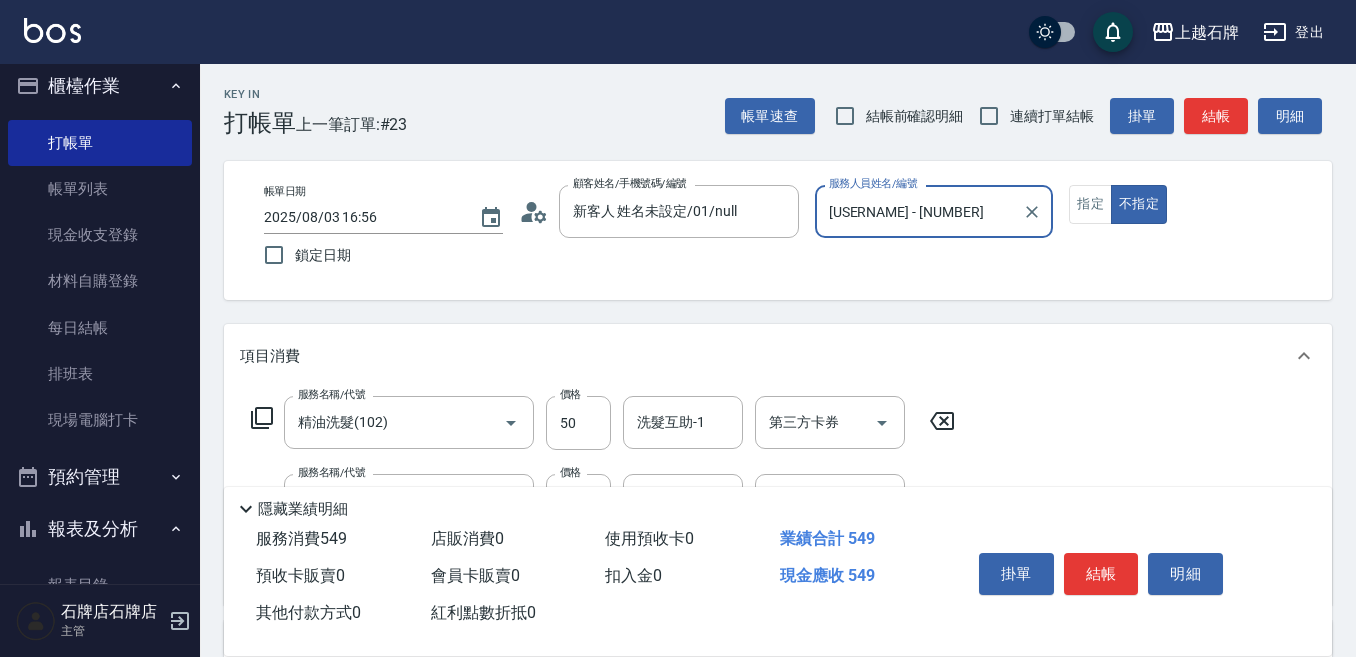 drag, startPoint x: 1101, startPoint y: 551, endPoint x: 1059, endPoint y: 474, distance: 87.70975 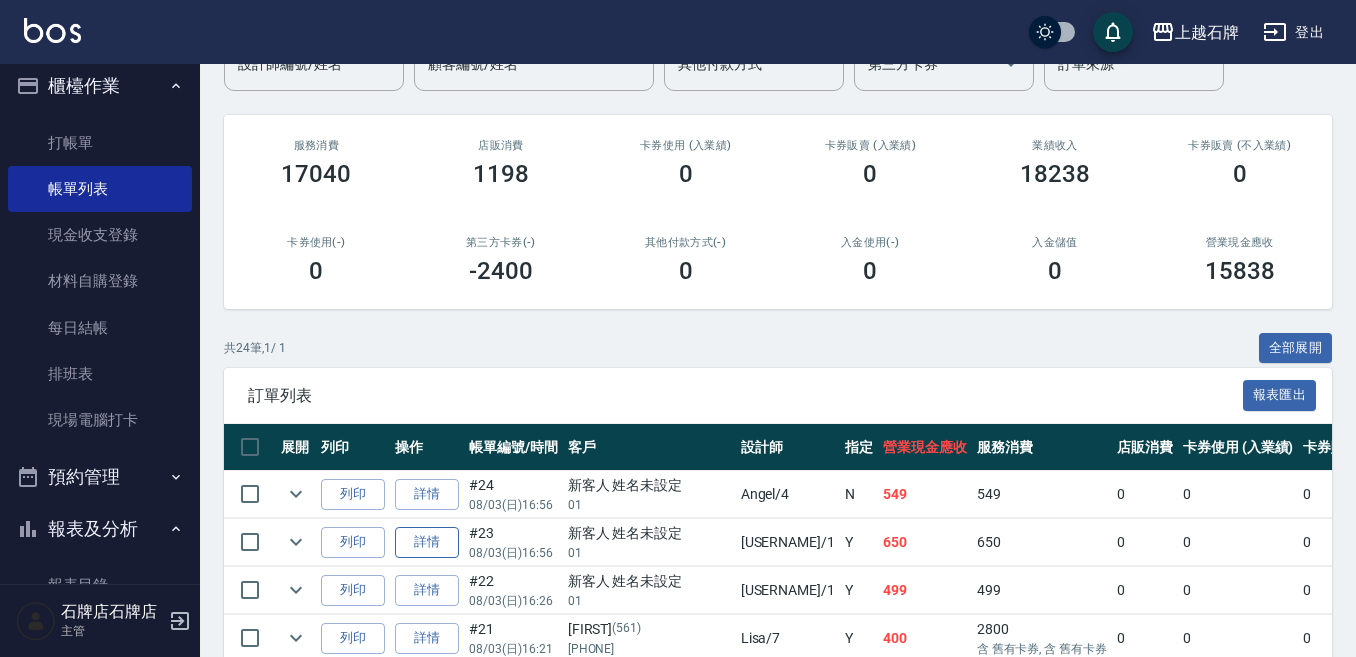 scroll, scrollTop: 200, scrollLeft: 0, axis: vertical 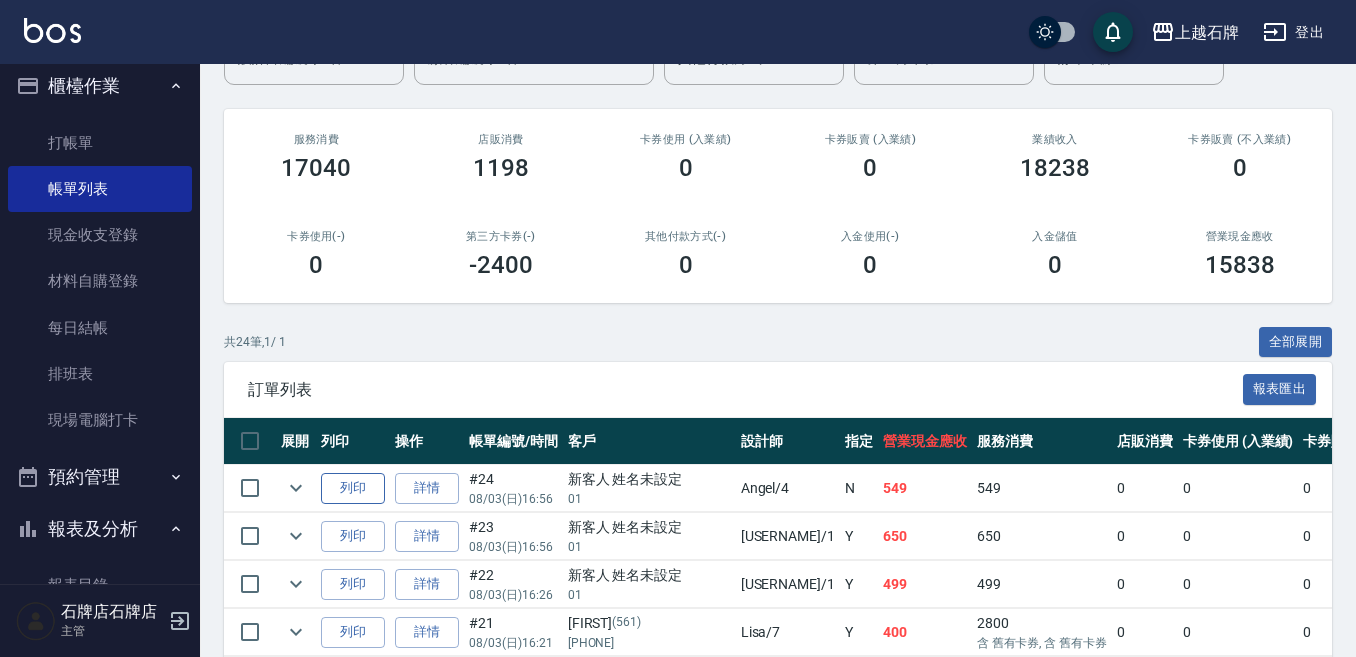 click on "列印" at bounding box center (353, 488) 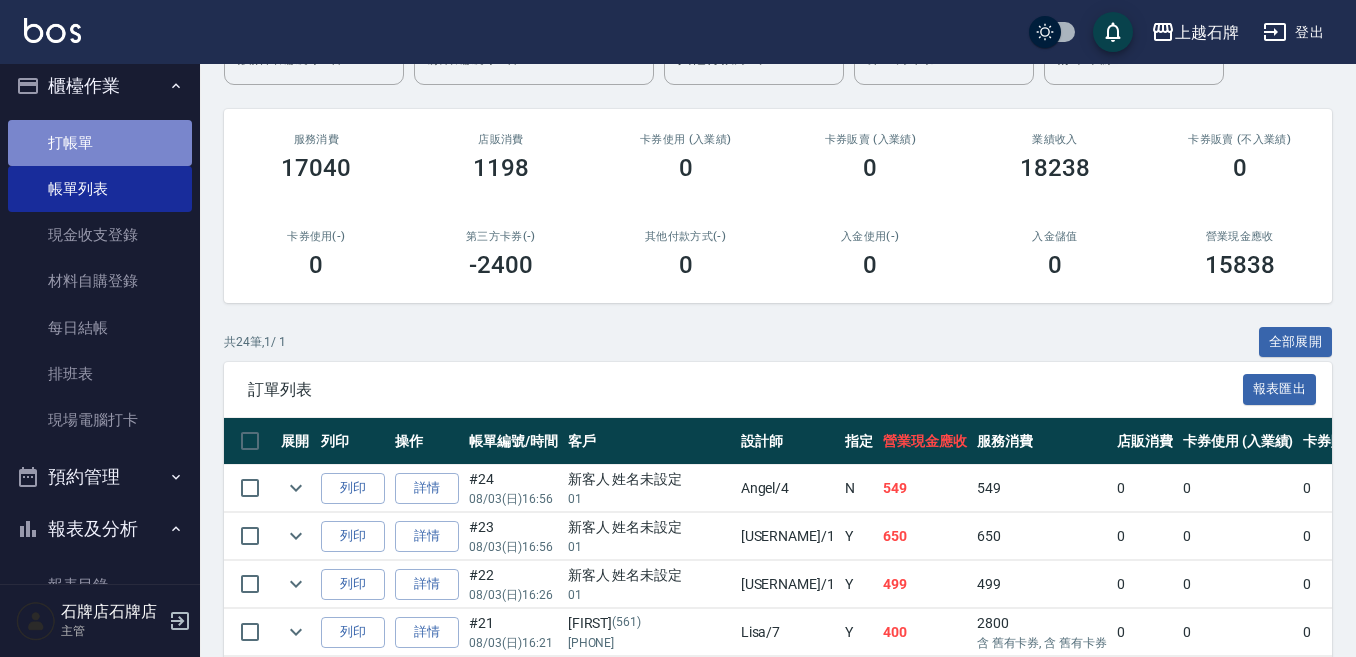 click on "打帳單" at bounding box center [100, 143] 